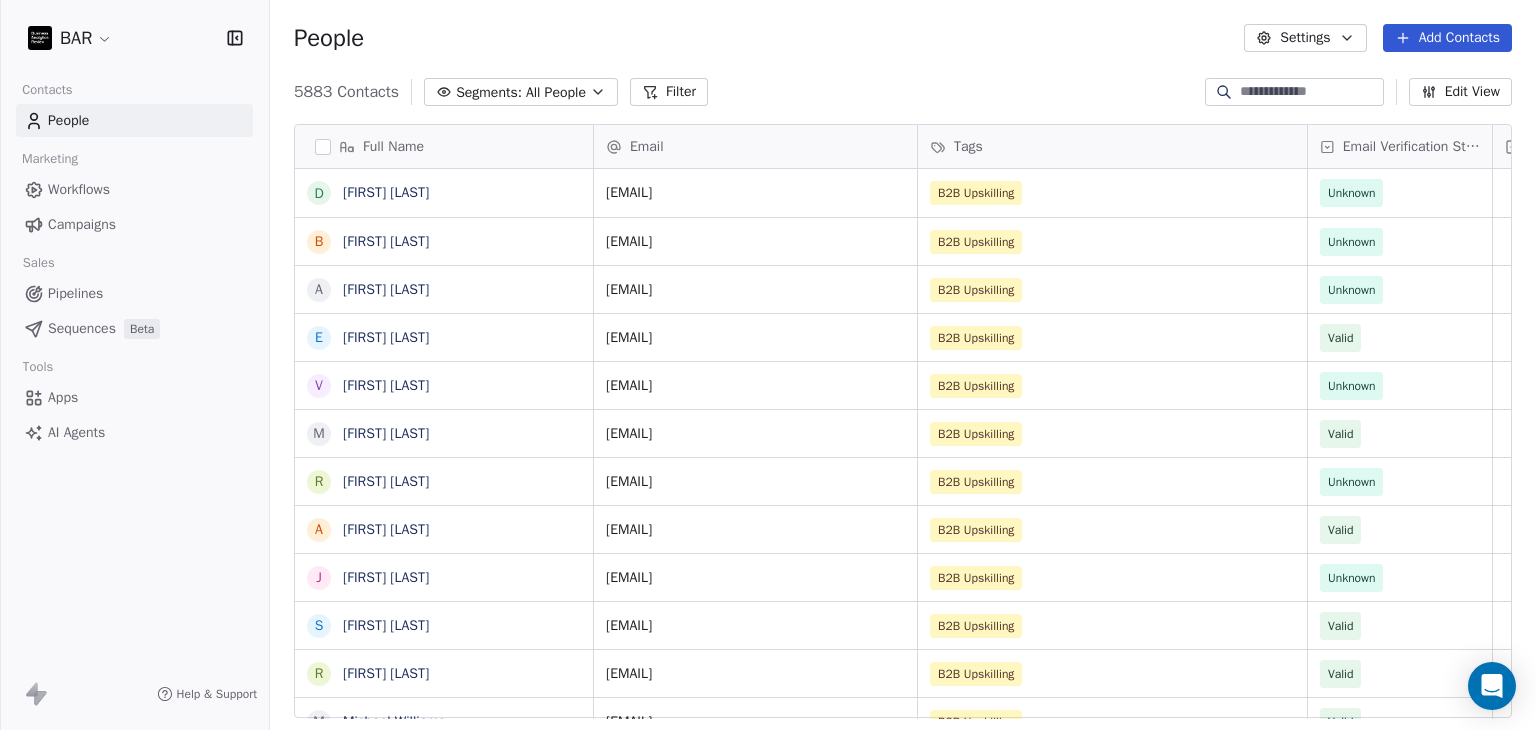 scroll, scrollTop: 0, scrollLeft: 0, axis: both 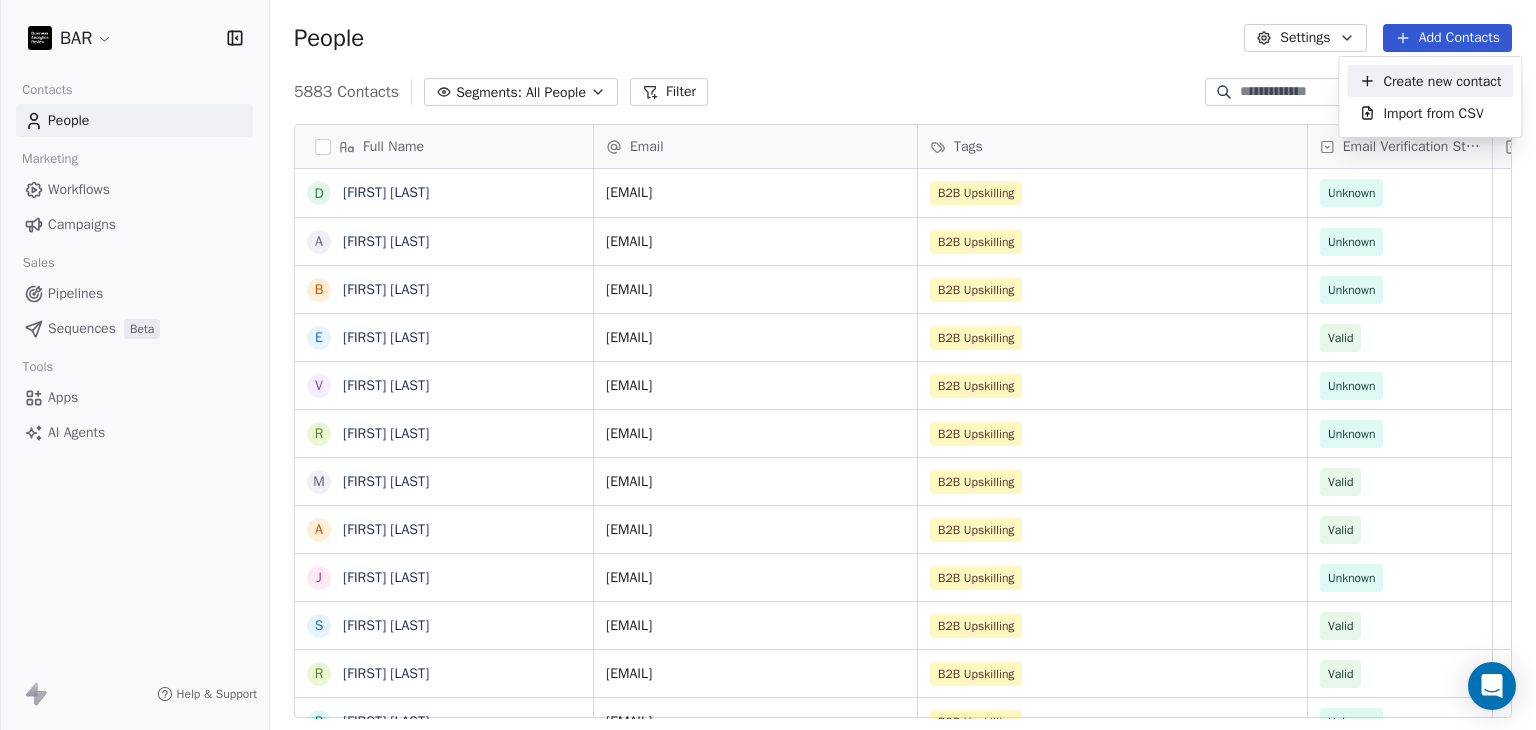 click on "BAR Contacts People Marketing Workflows Campaigns Sales Pipelines Sequences Beta Tools Apps AI Agents Help & Support People Settings Add Contacts 5883 Contacts Segments: All People Filter Edit View Tag Add to Sequence Full Name D [FIRST] [LAST] A [FIRST] [LAST] B [FIRST] [LAST] E [FIRST] [LAST] V [FIRST] [LAST] R [FIRST] [LAST] M [FIRST] [LAST] A [FIRST] [LAST] J [FIRST] [LAST] S [FIRST] [LAST] R [FIRST] [LAST] P [FIRST] [LAST] M [FIRST] [LAST] H [FIRST] [LAST] A [FIRST] [LAST] L [FIRST] [LAST] K [FIRST] [LAST] S [FIRST] [LAST] K [FIRST] [LAST] J [FIRST] [LAST] C [FIRST] [LAST] K [FIRST] [LAST] A [FIRST] [LAST] T [FIRST] [LAST] A [FIRST] [LAST] R [FIRST] [LAST] H [FIRST] [LAST] M [FIRST] [LAST] C [FIRST] [LAST] E [FIRST] [LAST] [EMAIL] B2B Upskilling Unknown [EMAIL] B2B Upskilling Unknown [EMAIL] B2B Upskilling Valid [EMAIL] Unknown" at bounding box center [768, 365] 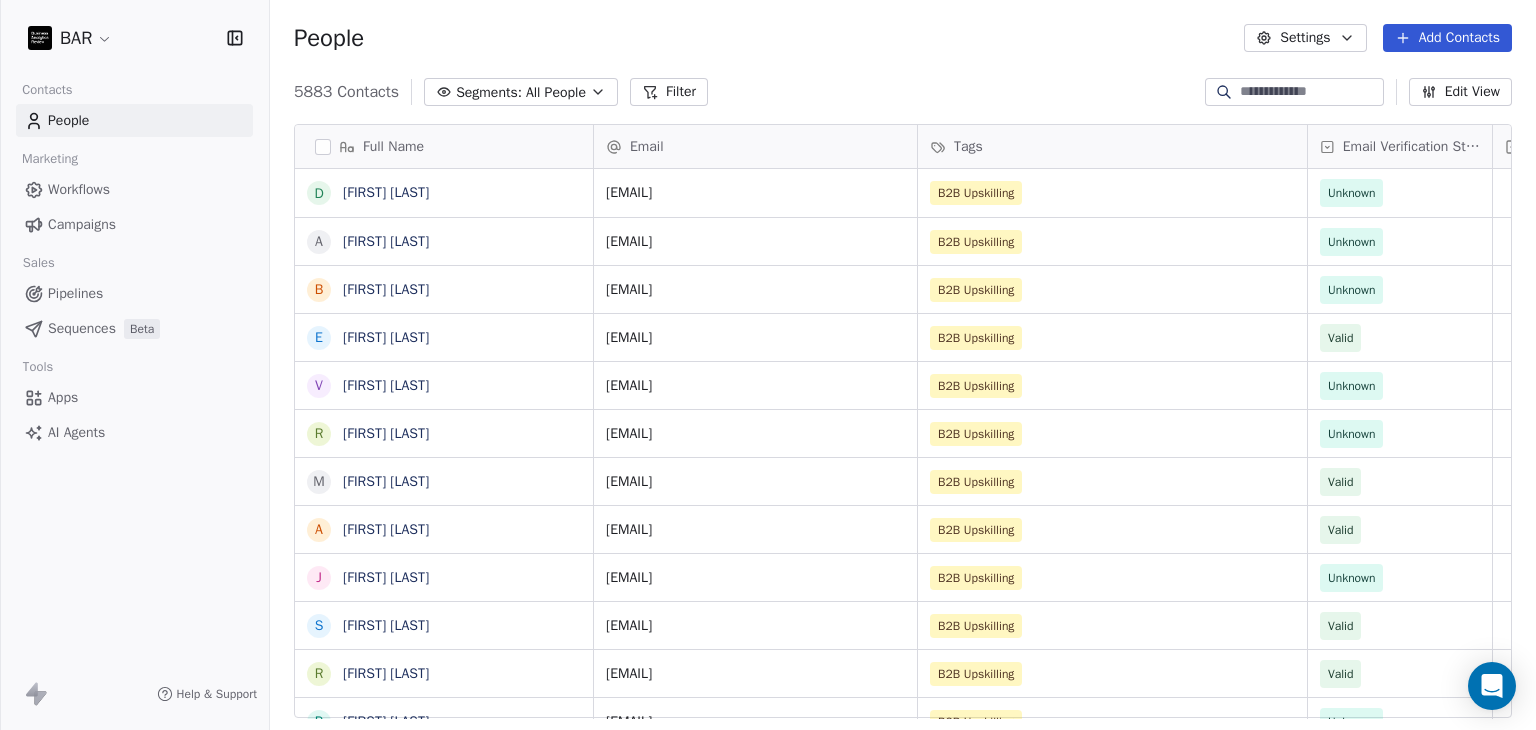 drag, startPoint x: 1417, startPoint y: 41, endPoint x: 1007, endPoint y: 213, distance: 444.6167 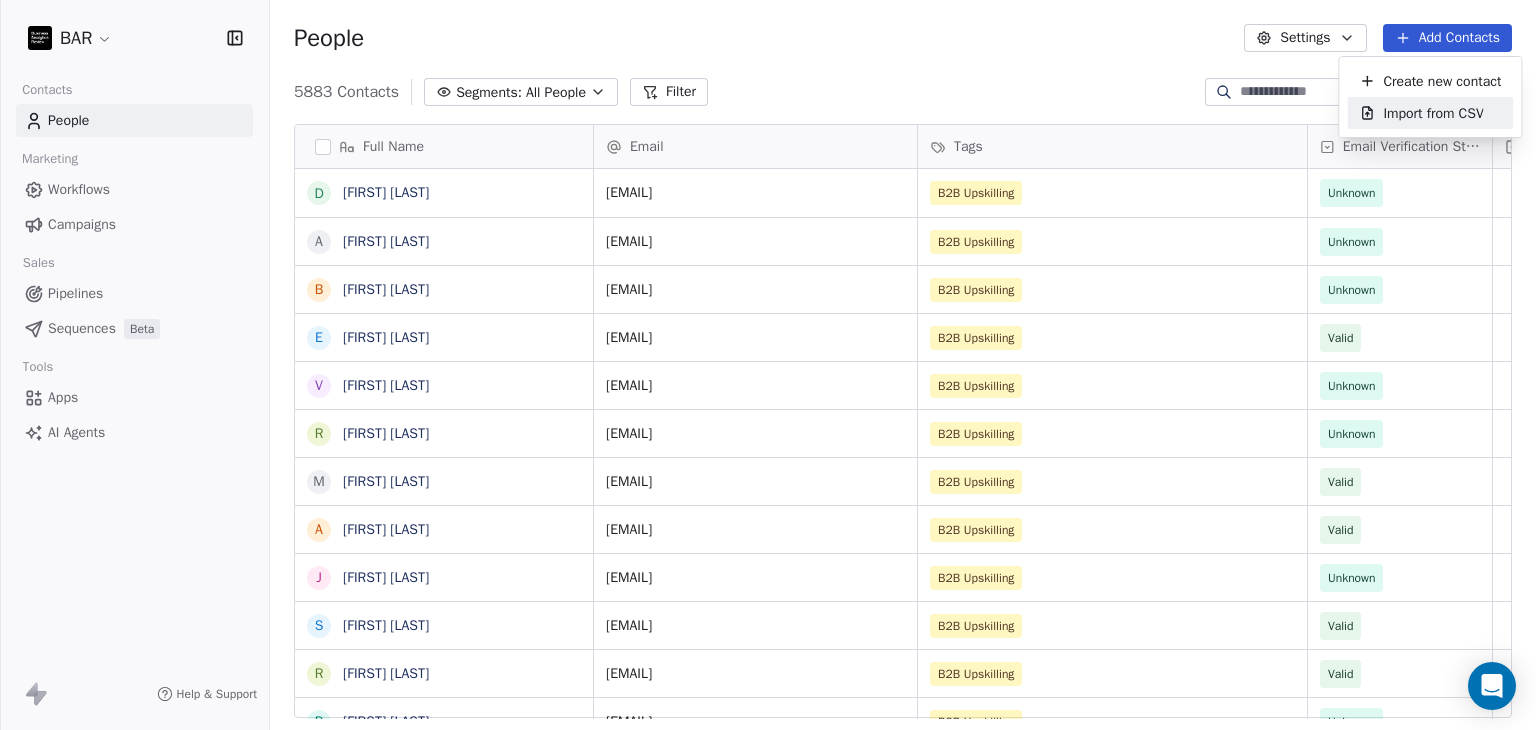 click on "Import from CSV" at bounding box center [1433, 113] 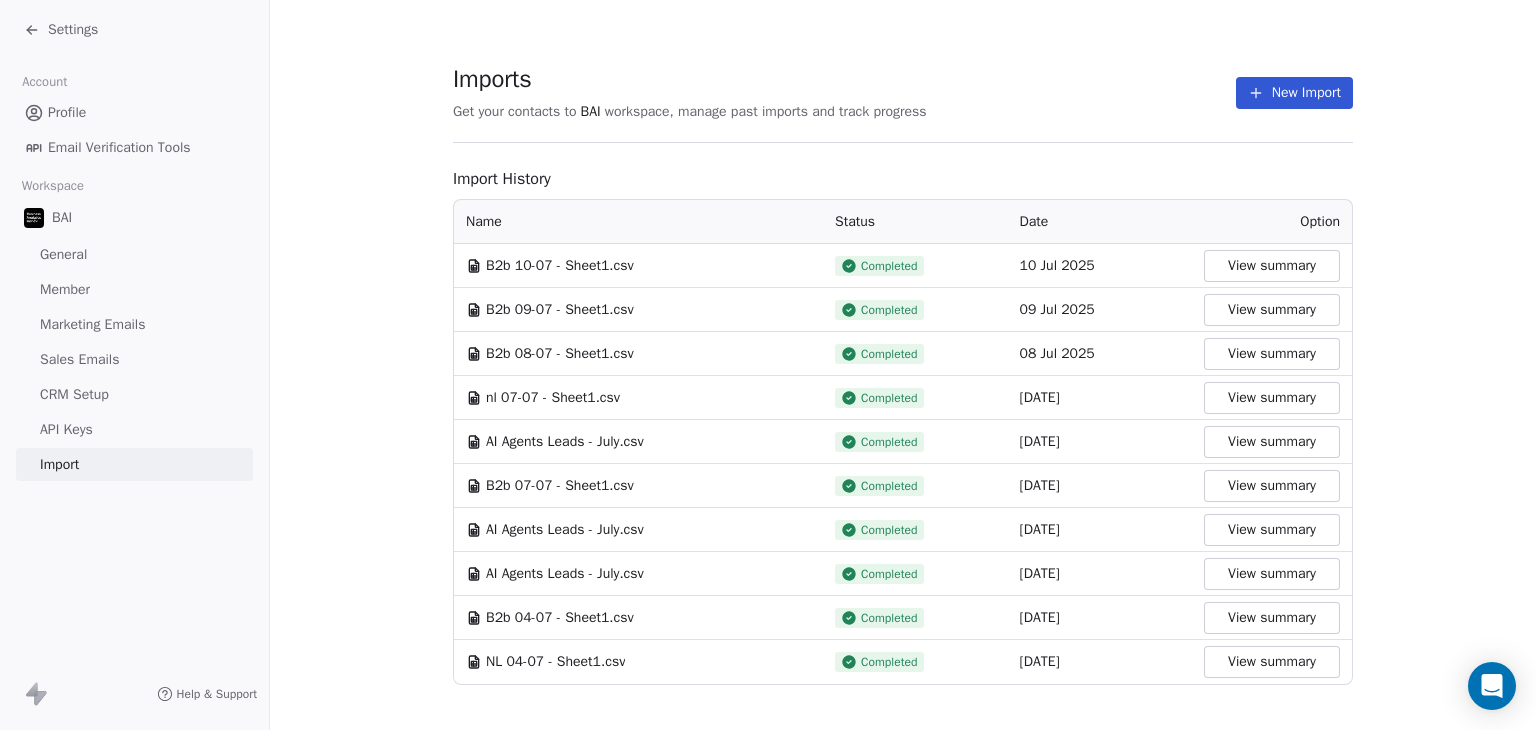 click on "New Import" at bounding box center [1294, 93] 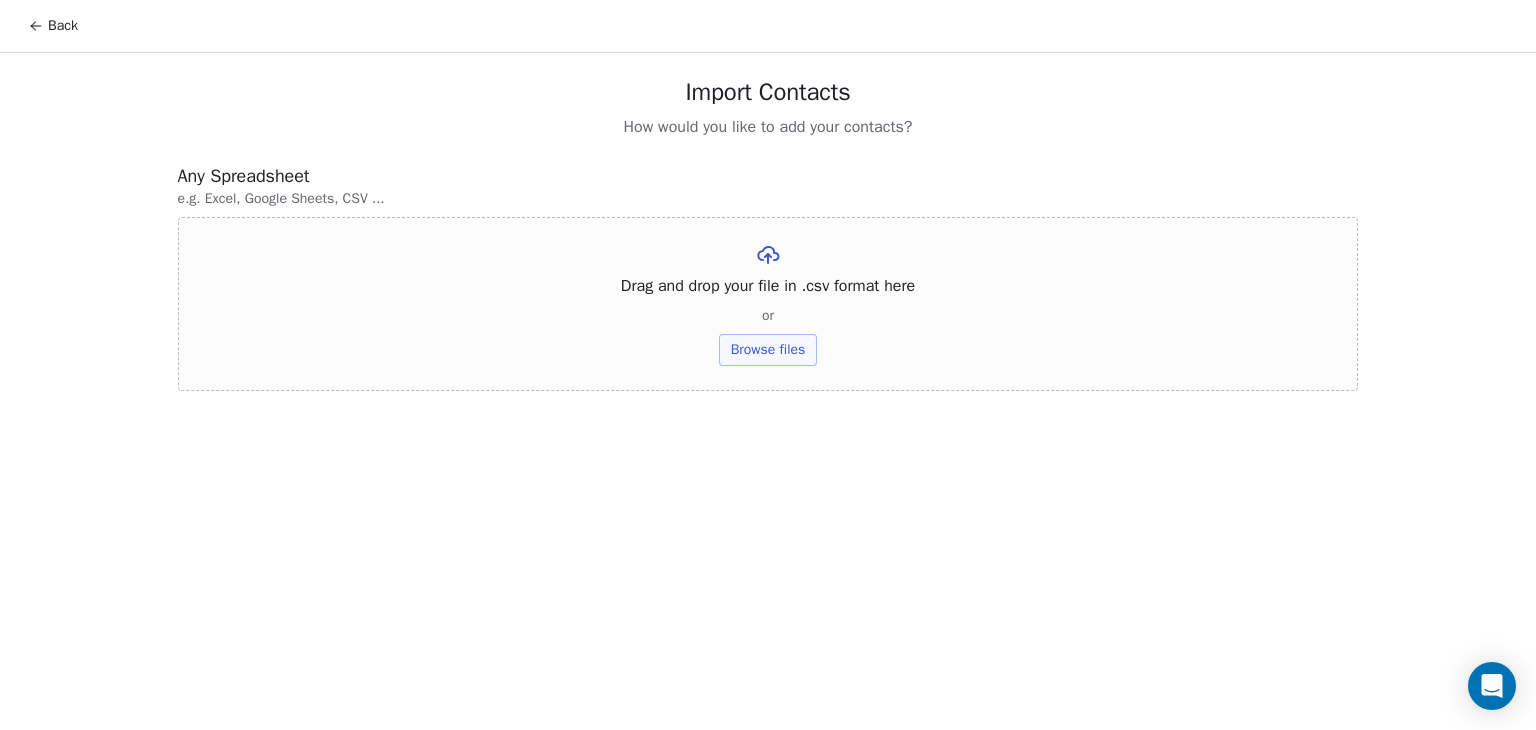 click on "Browse files" at bounding box center [768, 350] 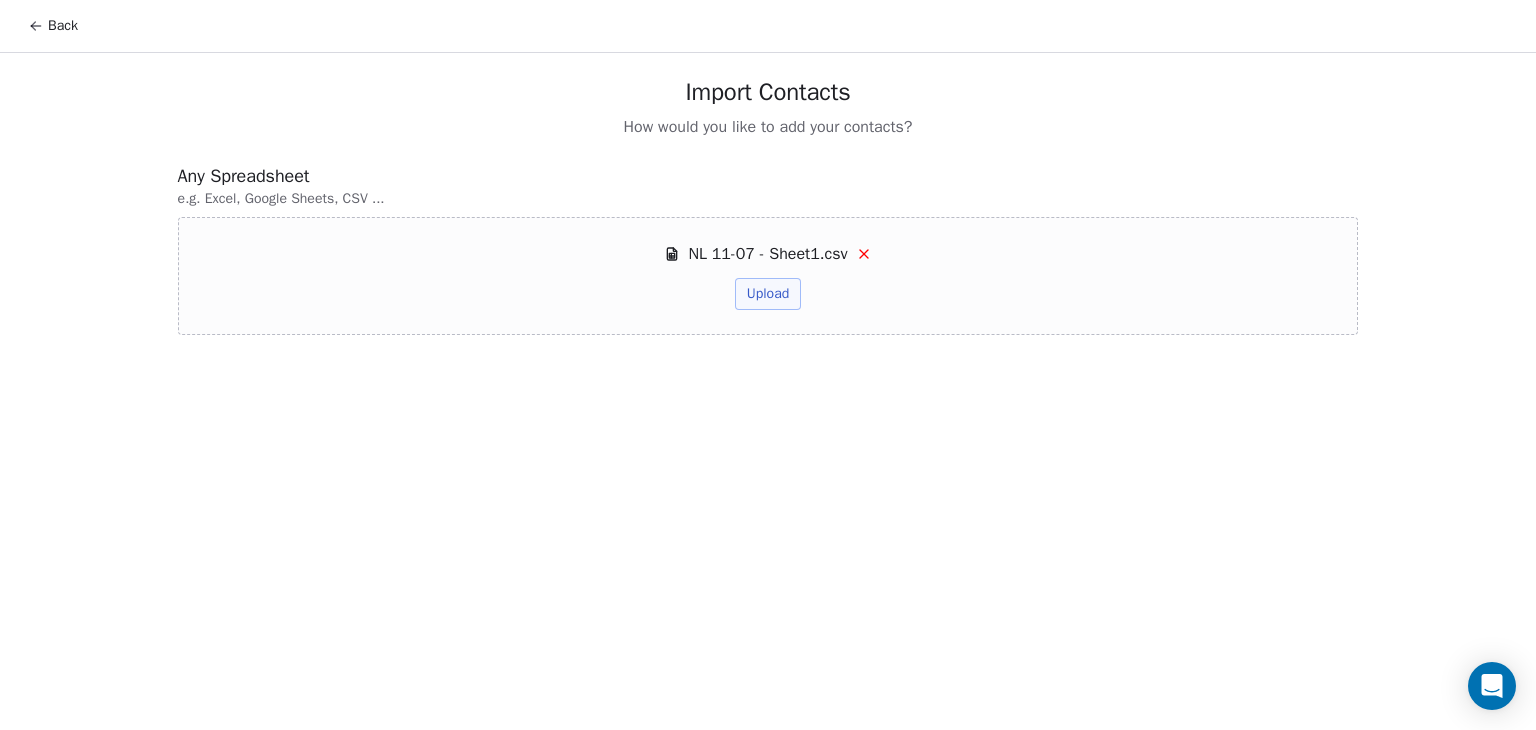 click on "Upload" at bounding box center (768, 294) 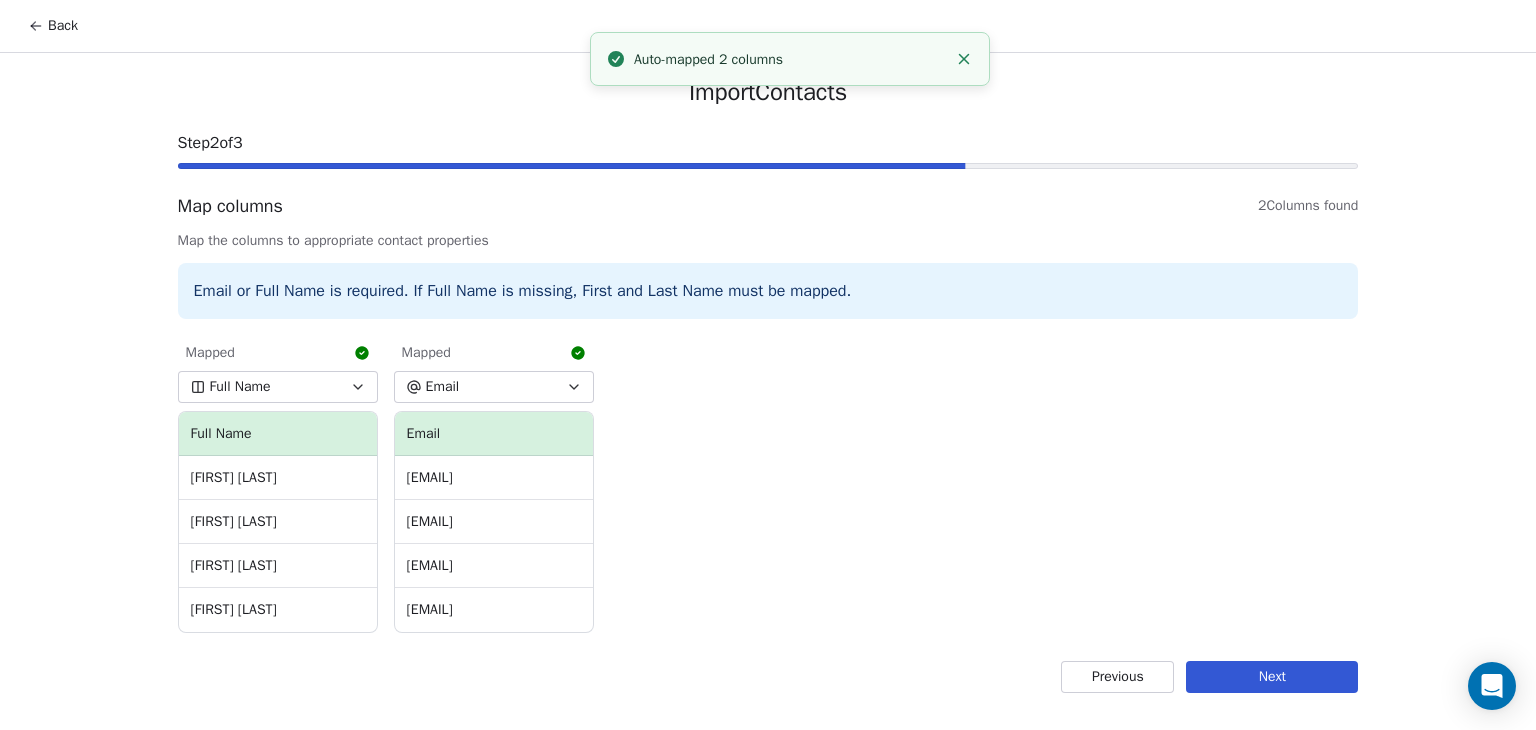 click on "Next" at bounding box center [1272, 677] 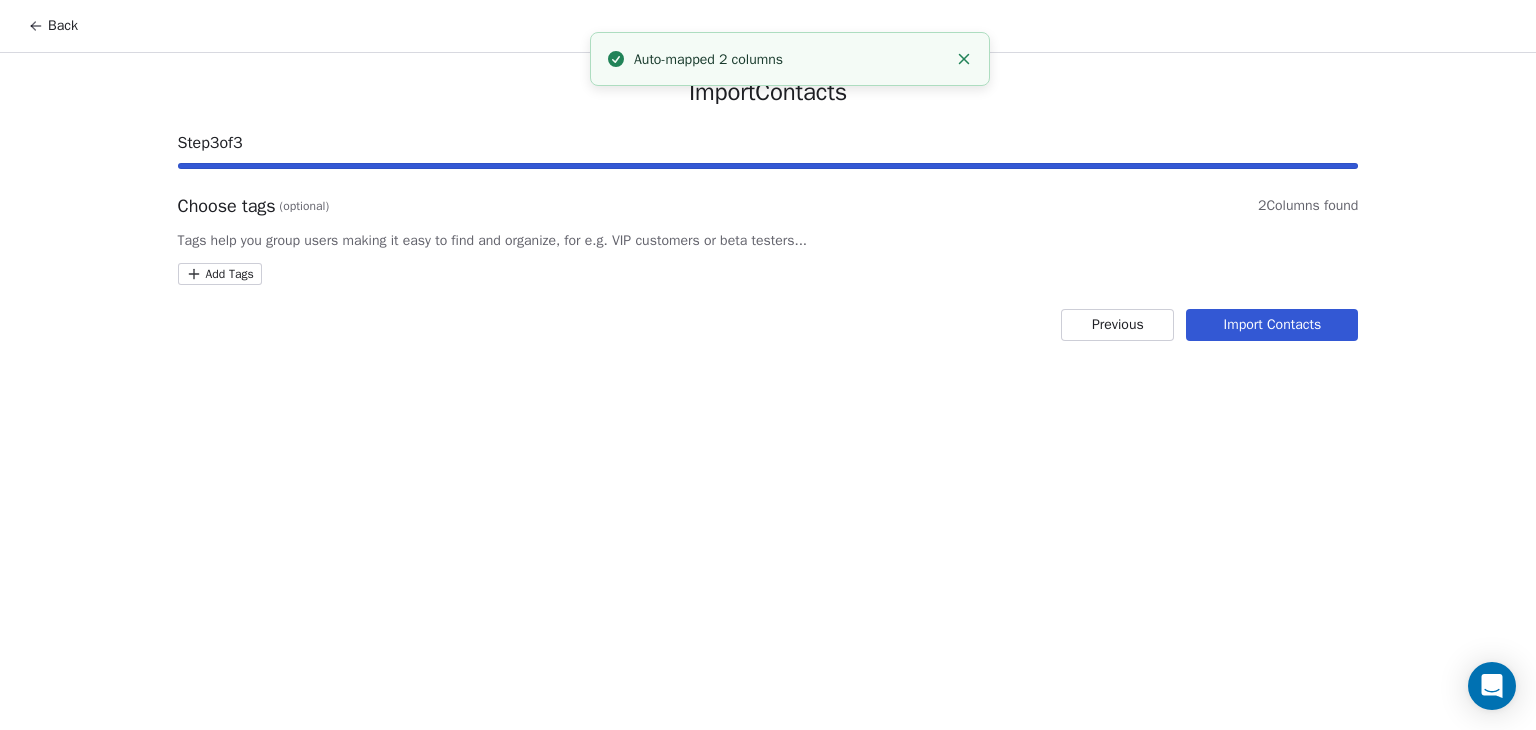 click on "Back Import  Contacts Step  3  of  3 Choose tags (optional) 2  Columns found Tags help you group users making it easy to find and organize, for e.g. VIP customers or beta testers...  Add Tags Previous Import Contacts   Auto-mapped 2 columns" at bounding box center [768, 365] 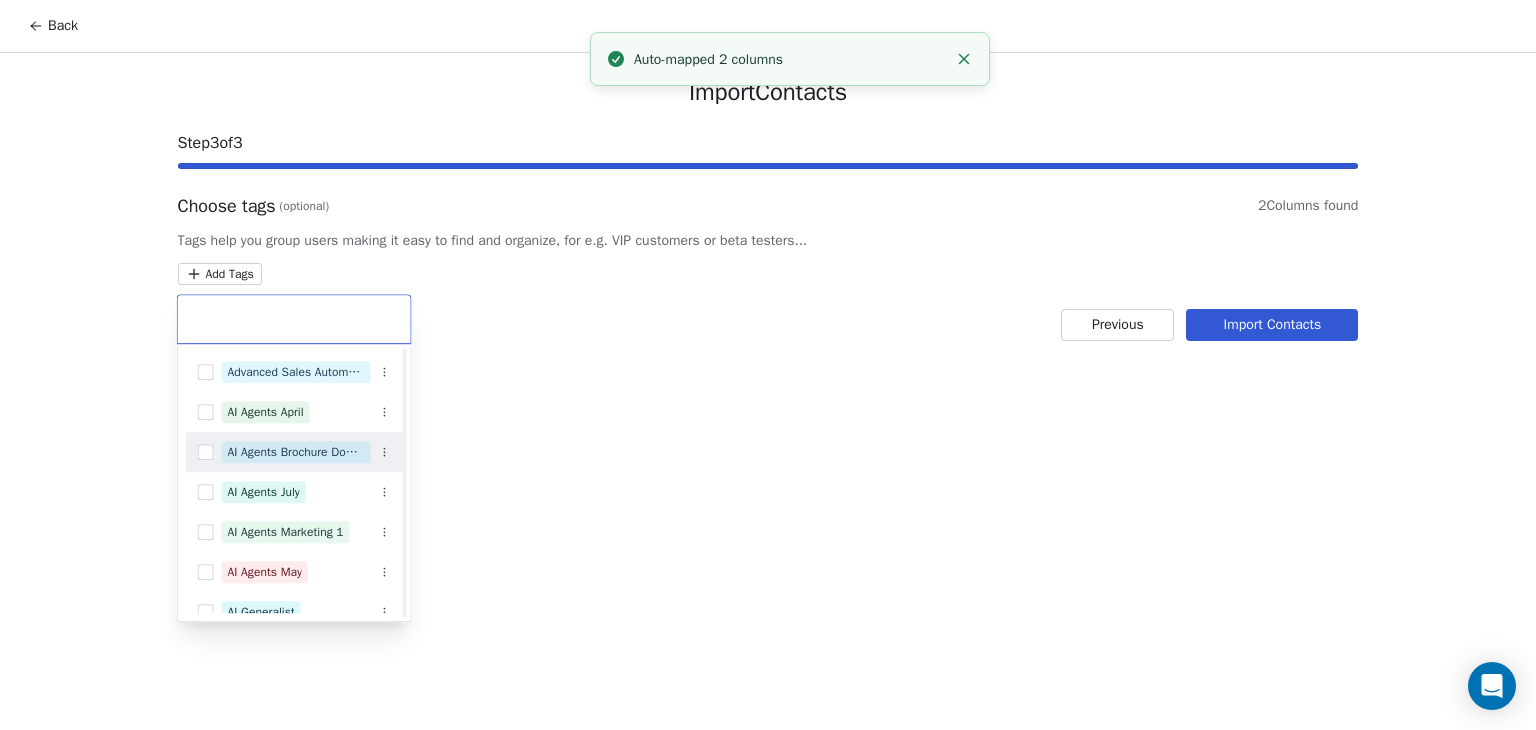 scroll, scrollTop: 200, scrollLeft: 0, axis: vertical 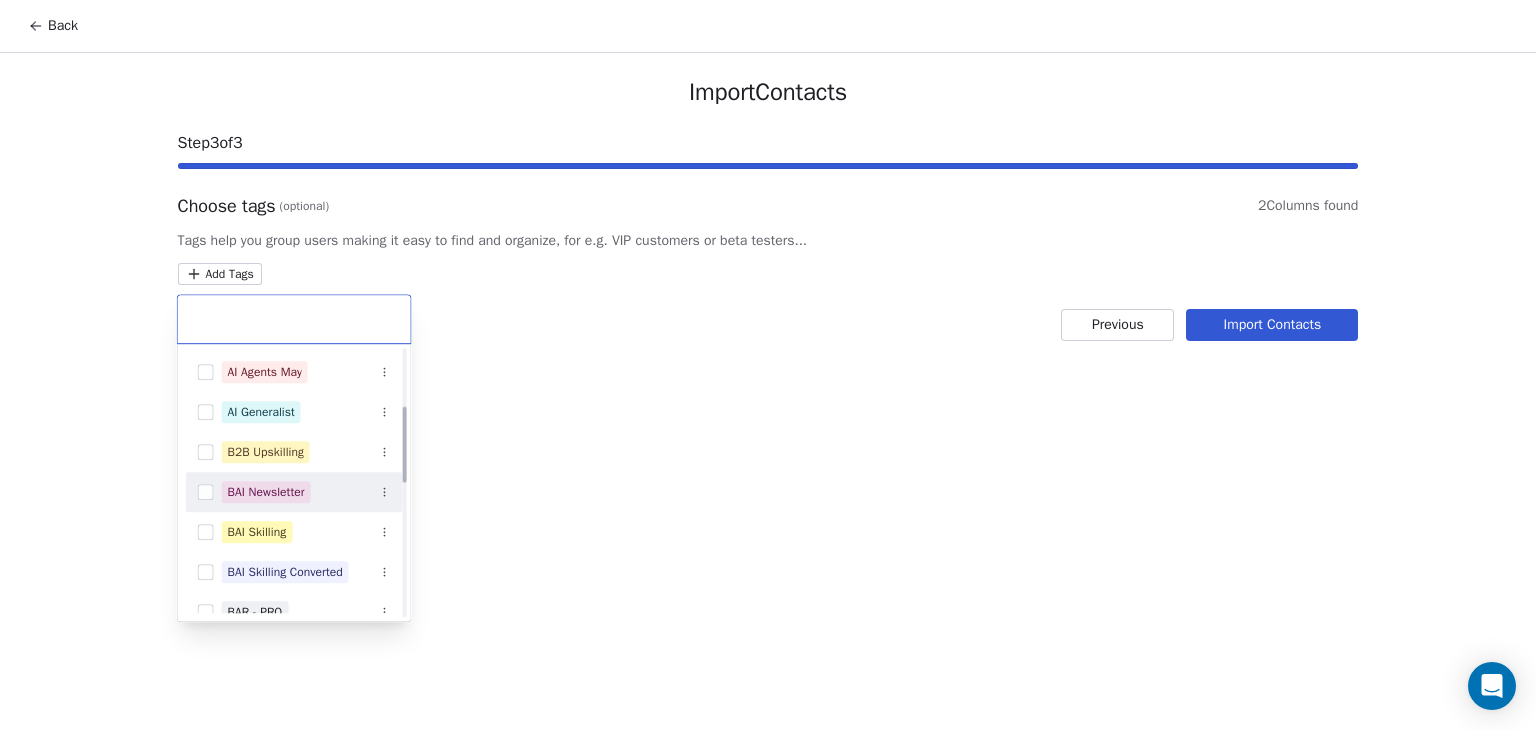 click on "BAI Newsletter" at bounding box center [266, 492] 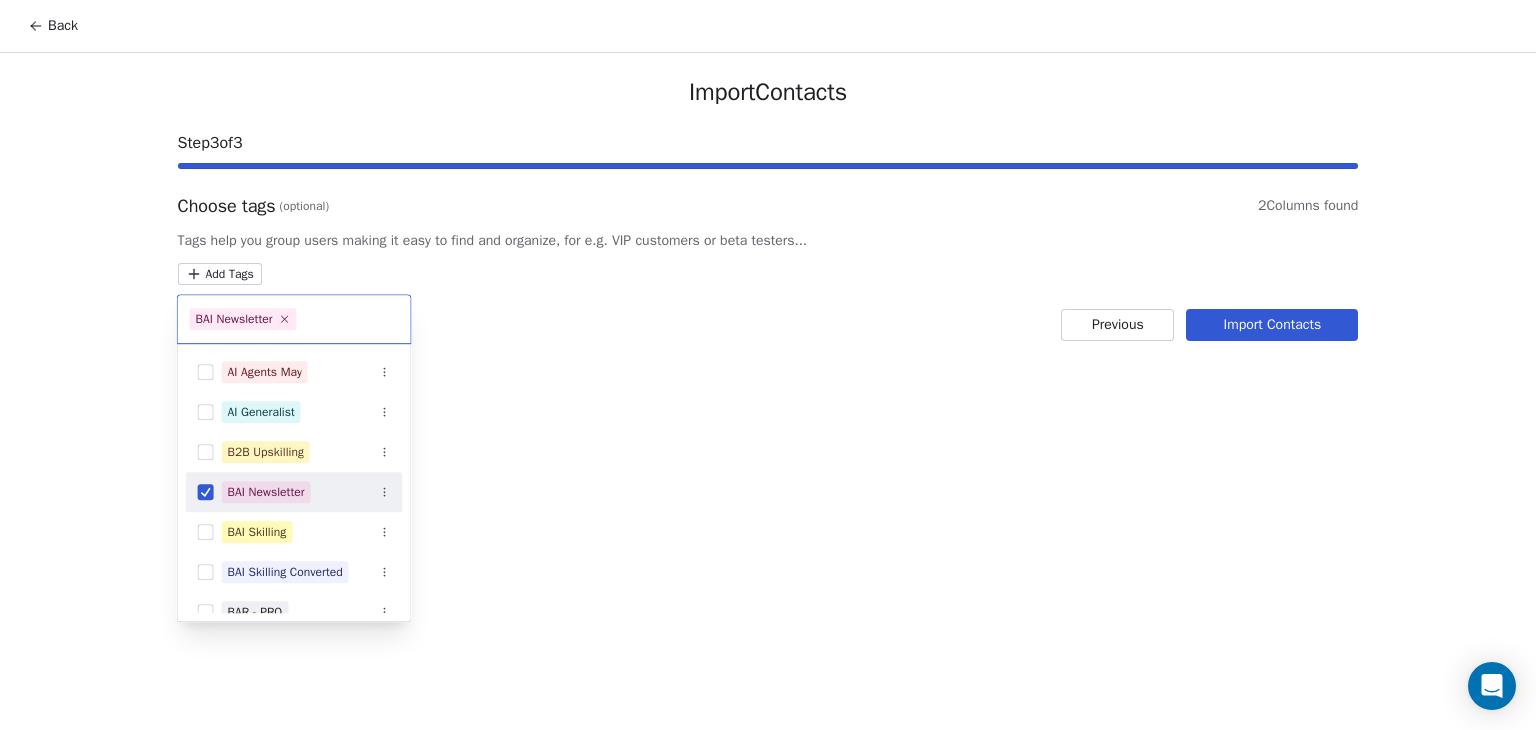 click on "Back Import  Contacts Step  3  of  3 Choose tags (optional) 2  Columns found Tags help you group users making it easy to find and organize, for e.g. VIP customers or beta testers...  Add Tags Previous Import Contacts
BAI Newsletter Advanced Sales Automation Agent Masterclass AI Agents April AI Agents Brochure Download AI Agents July AI Agents Marketing 1 AI Agents May AI Generalist B2B Upskilling BAI Newsletter BAI Skilling BAI Skilling Converted BAR - PRO bsr- pro Email Course (AI Agents) Generative AI Bootcamp - April 25 Generative AI Student Feb 25 Marketin Leads" at bounding box center [768, 365] 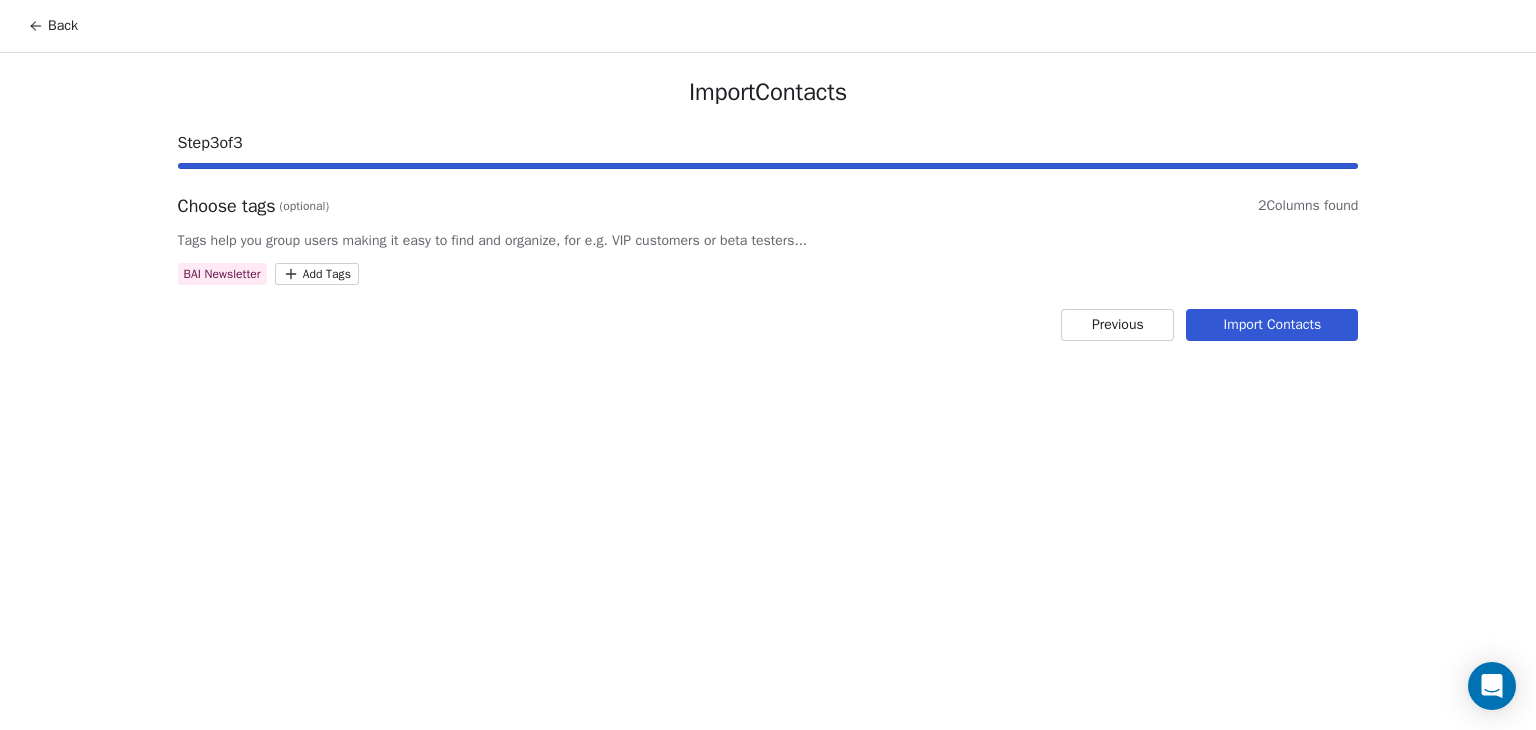 click on "Import Contacts" at bounding box center (1272, 325) 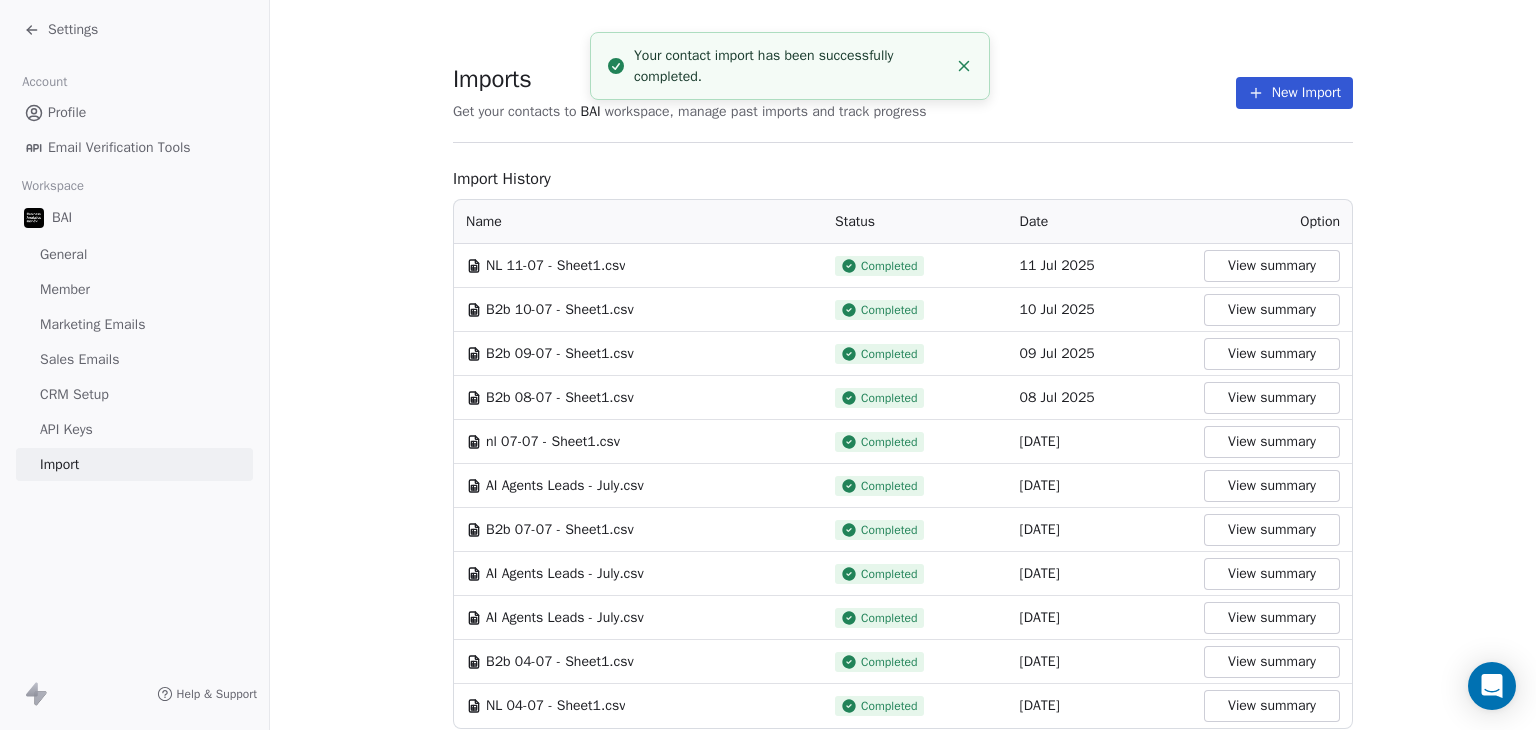 click 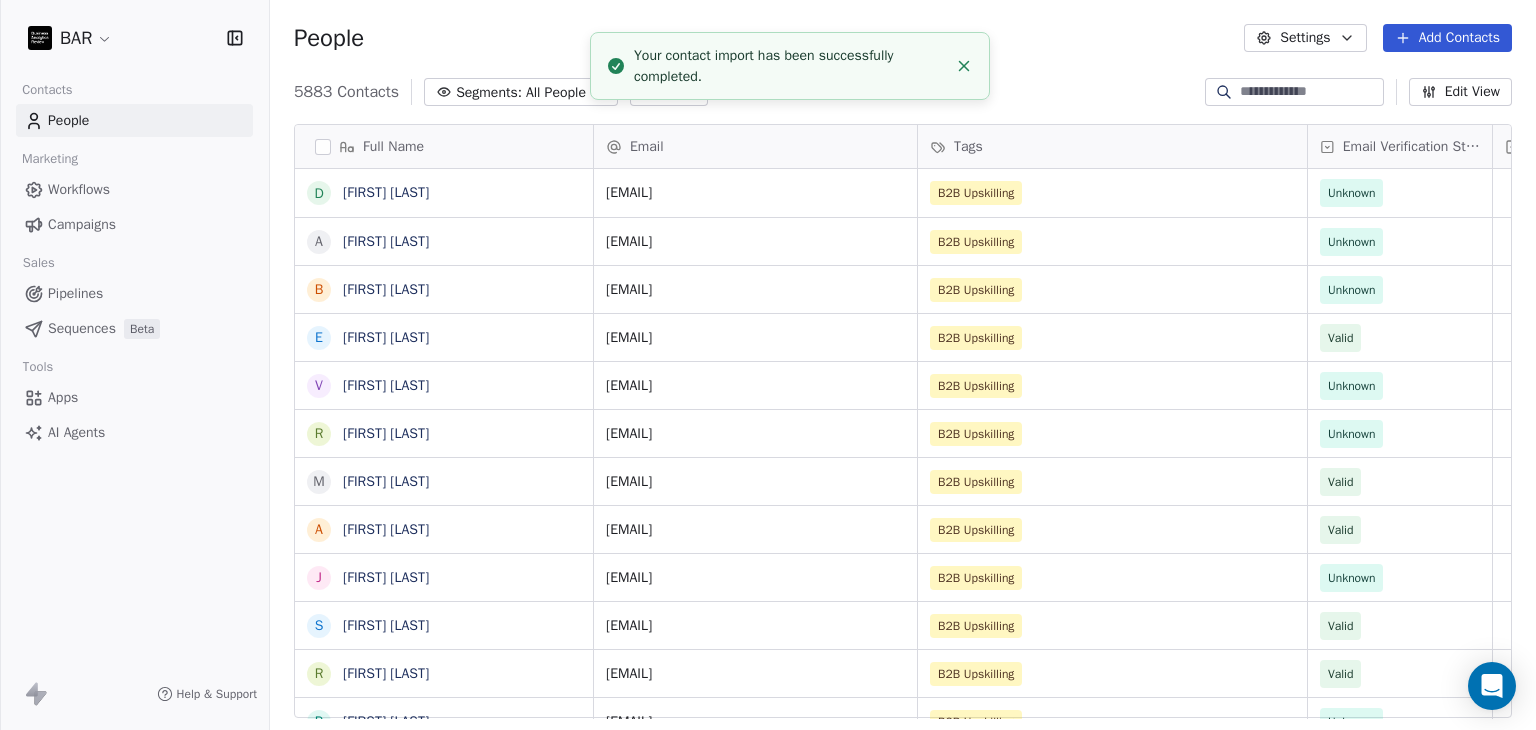 scroll, scrollTop: 16, scrollLeft: 16, axis: both 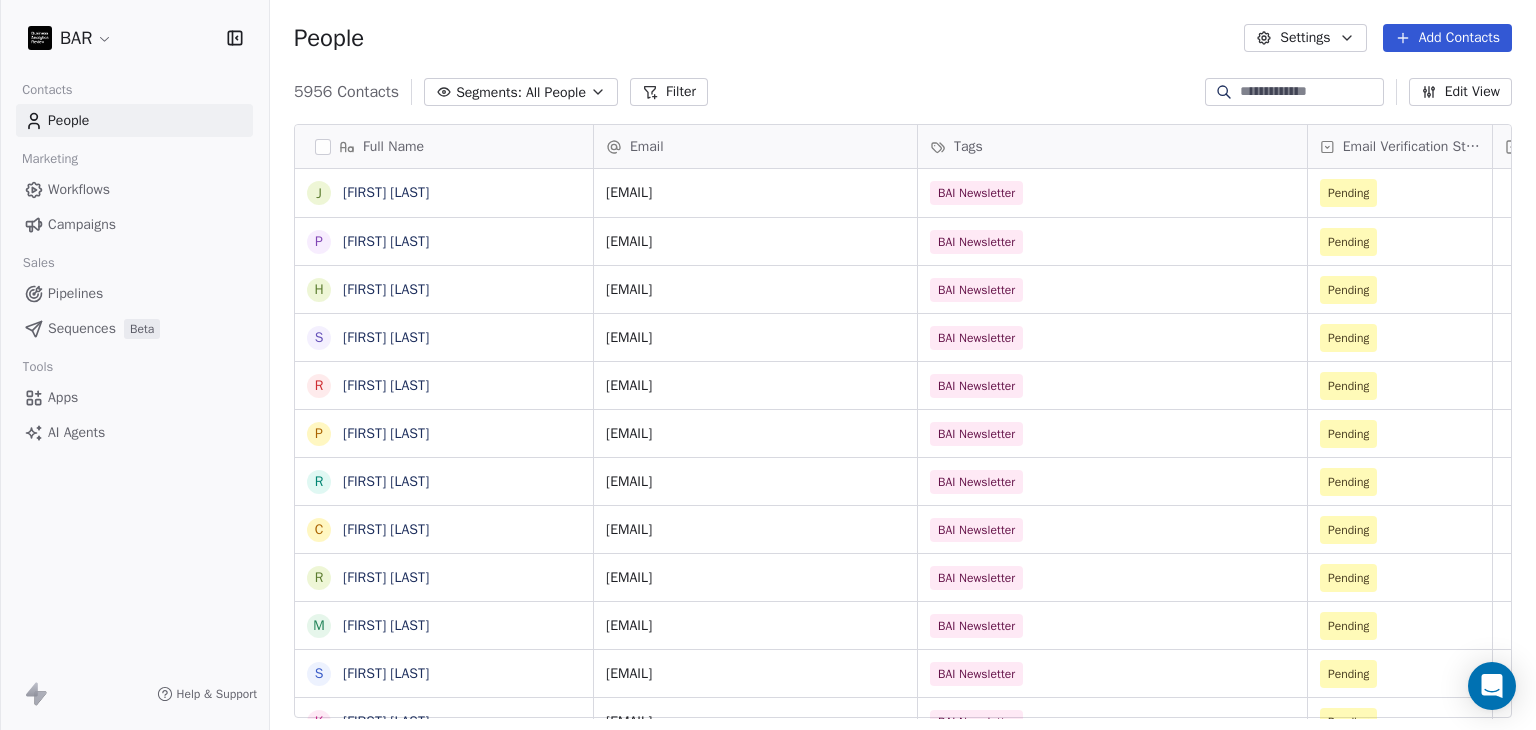click on "5956 Contacts Segments: All People Filter  Edit View" at bounding box center (903, 92) 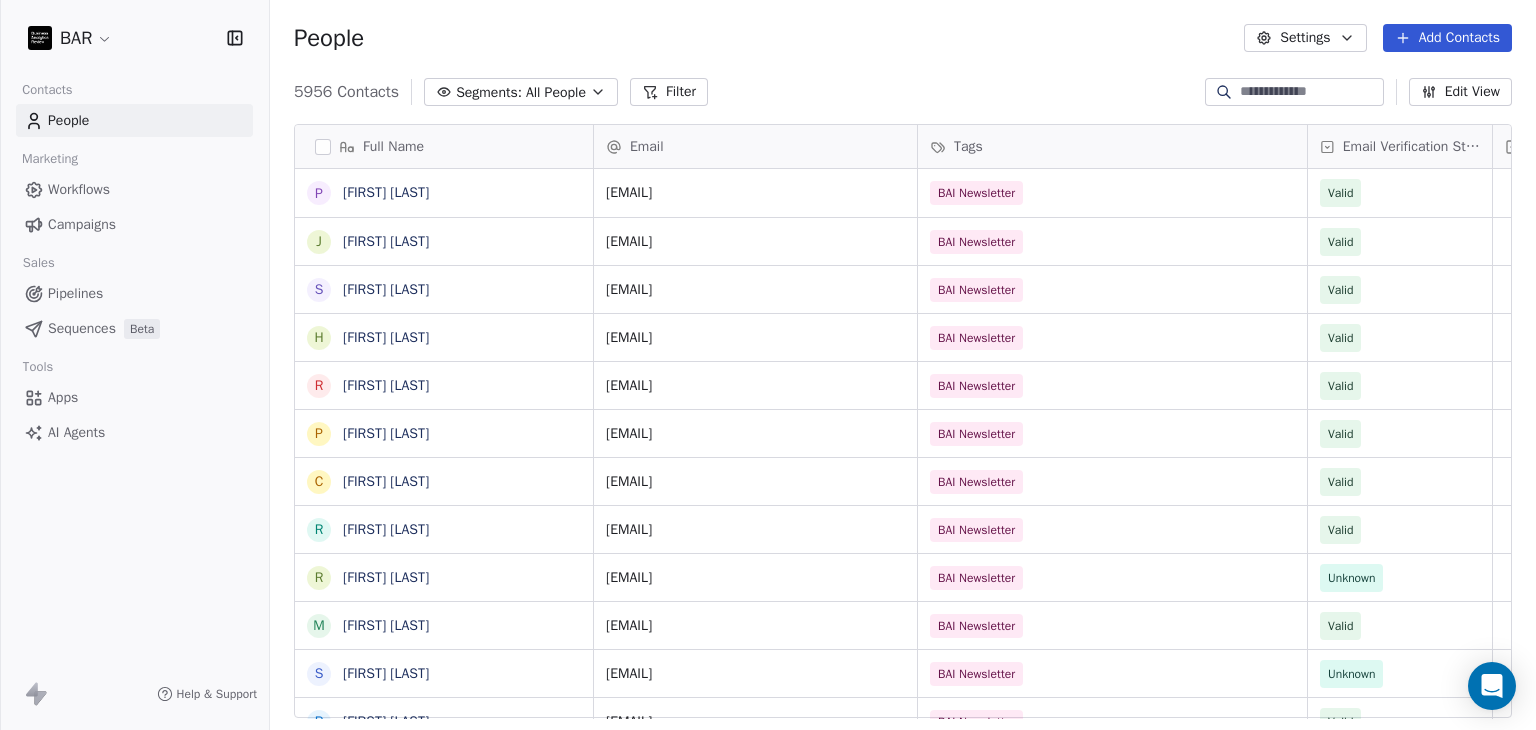 click on "5956 Contacts Segments: All People Filter  Edit View" at bounding box center (903, 92) 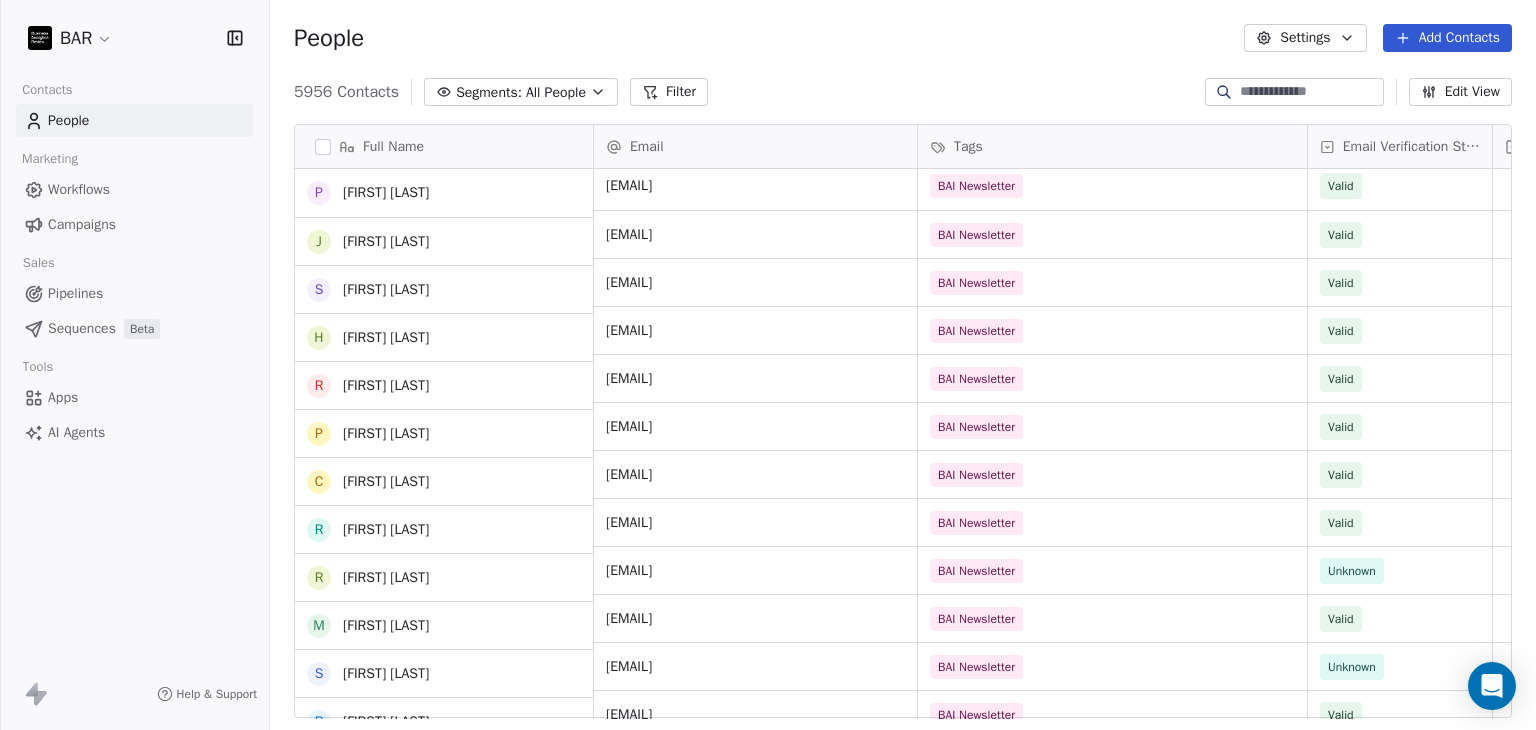 scroll, scrollTop: 400, scrollLeft: 0, axis: vertical 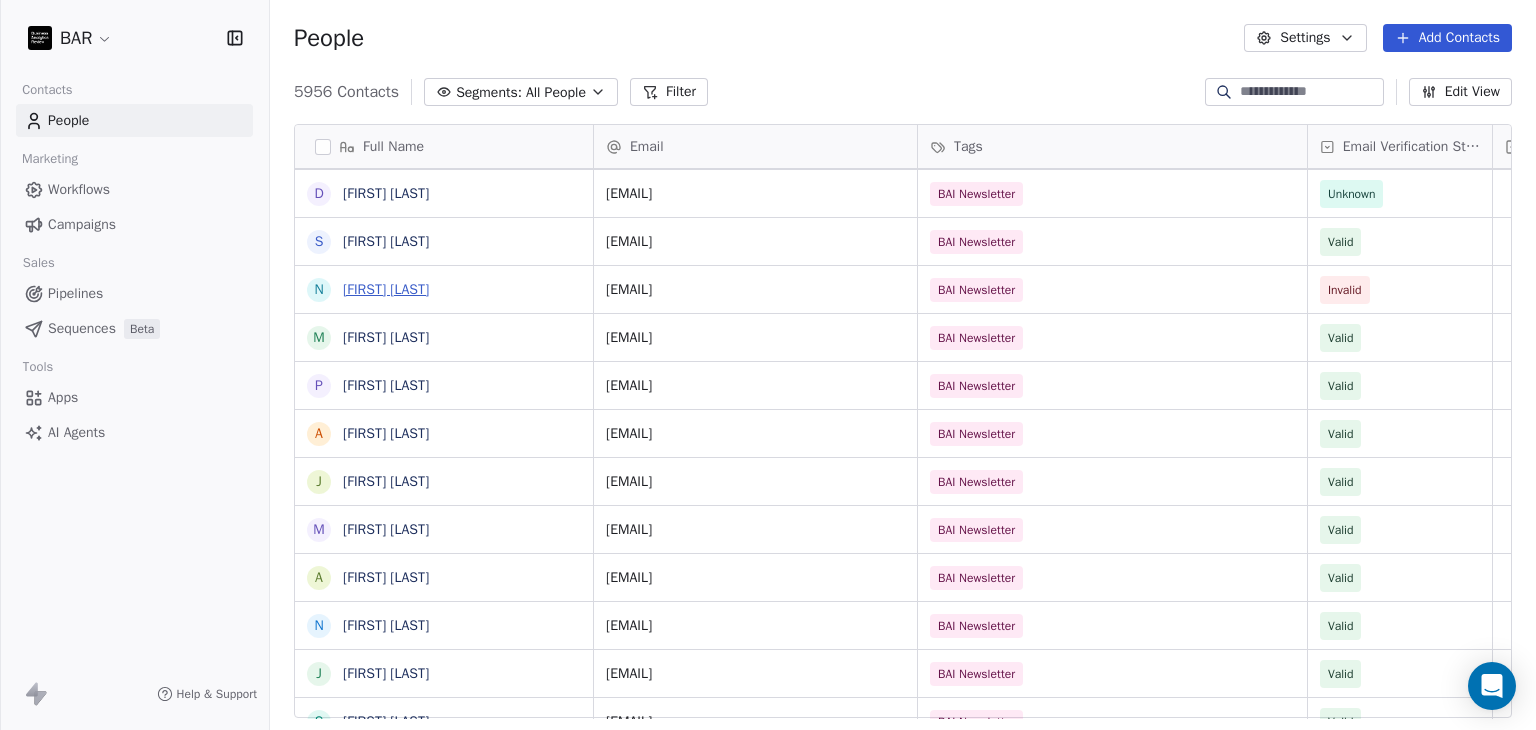 click on "[FIRST] [LAST]" at bounding box center [386, 289] 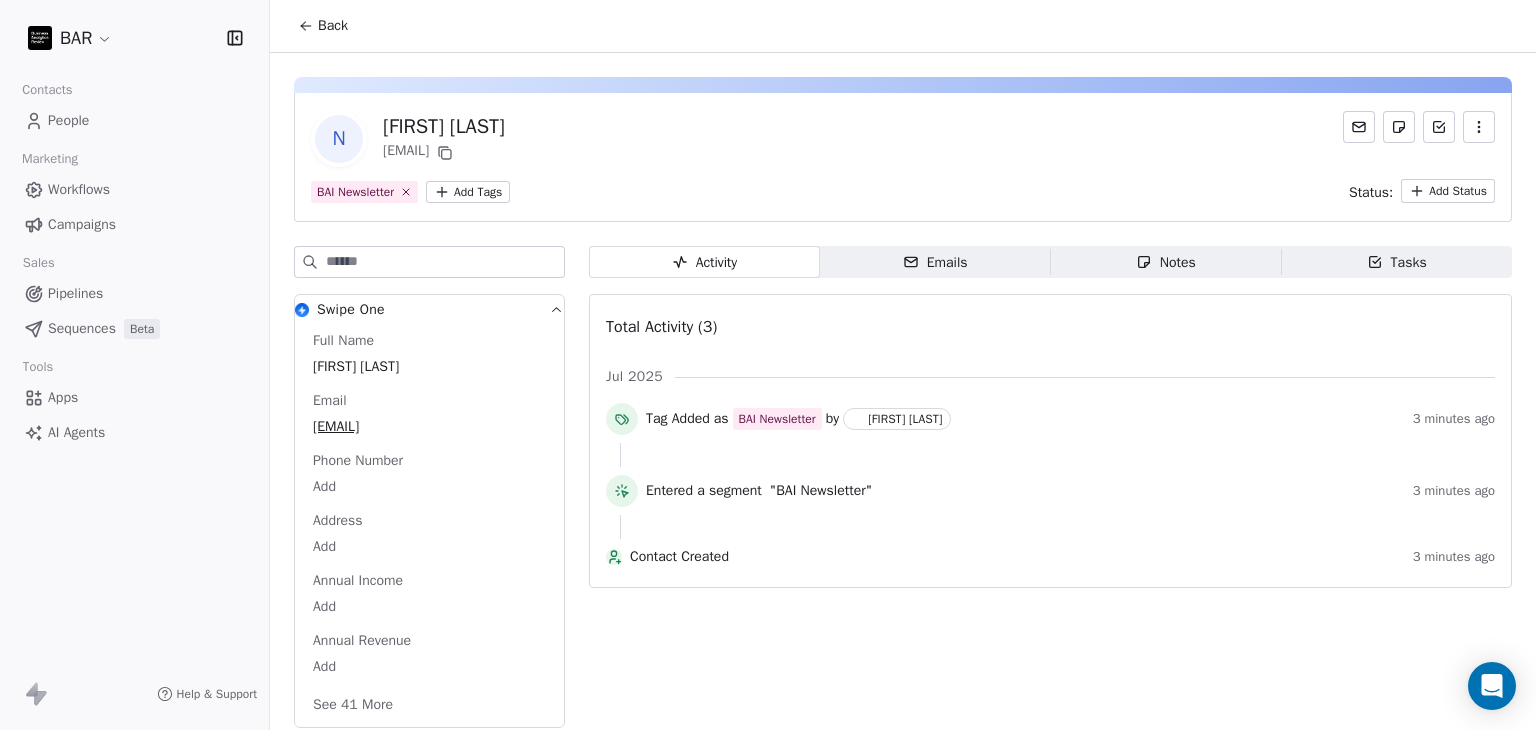 click 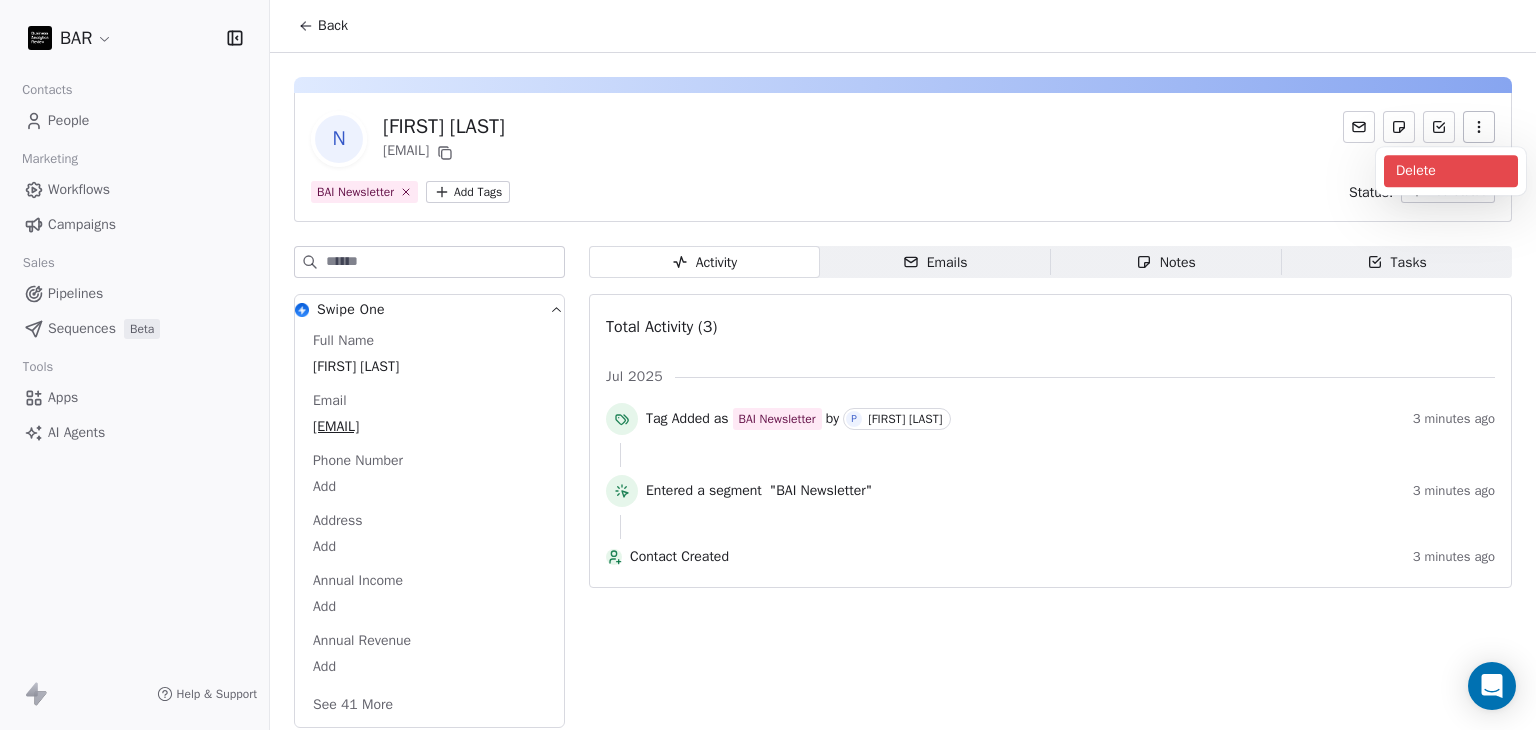 click on "Delete" at bounding box center (1451, 171) 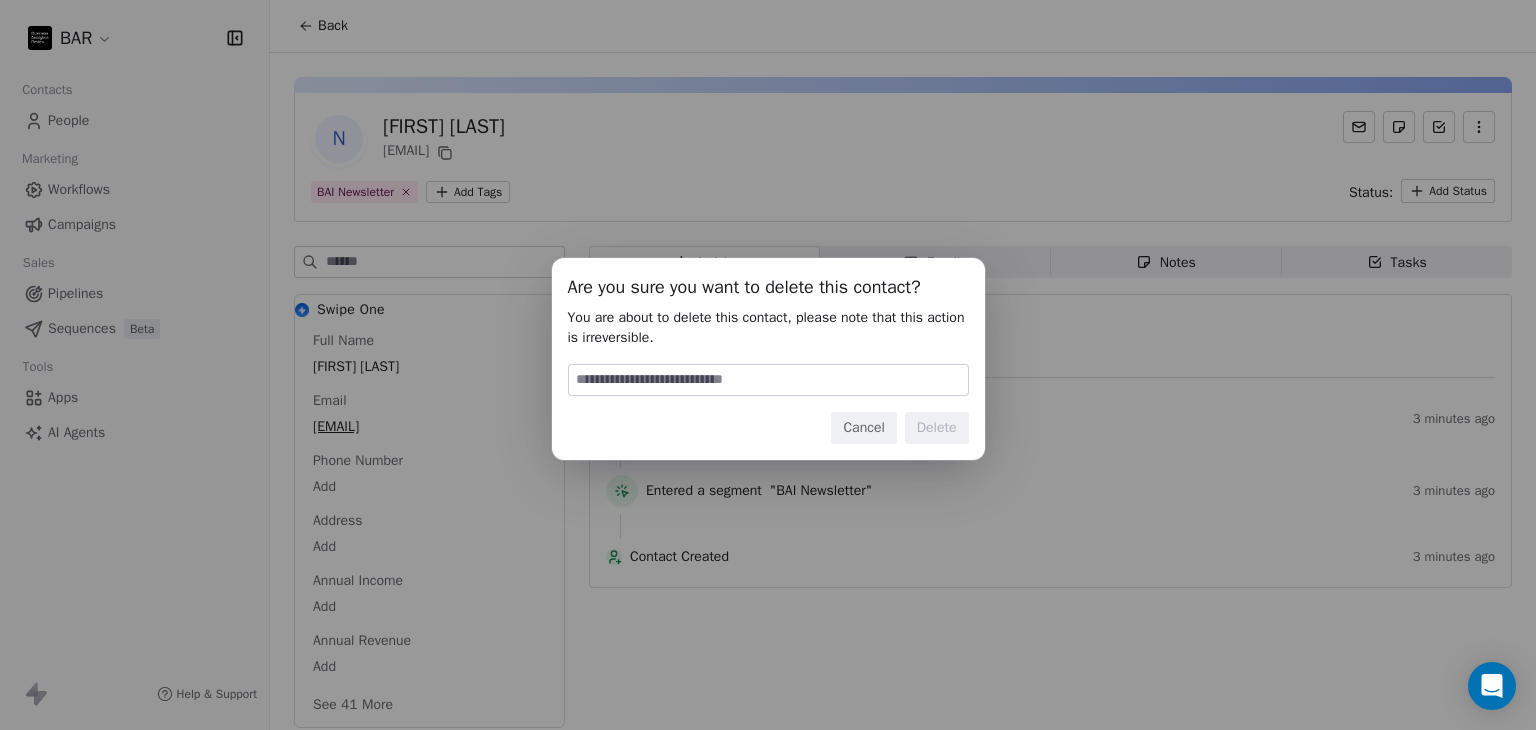 click at bounding box center (768, 380) 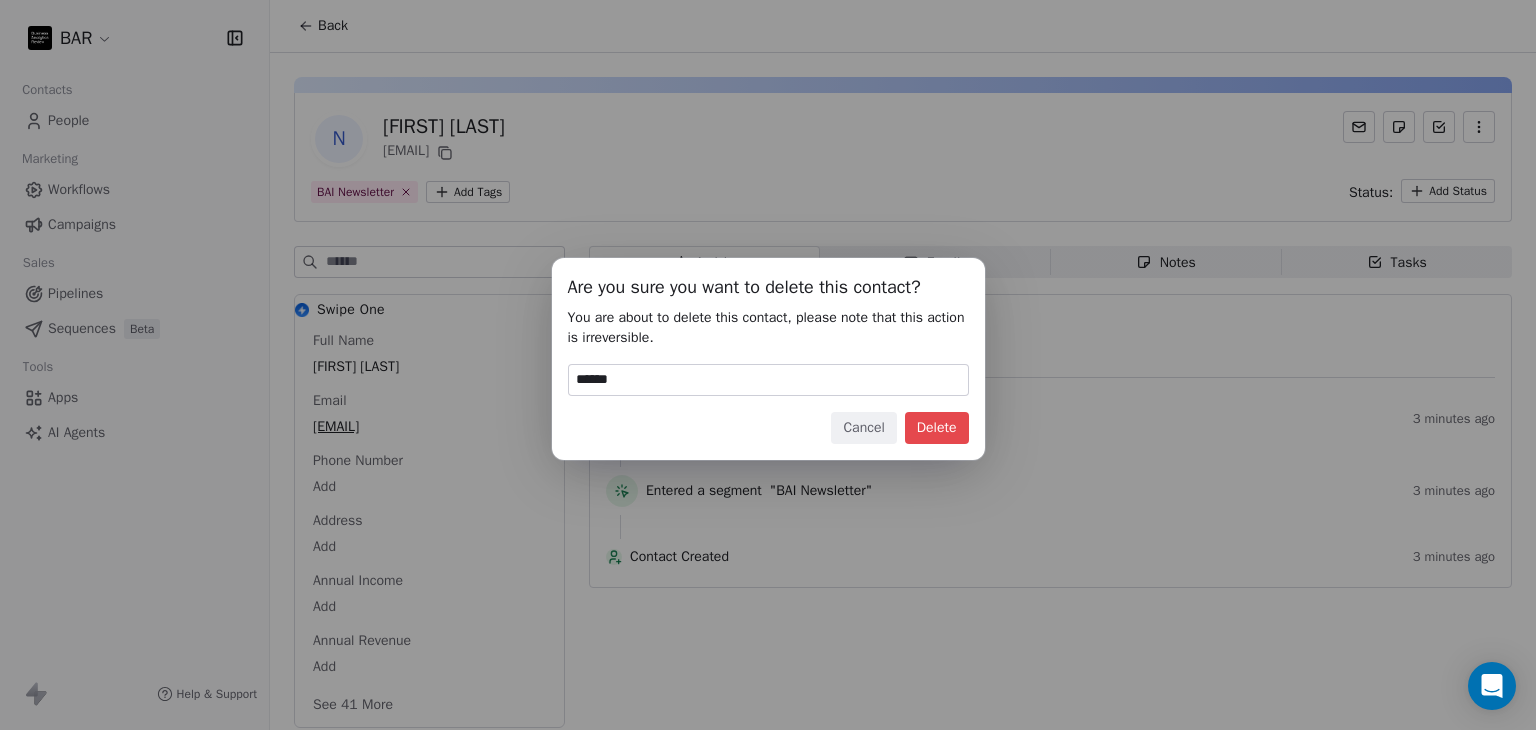 click on "Delete" at bounding box center (937, 428) 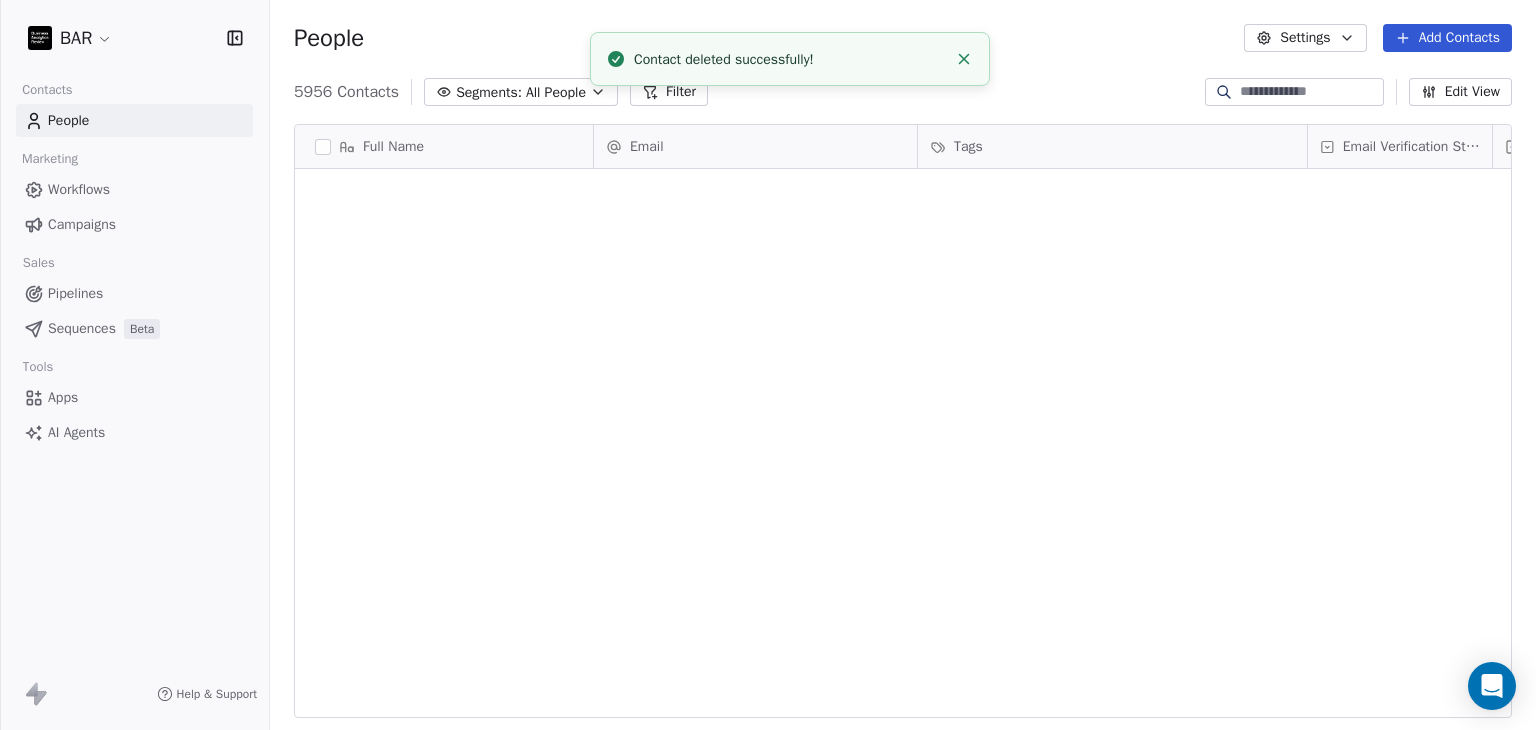 scroll, scrollTop: 2400, scrollLeft: 0, axis: vertical 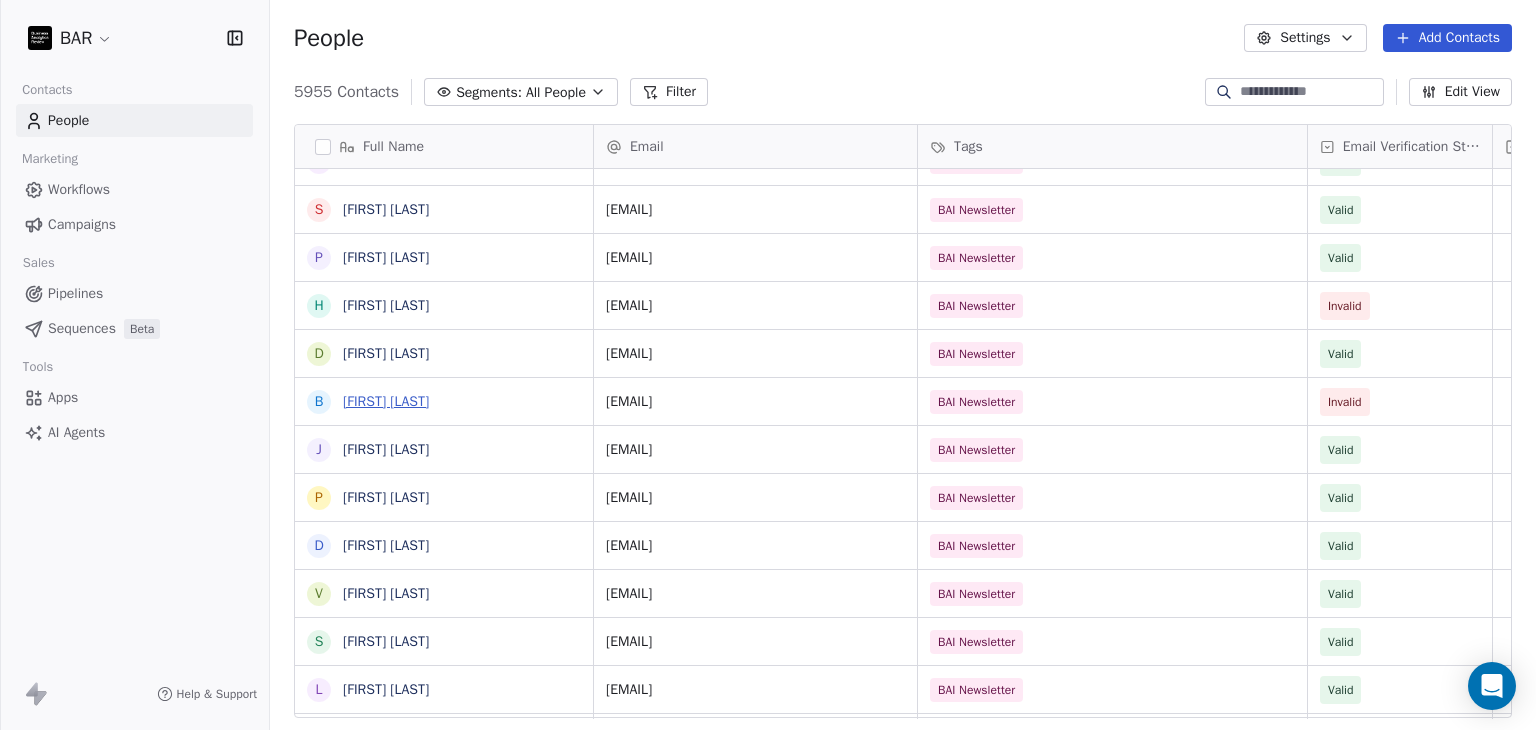 click on "[FIRST] [LAST]" at bounding box center [386, 401] 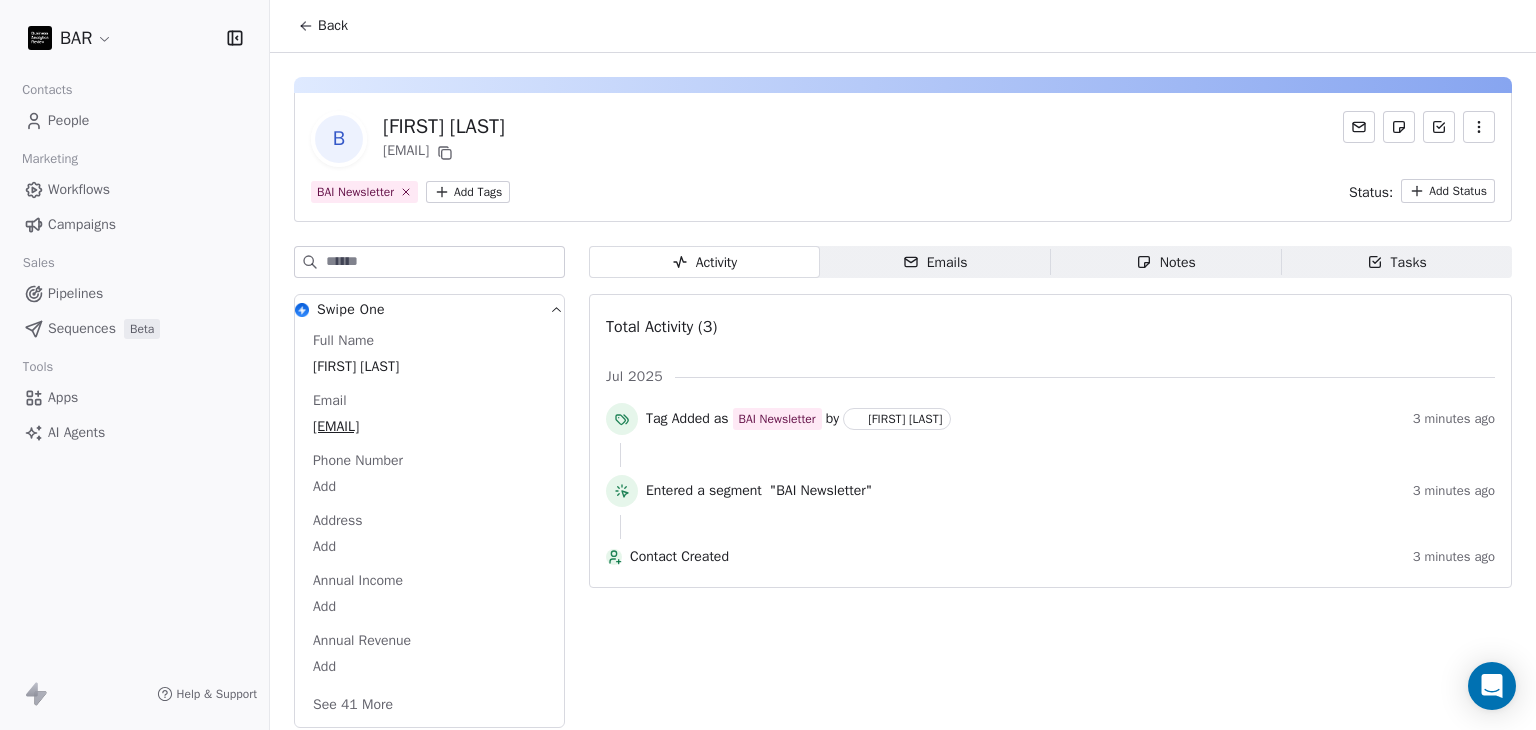 click 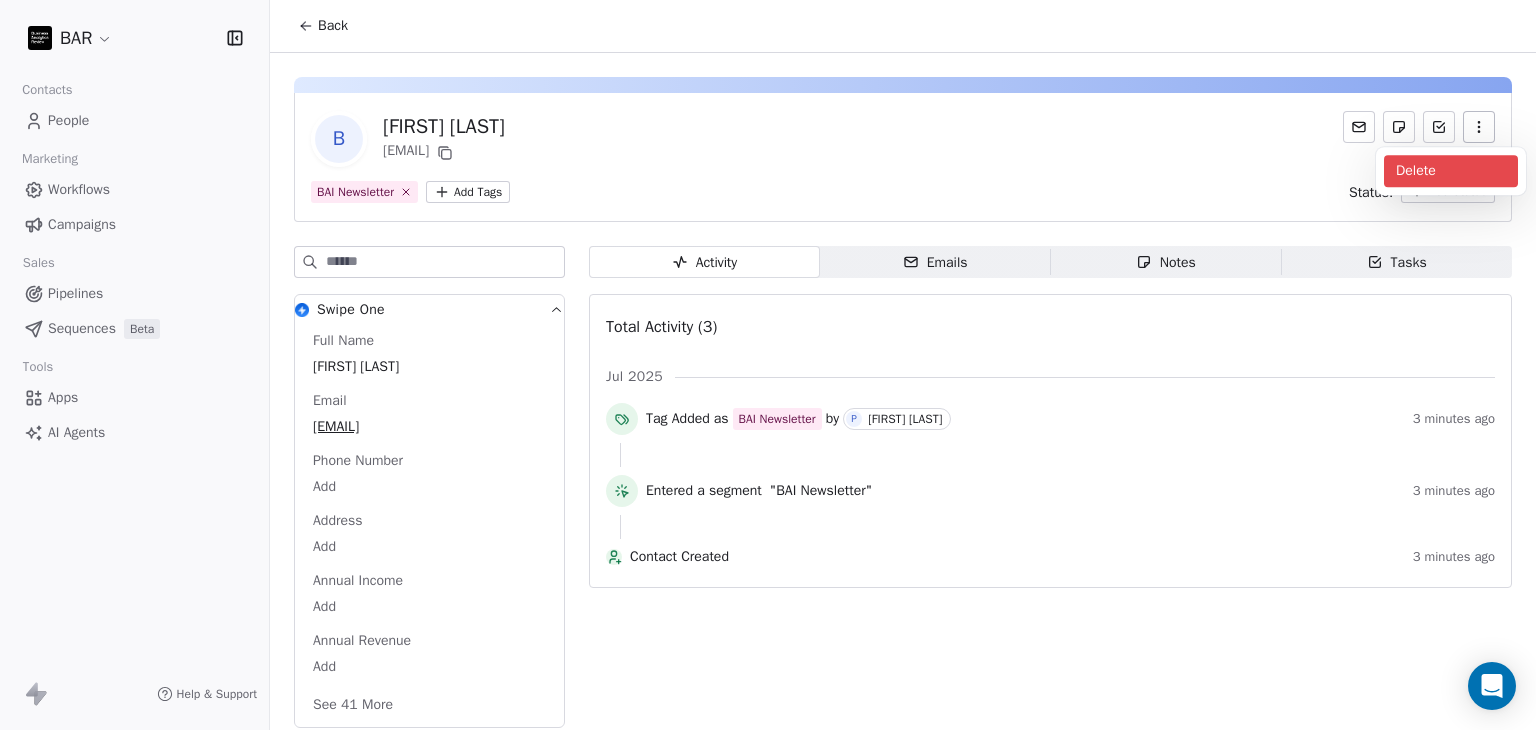 click on "Delete" at bounding box center (1451, 171) 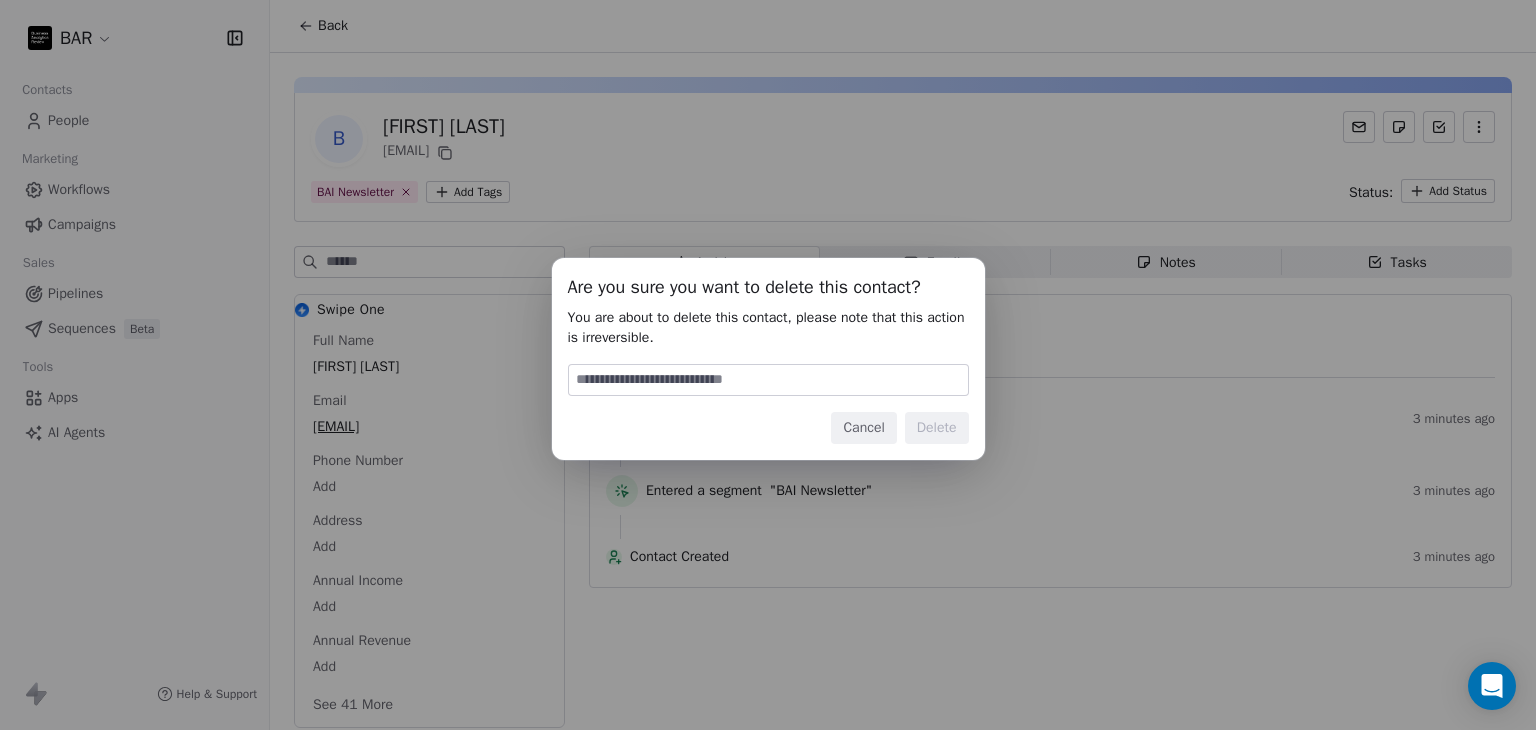click at bounding box center [768, 380] 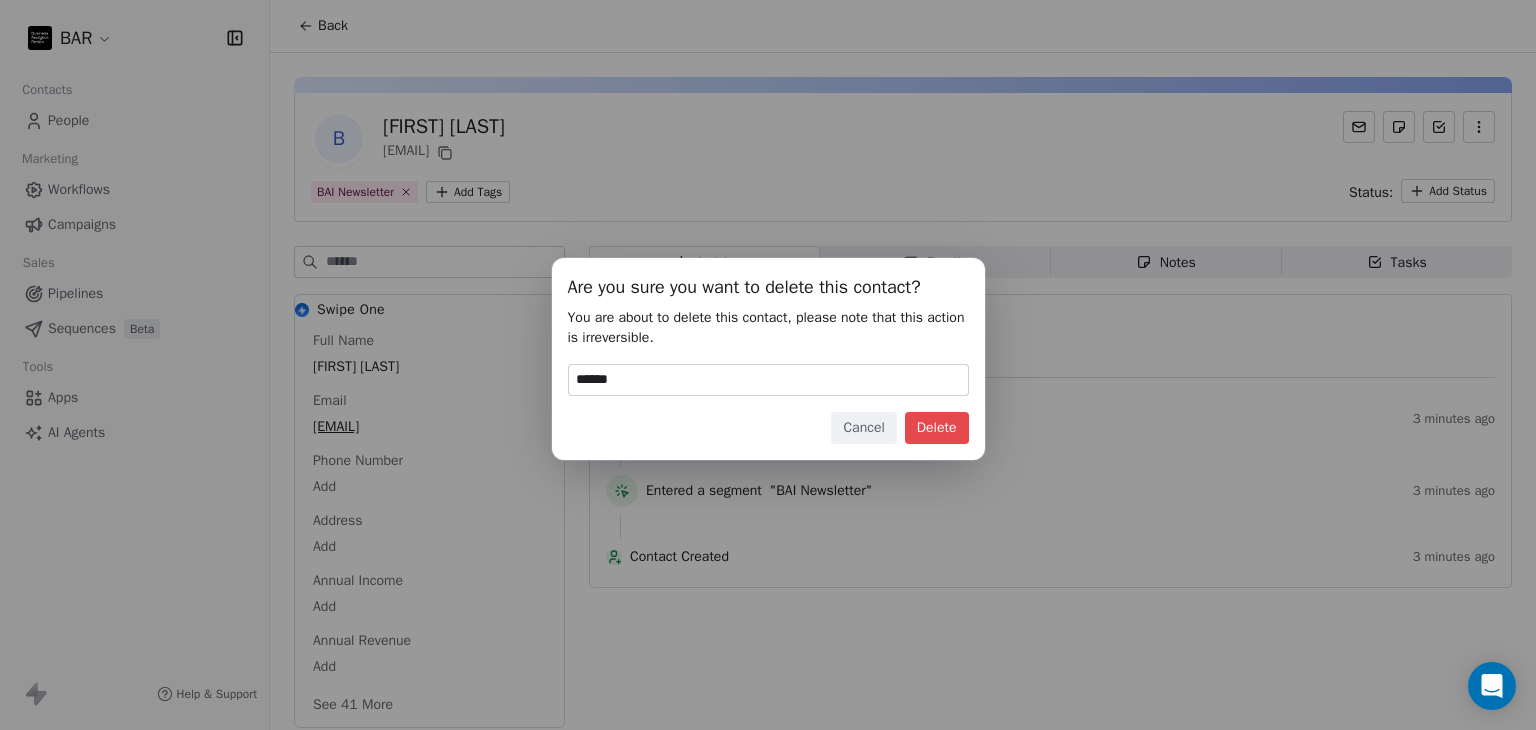 click on "Delete" at bounding box center [937, 428] 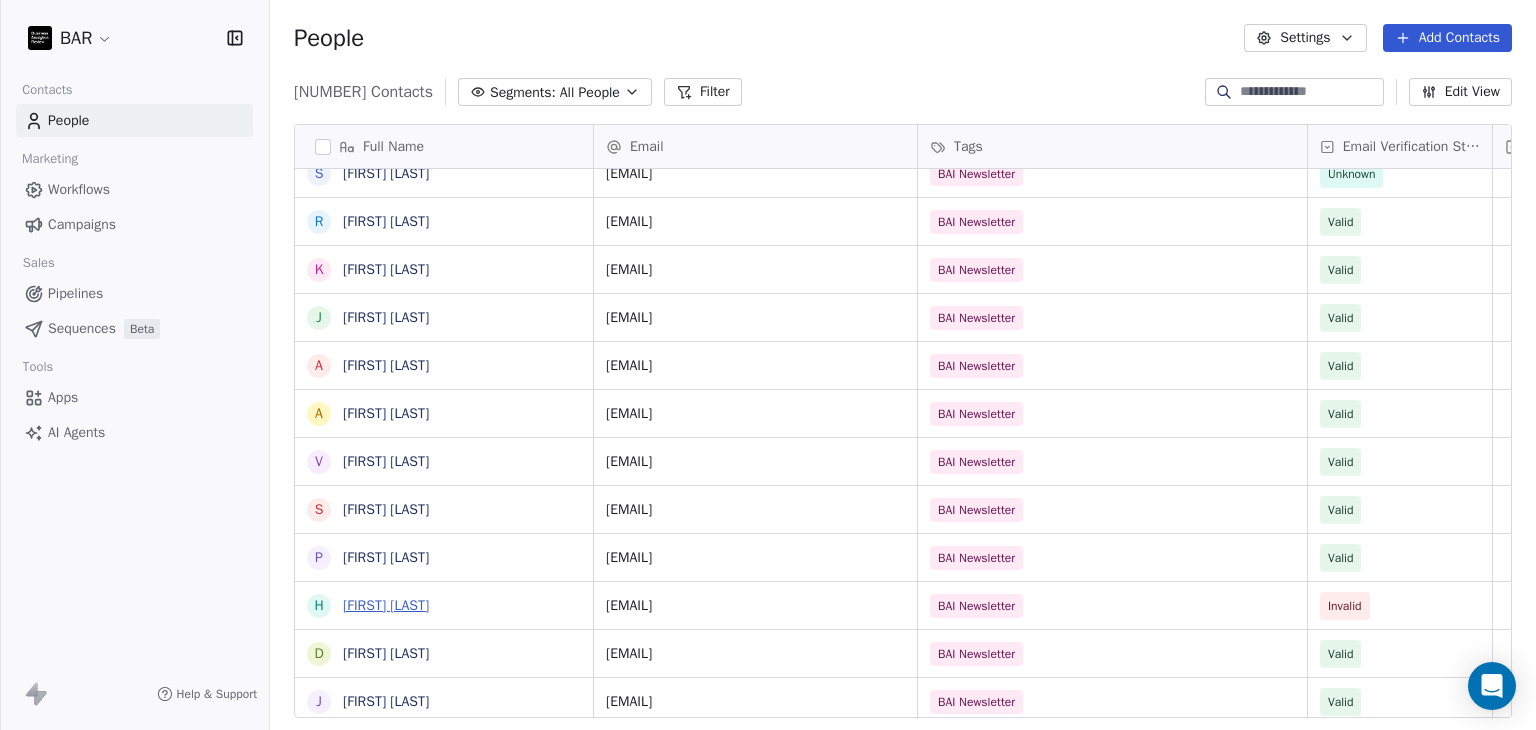 click on "[FIRST] [LAST]" at bounding box center (386, 605) 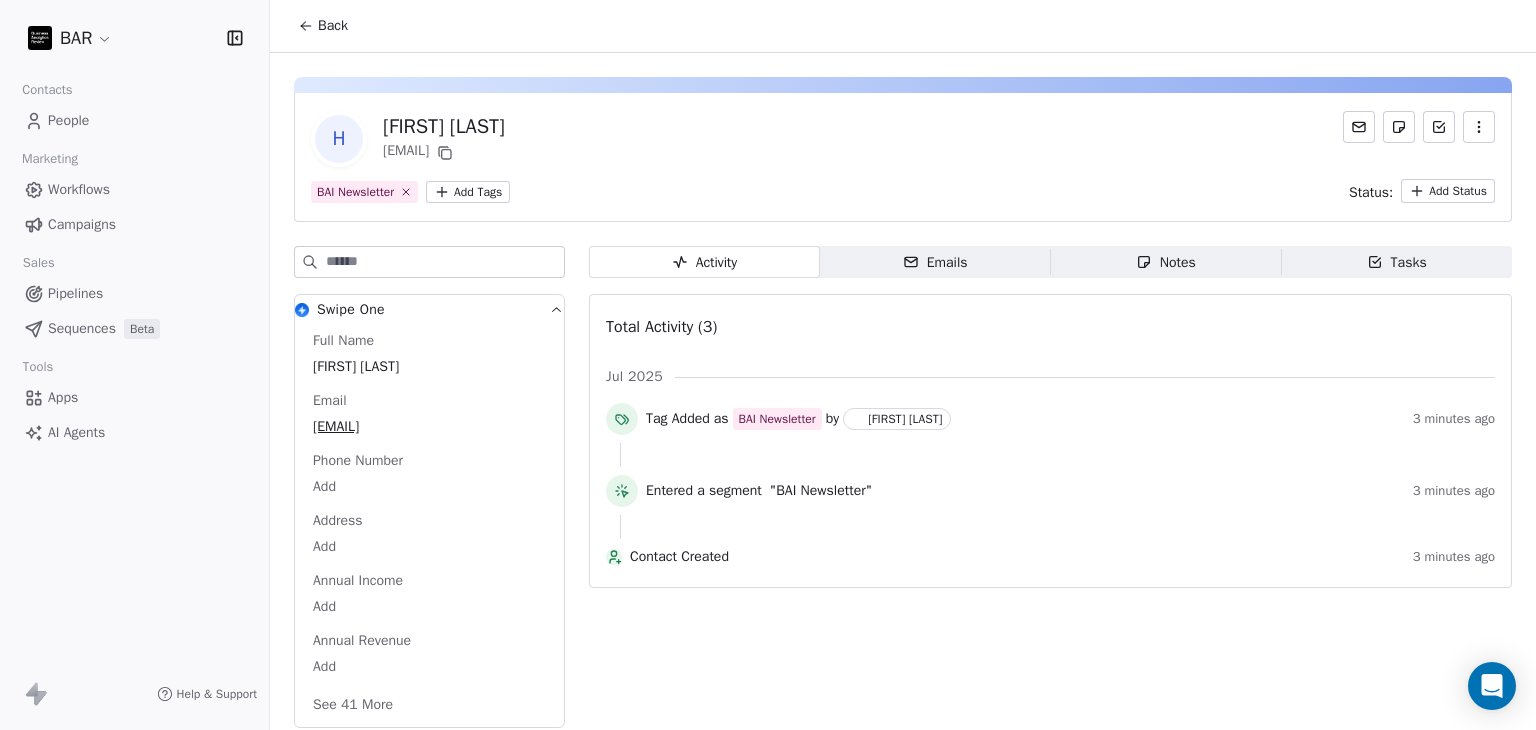 click 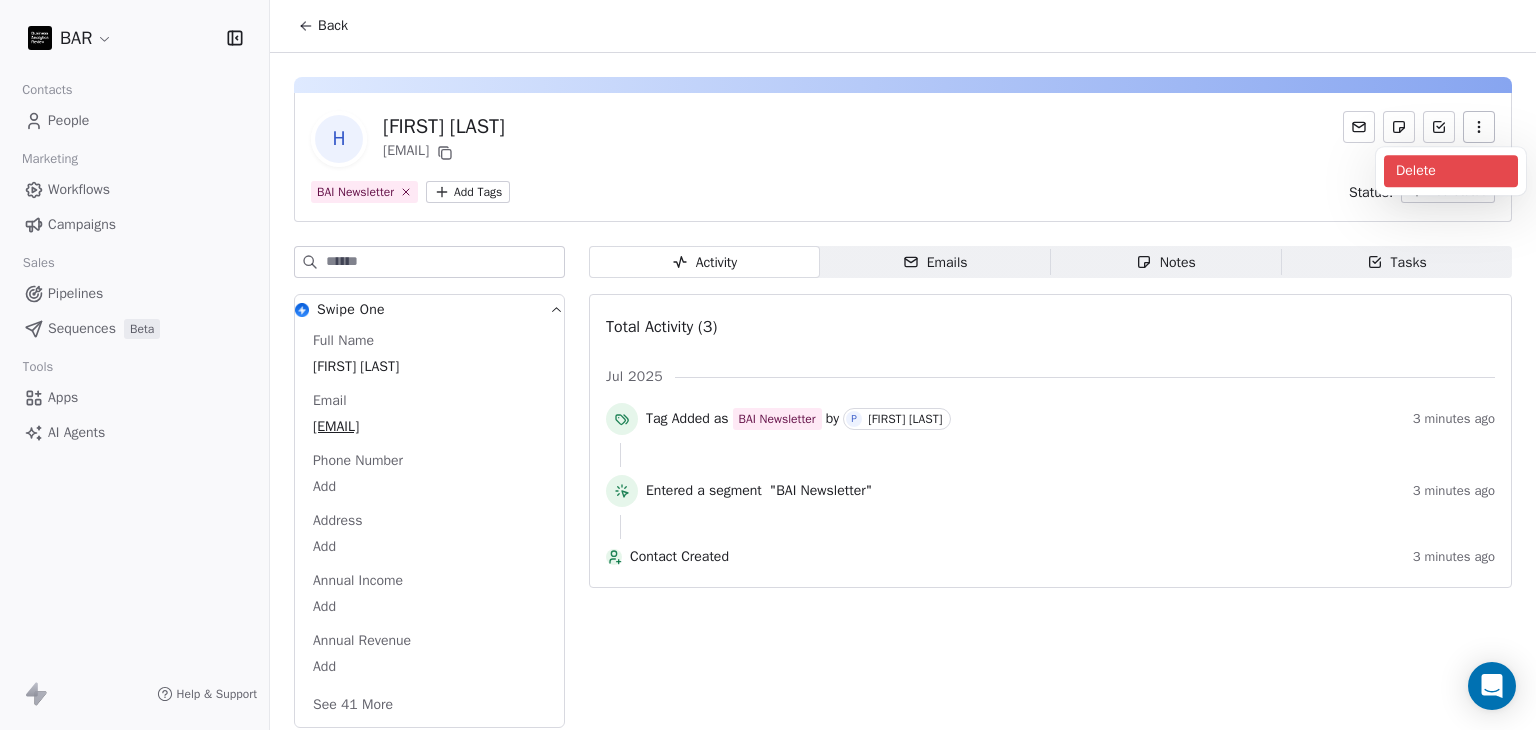 click on "Delete" at bounding box center (1451, 171) 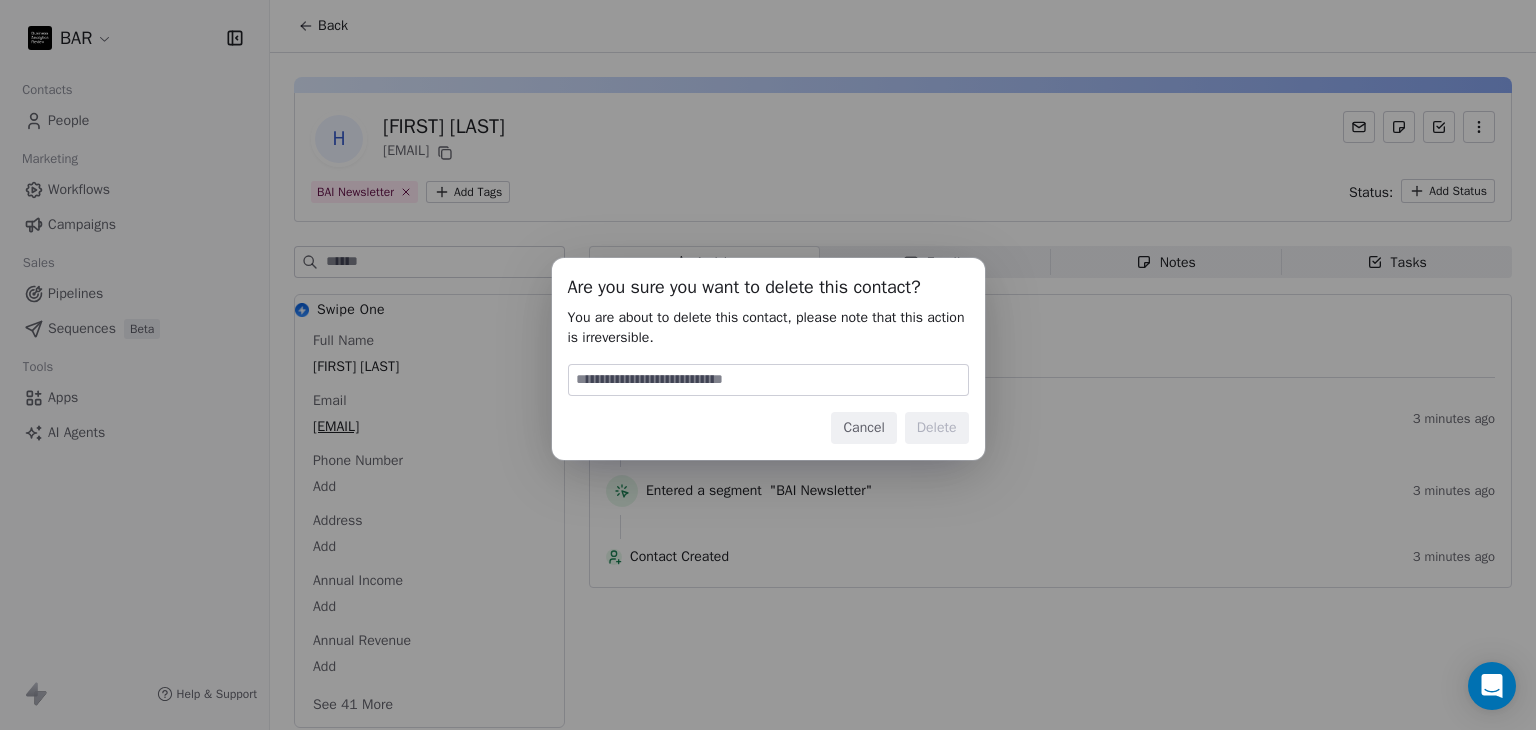 click at bounding box center (768, 380) 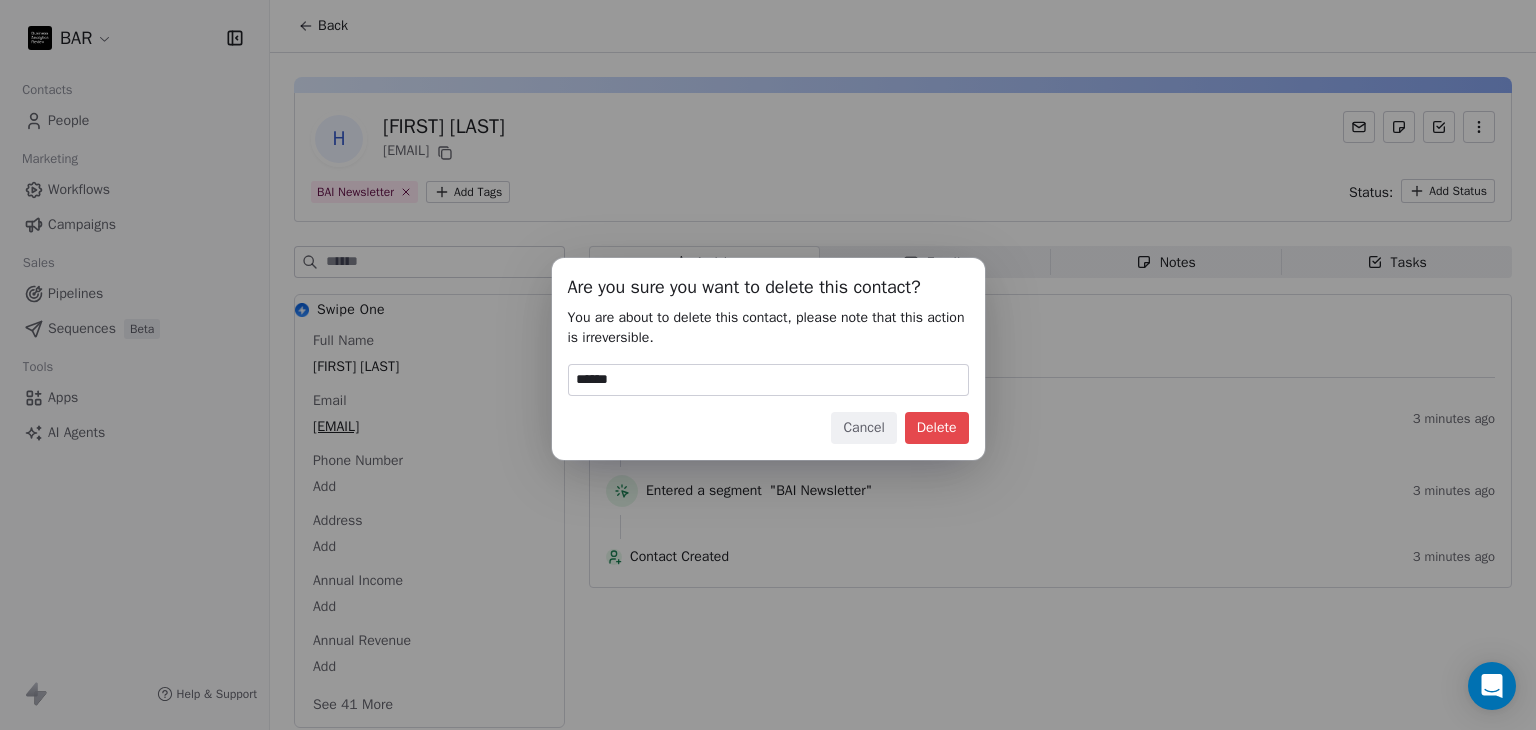 drag, startPoint x: 928, startPoint y: 434, endPoint x: 1031, endPoint y: 435, distance: 103.00485 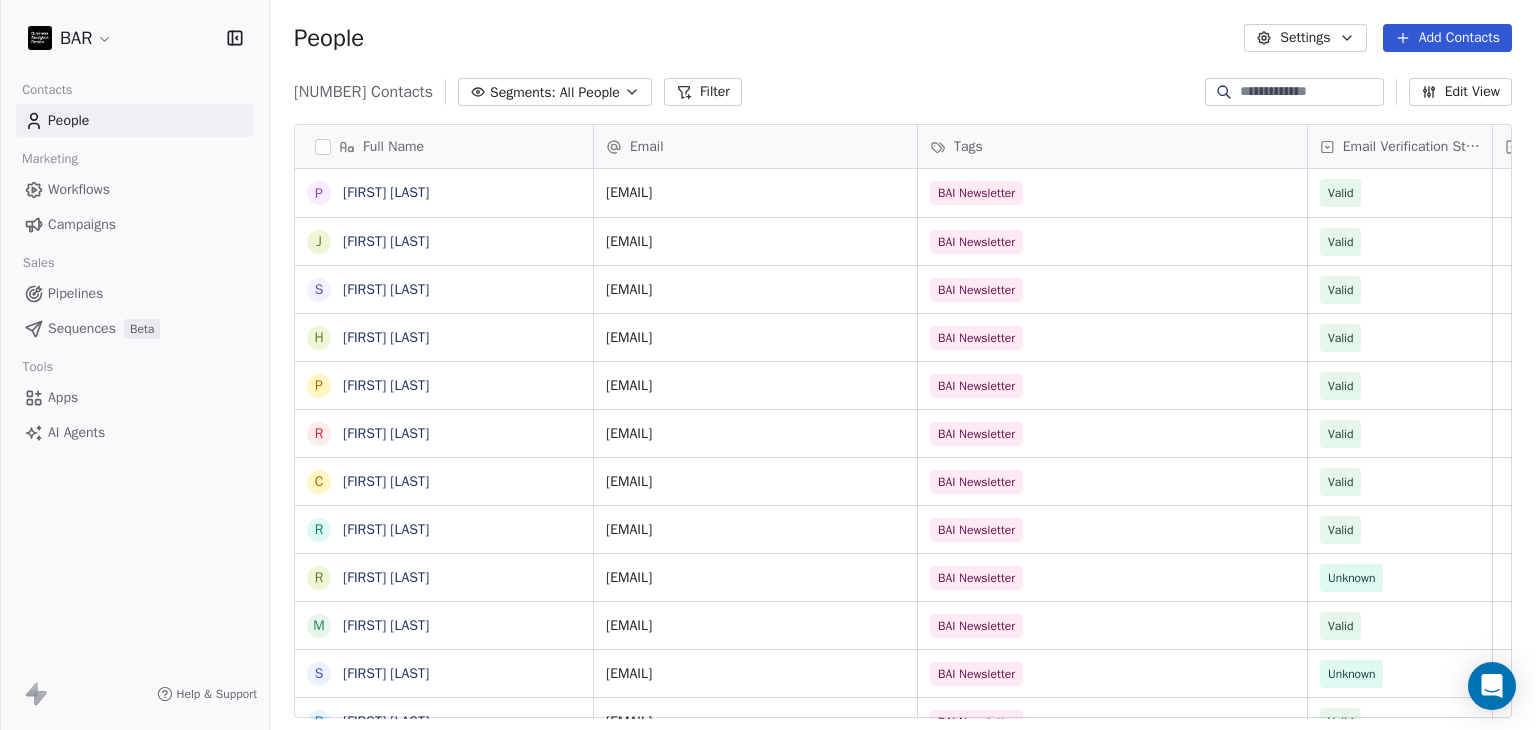 drag, startPoint x: 867, startPoint y: 18, endPoint x: 855, endPoint y: 18, distance: 12 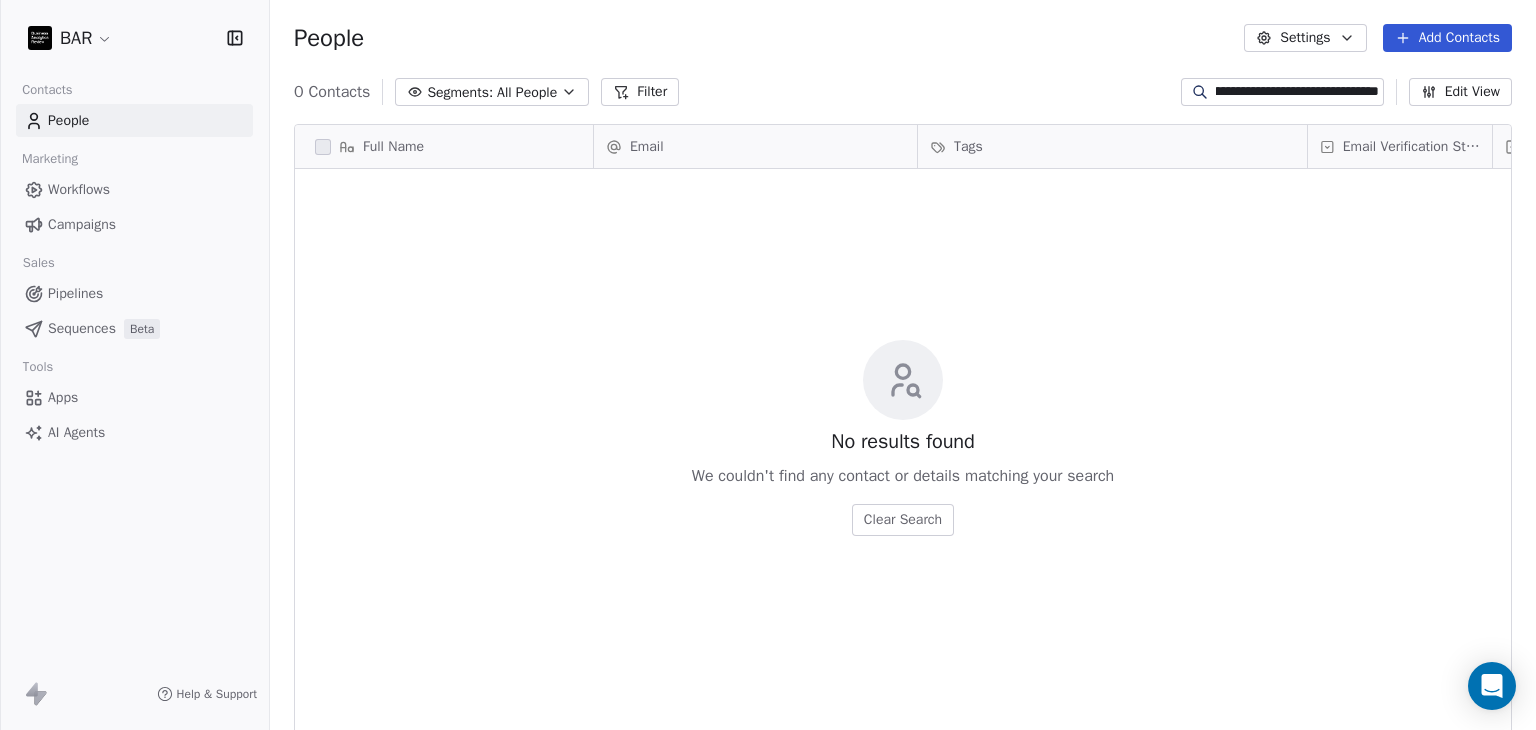 click on "**********" at bounding box center (1297, 92) 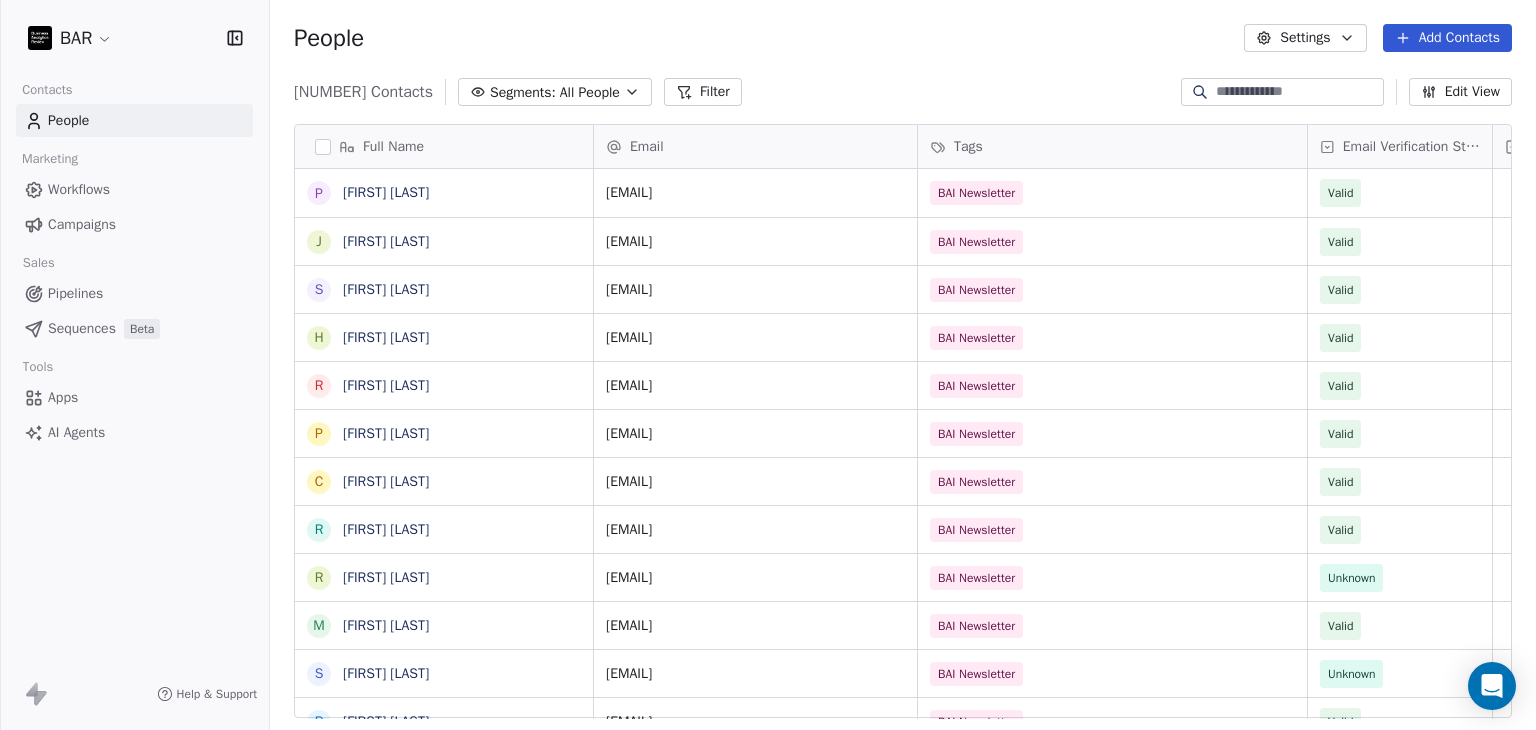 click on "Add Contacts" at bounding box center (1447, 38) 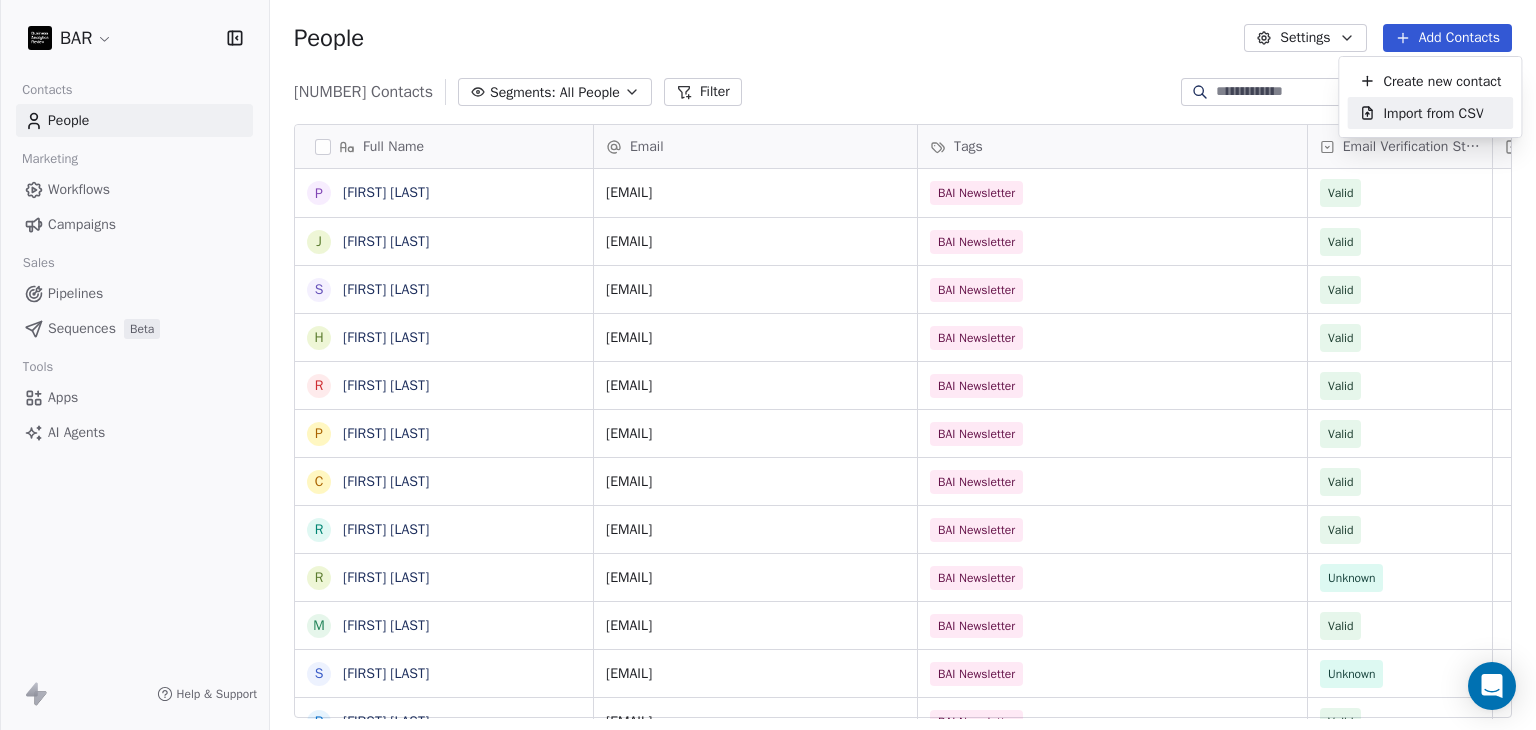 click on "Import from CSV" at bounding box center [1433, 113] 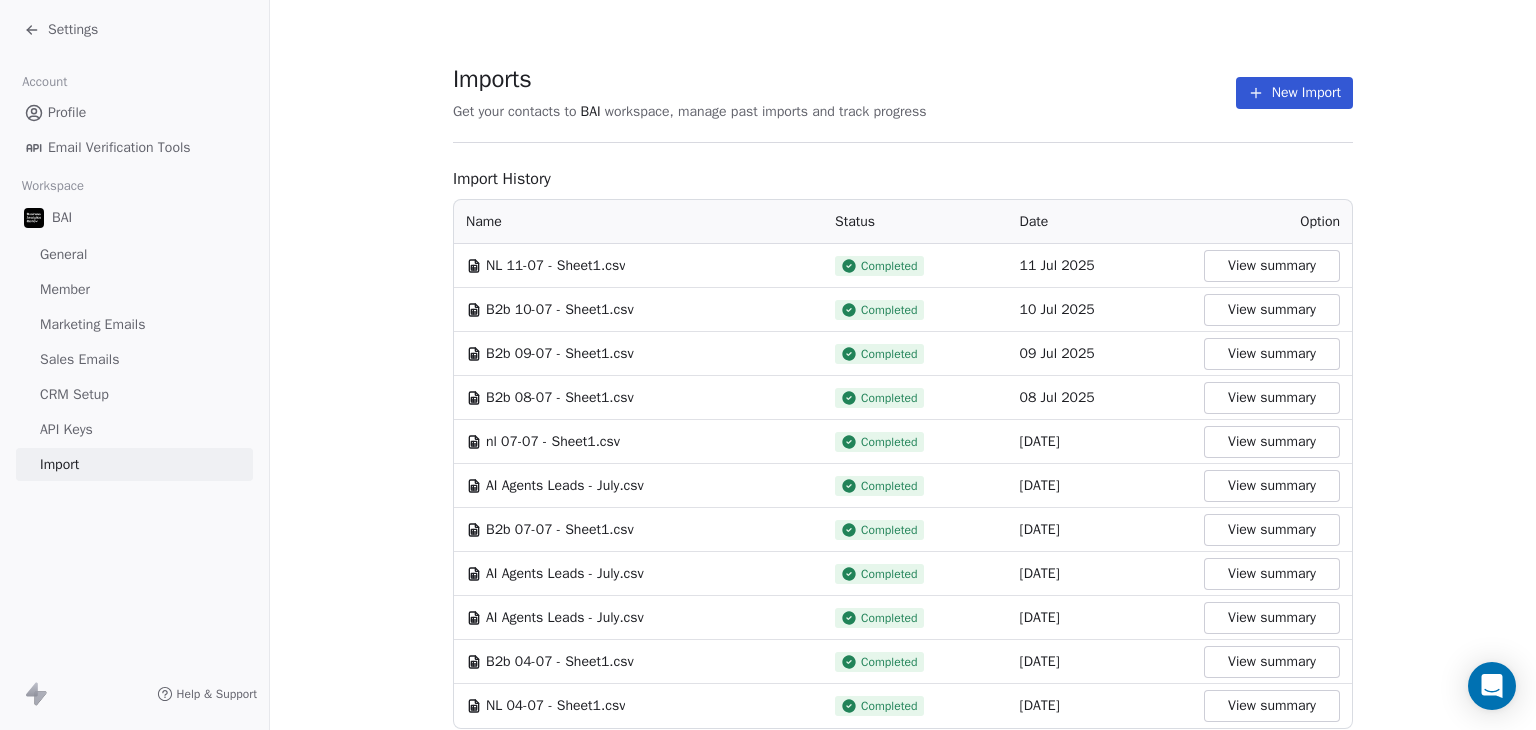 drag, startPoint x: 1347, startPoint y: 103, endPoint x: 1317, endPoint y: 97, distance: 30.594116 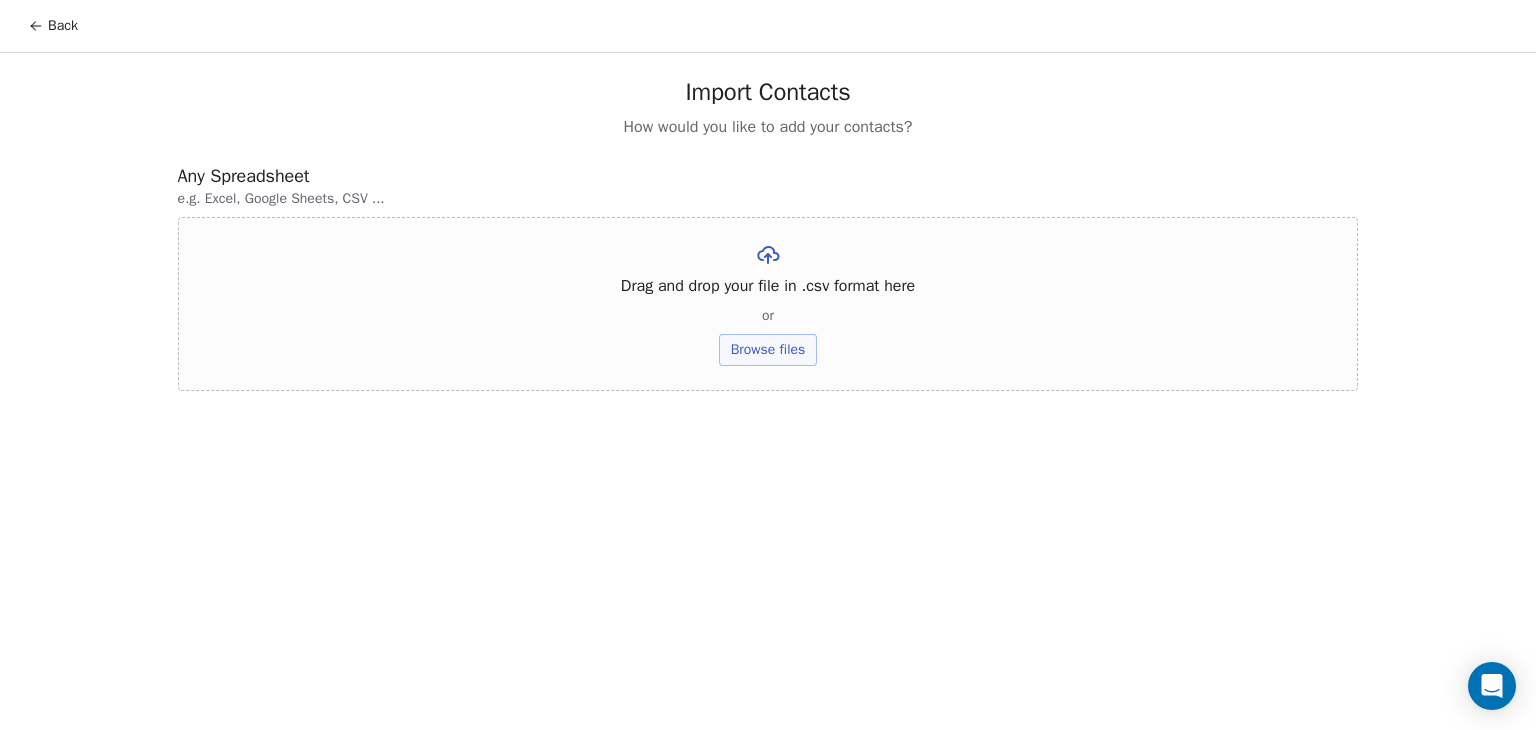click on "Browse files" at bounding box center (768, 350) 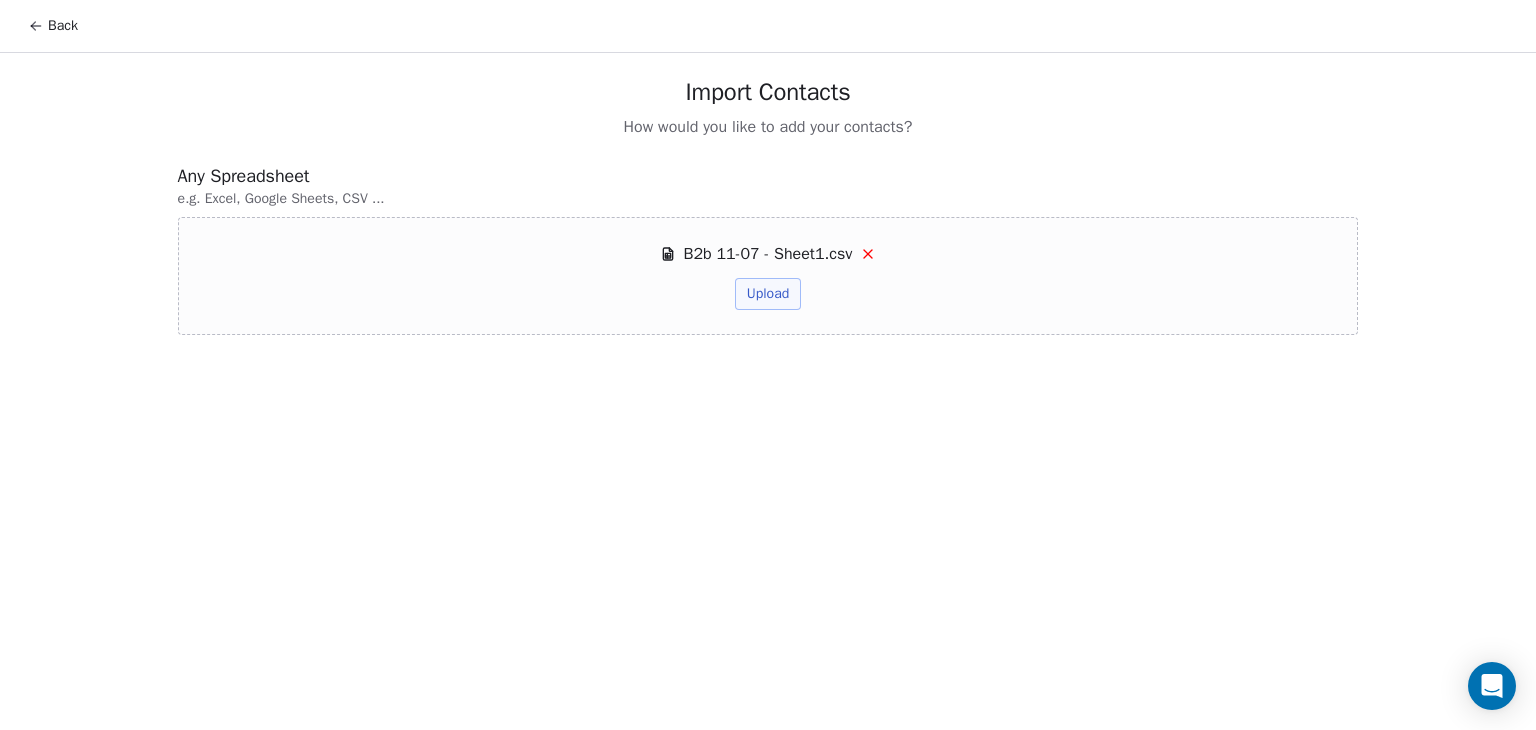 click on "Upload" at bounding box center [768, 294] 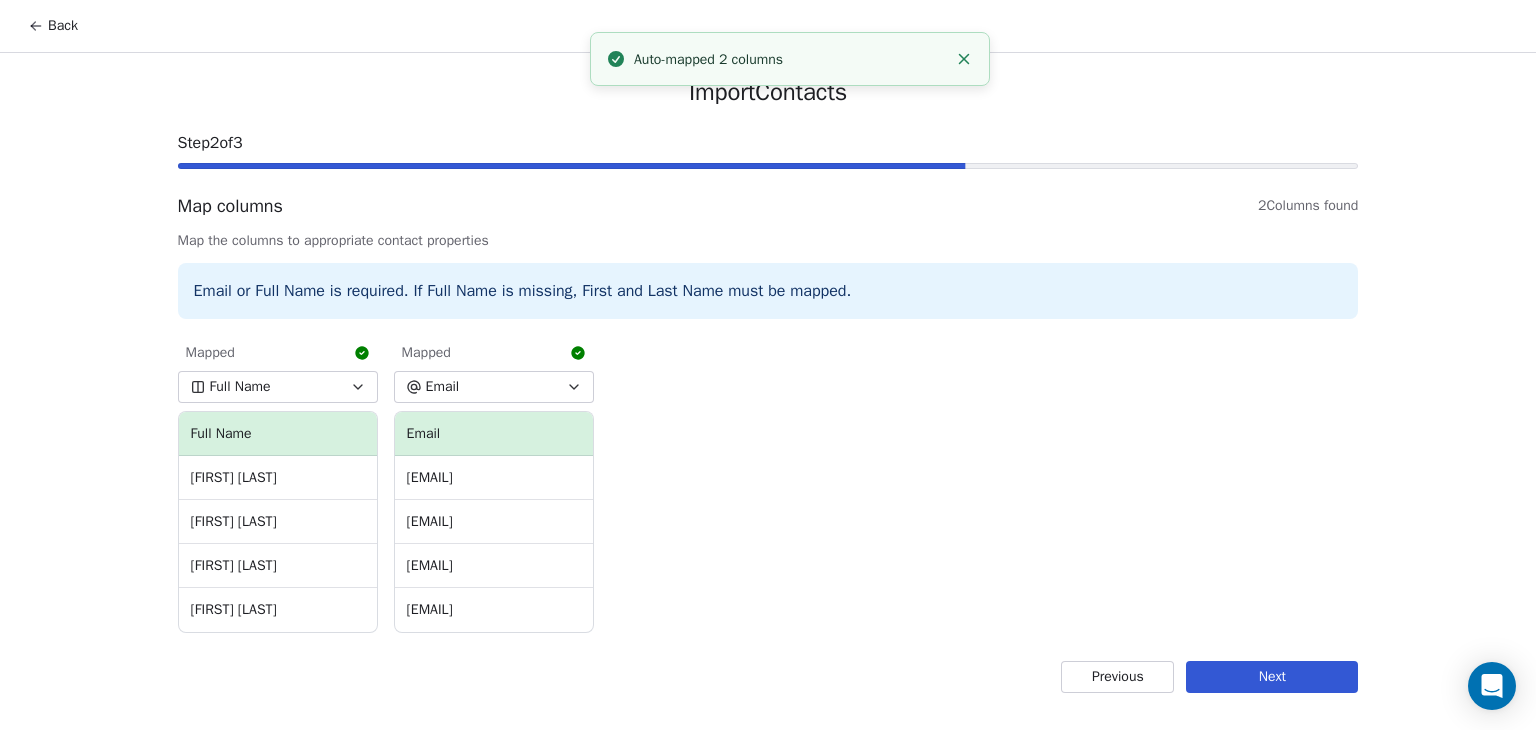 click on "Next" at bounding box center (1272, 677) 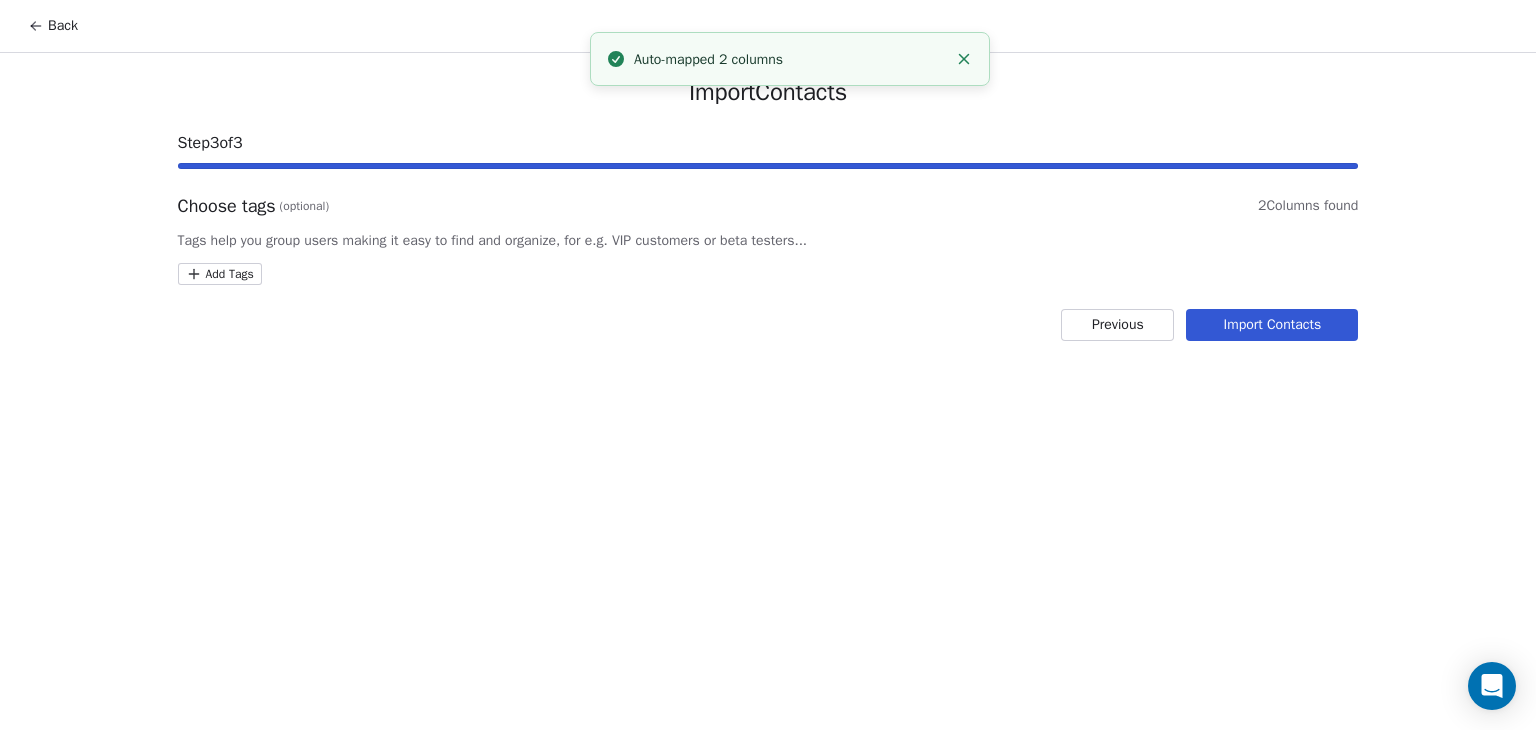 click on "Back Import  Contacts Step  3  of  3 Choose tags (optional) 2  Columns found Tags help you group users making it easy to find and organize, for e.g. VIP customers or beta testers...  Add Tags Previous Import Contacts   Auto-mapped 2 columns" at bounding box center (768, 365) 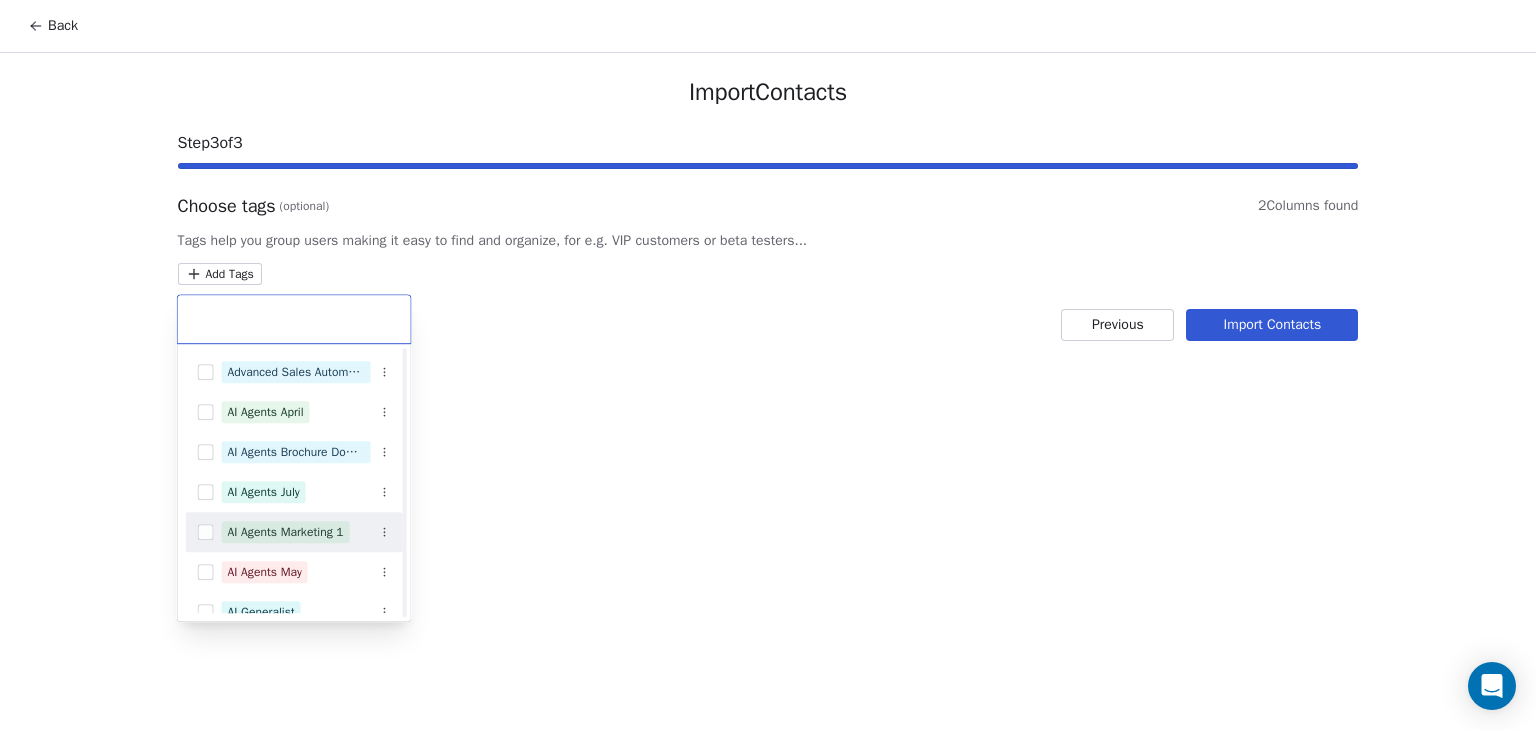 scroll, scrollTop: 200, scrollLeft: 0, axis: vertical 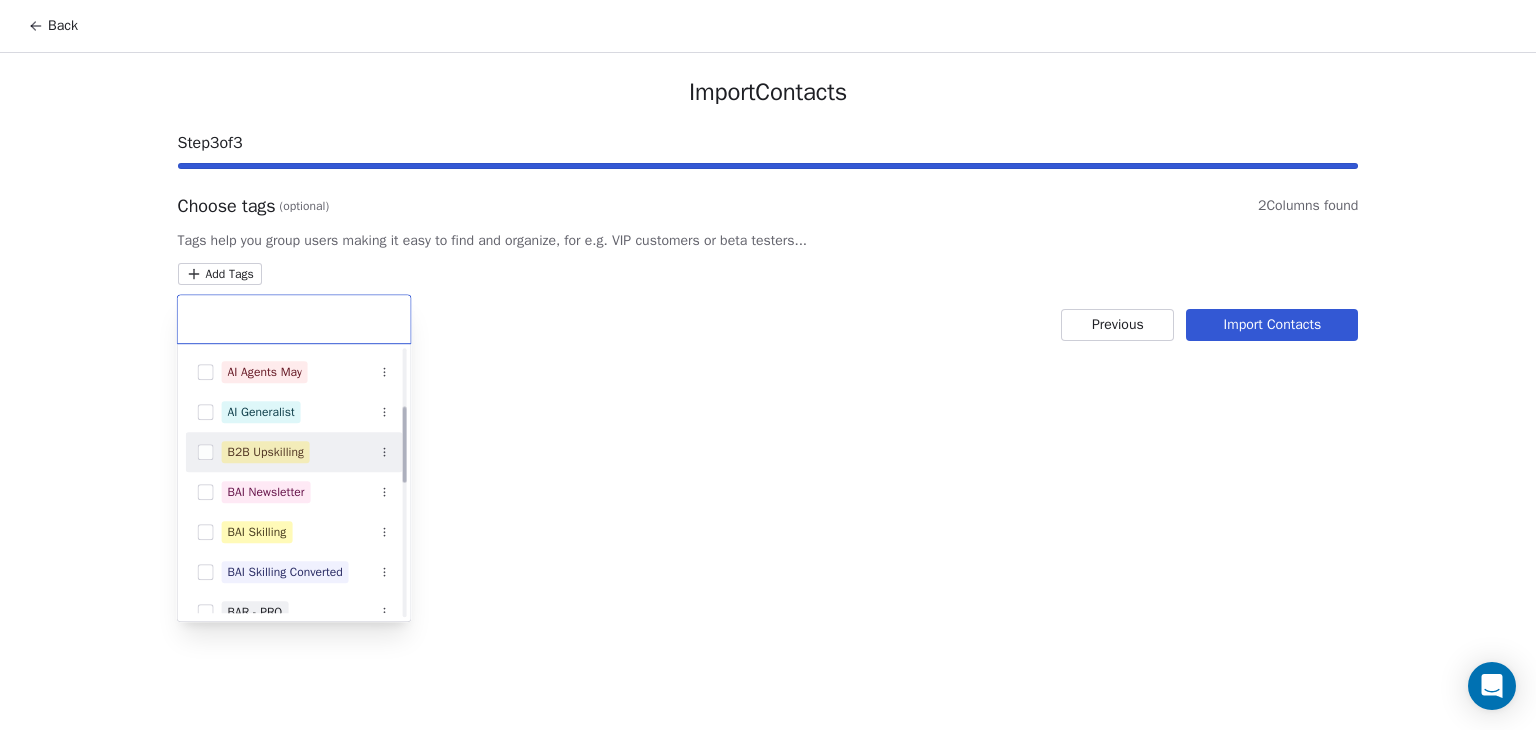 click on "B2B Upskilling" at bounding box center [266, 452] 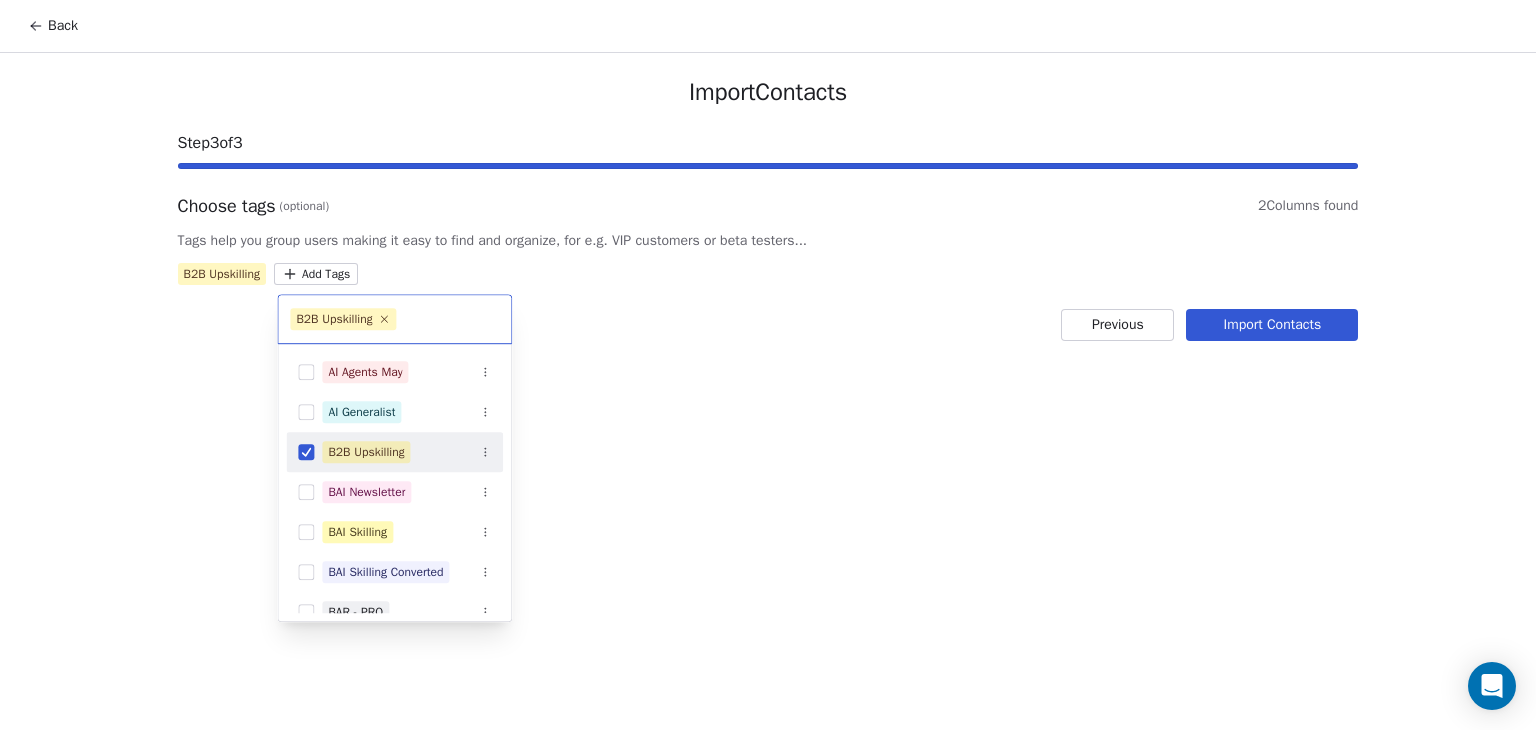 click on "Back Import  Contacts Step  3  of  3 Choose tags (optional) 2  Columns found Tags help you group users making it easy to find and organize, for e.g. VIP customers or beta testers... B2B Upskilling  Add Tags Previous Import Contacts
B2B Upskilling Advanced Sales Automation Agent Masterclass AI Agents April AI Agents Brochure Download AI Agents July AI Agents Marketing 1 AI Agents May AI Generalist B2B Upskilling BAI Newsletter BAI Skilling BAI Skilling Converted BAR - PRO bsr- pro Email Course (AI Agents) Generative AI Bootcamp - April 25 Generative AI Student Feb 25 Marketin Leads" at bounding box center (768, 365) 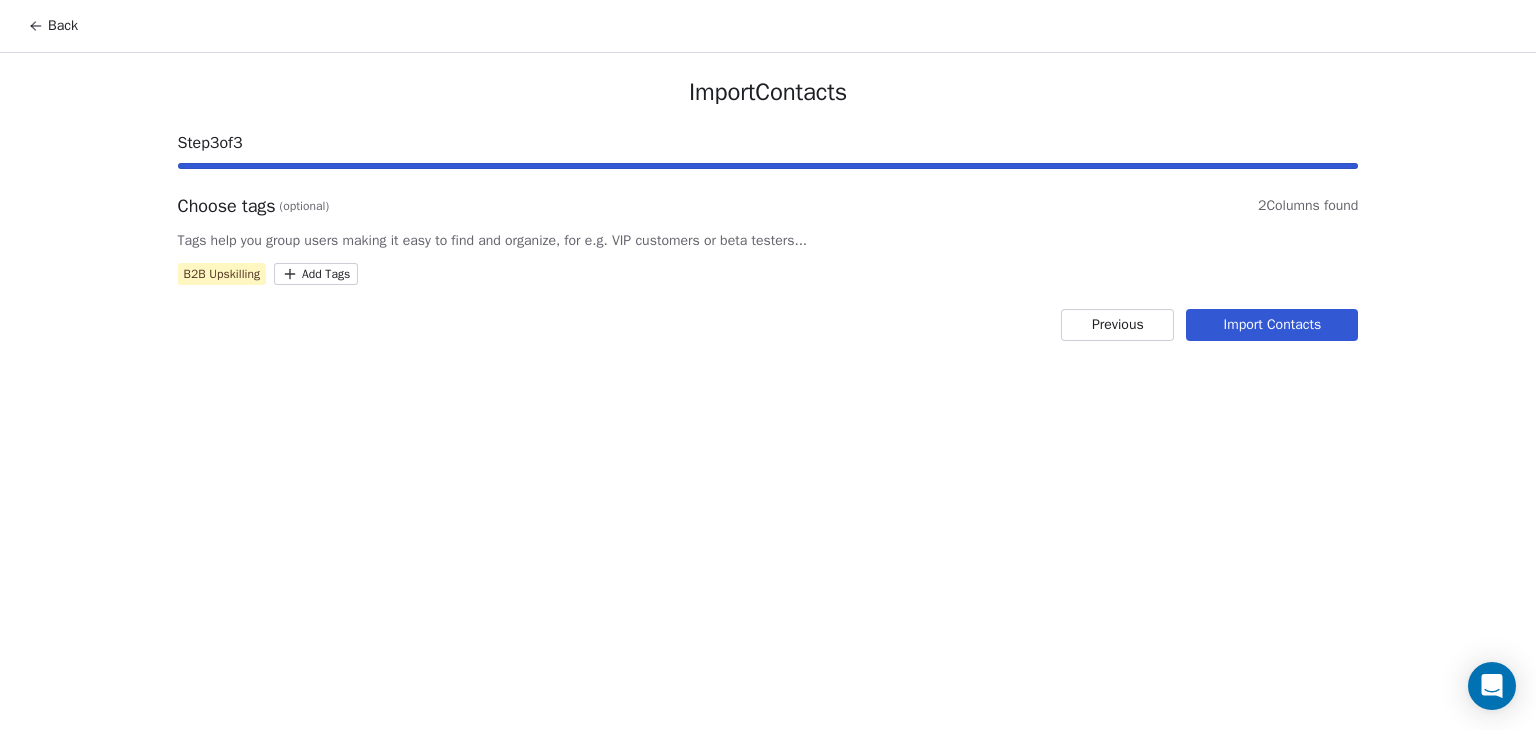 click on "Import Contacts" at bounding box center (1272, 325) 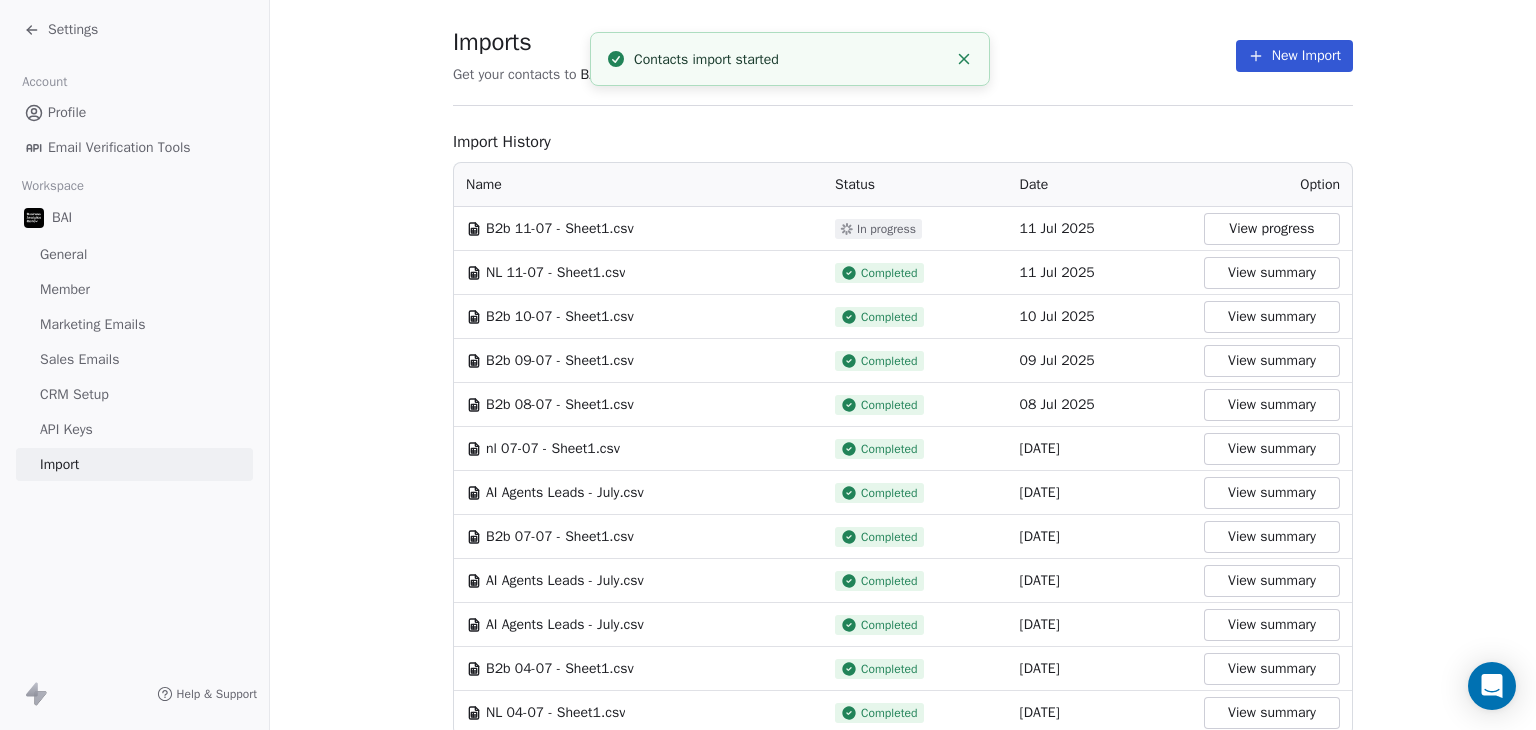 scroll, scrollTop: 0, scrollLeft: 0, axis: both 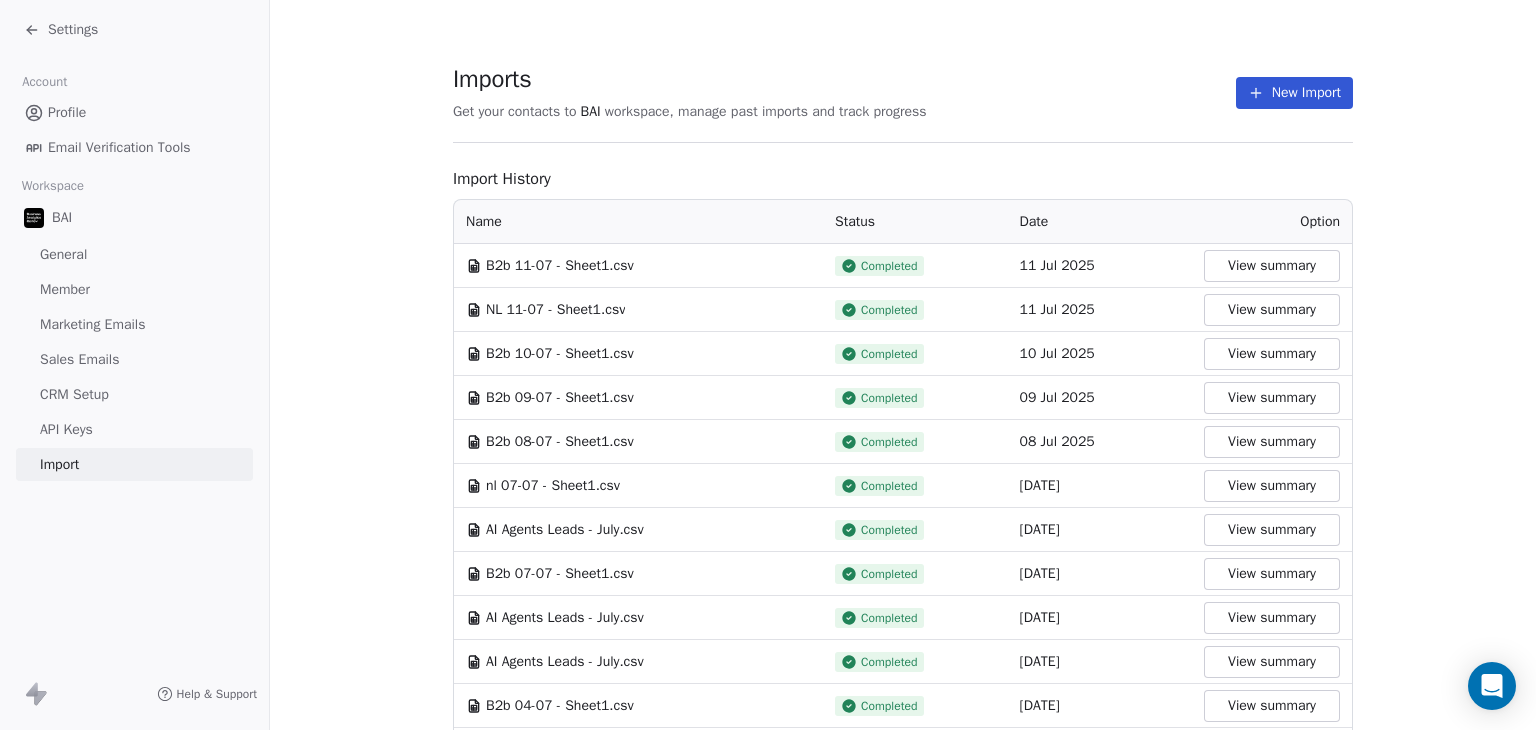 click 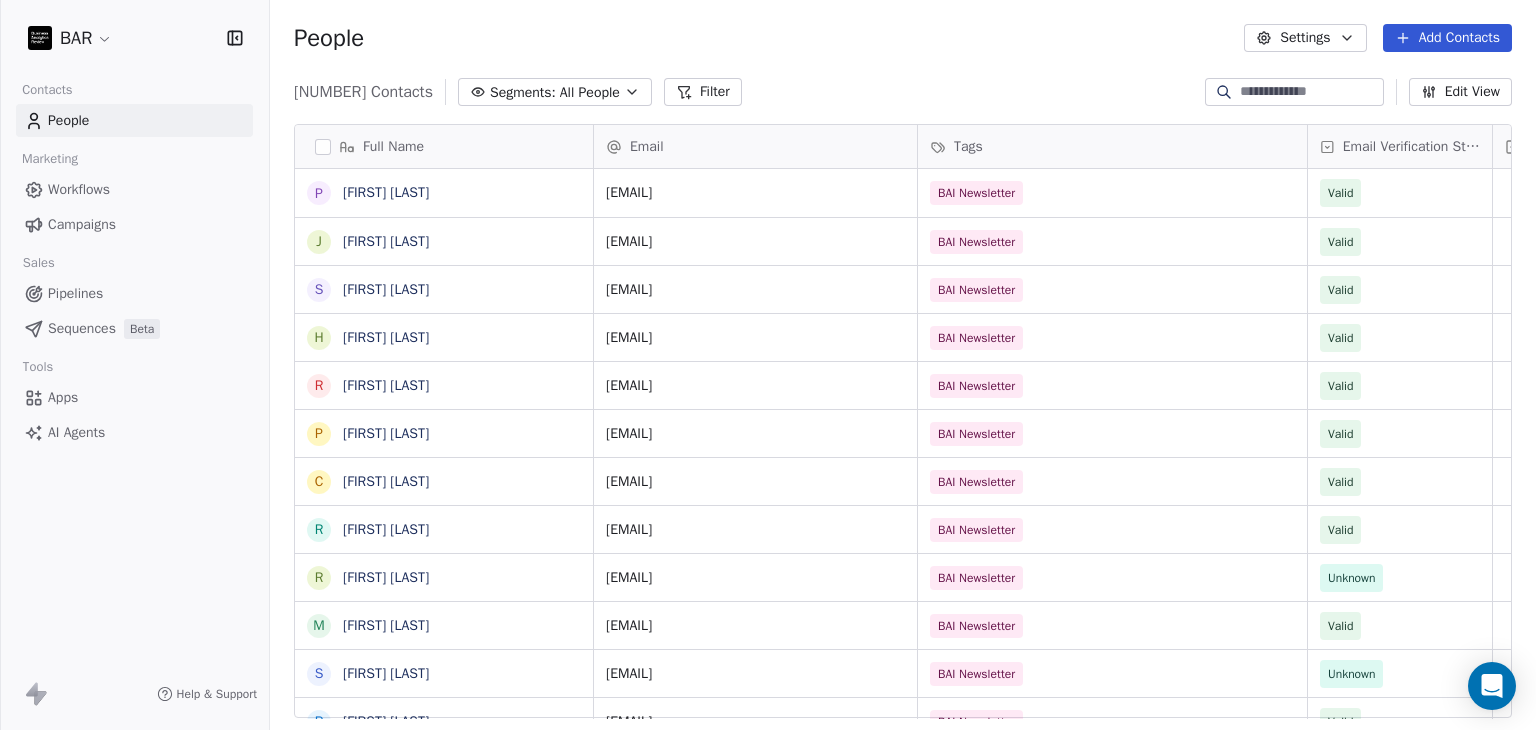 scroll, scrollTop: 16, scrollLeft: 16, axis: both 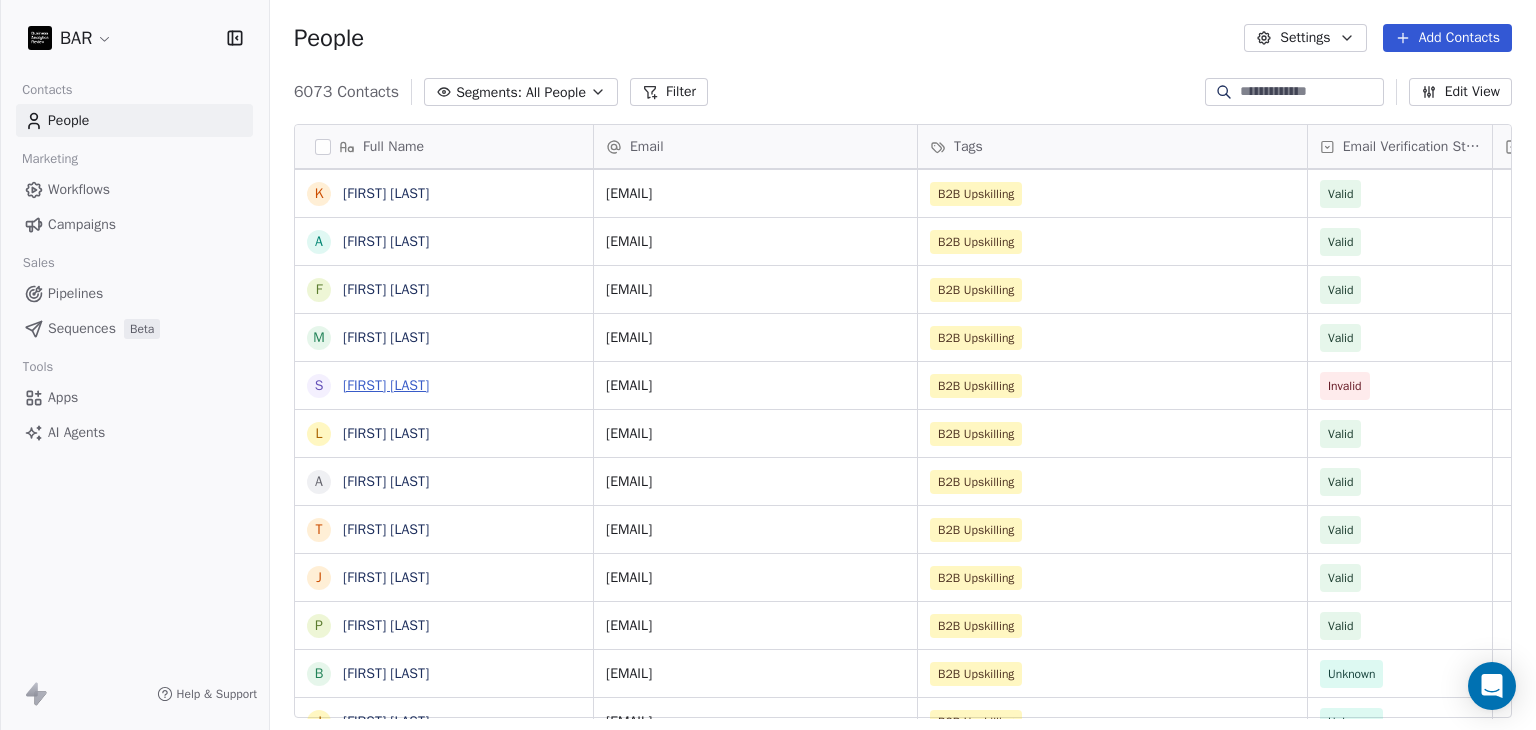 click on "[FIRST] [LAST]" at bounding box center [386, 385] 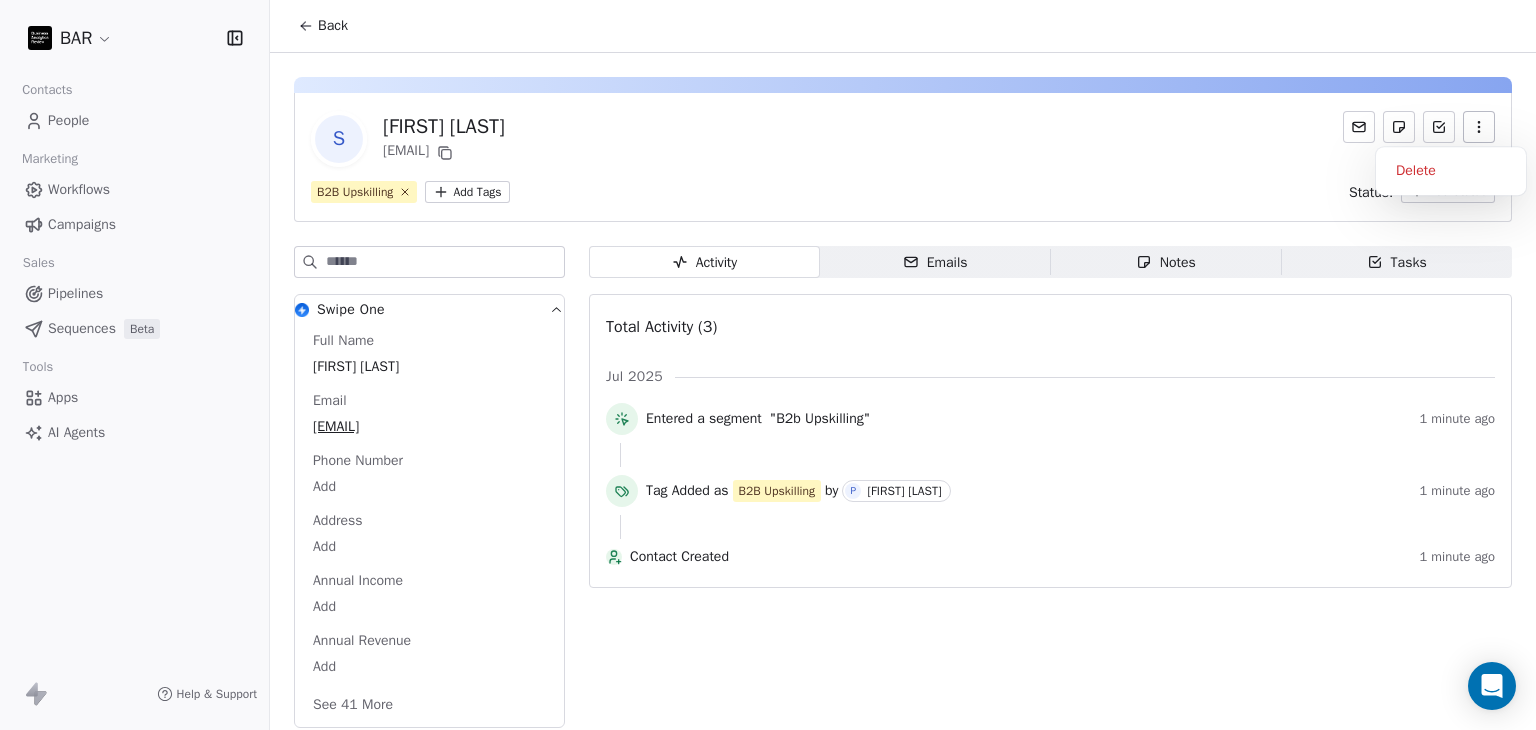 click 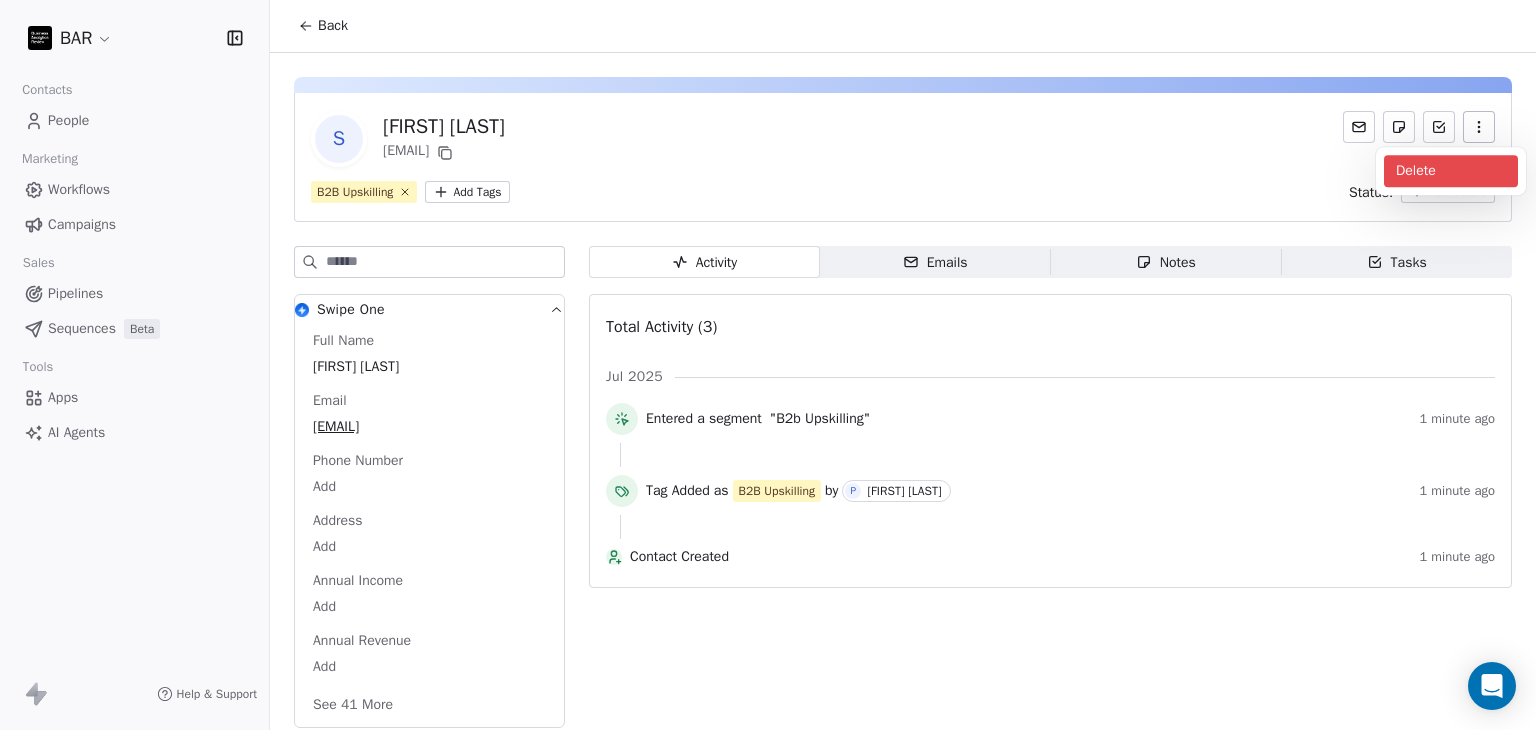 click on "Delete" at bounding box center [1451, 171] 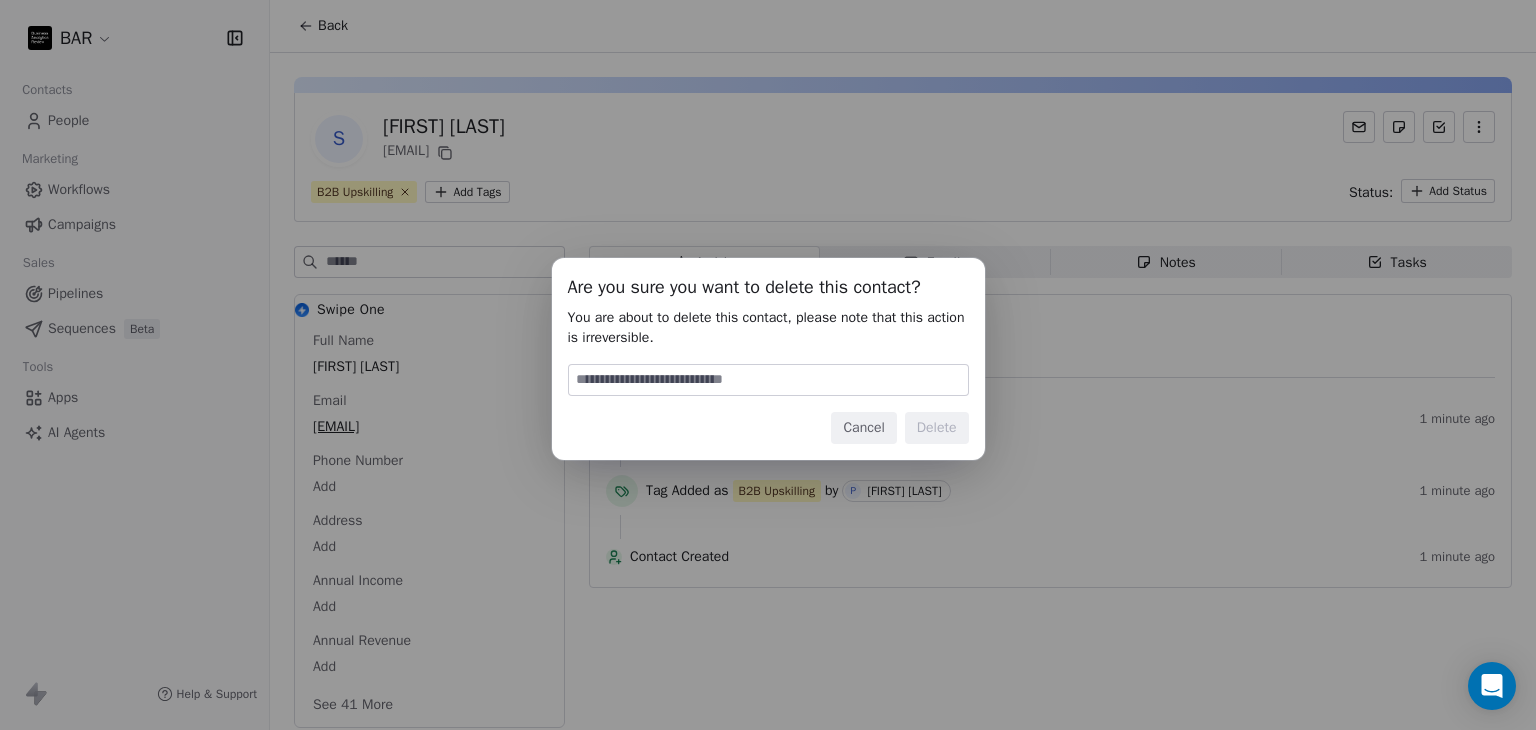 click at bounding box center [768, 380] 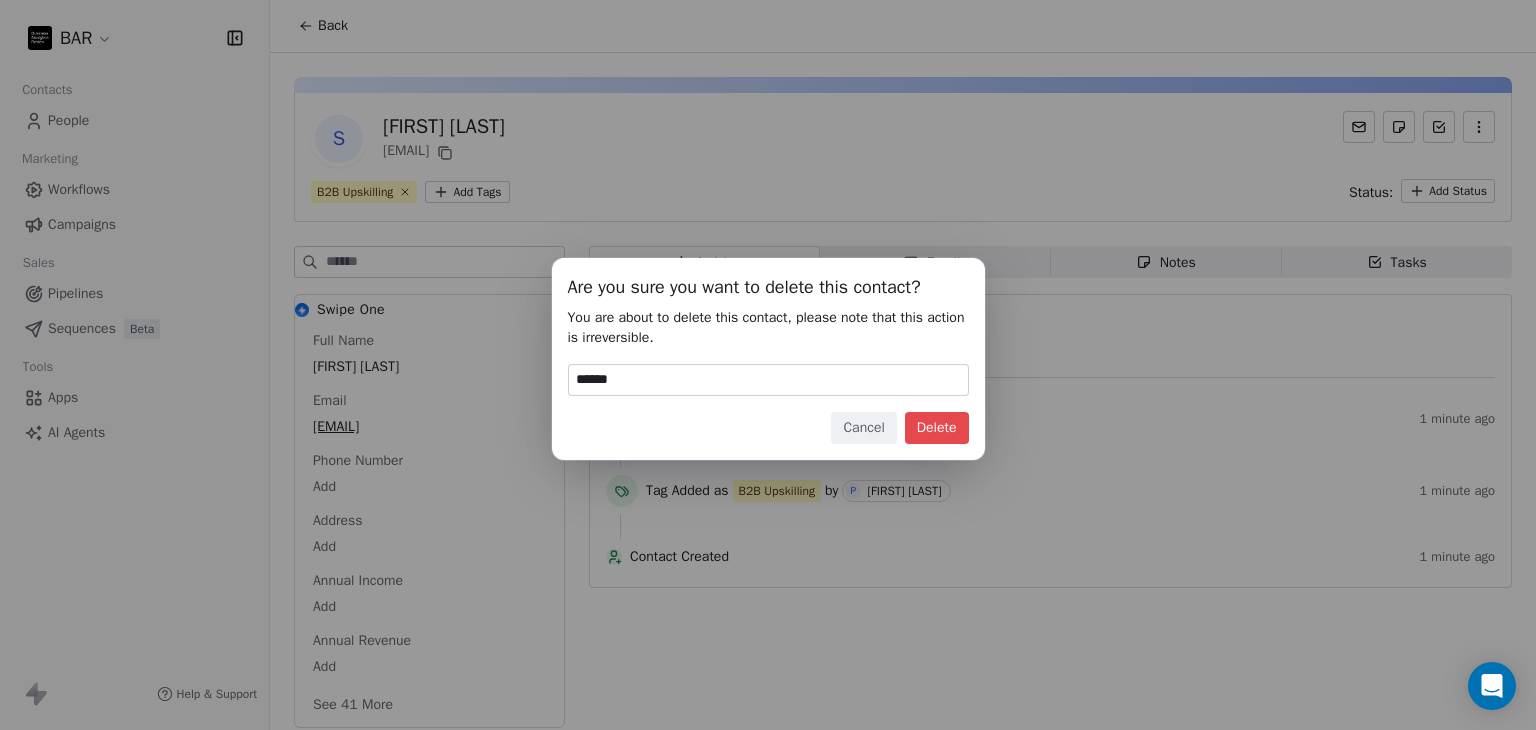 click on "Delete" at bounding box center (937, 428) 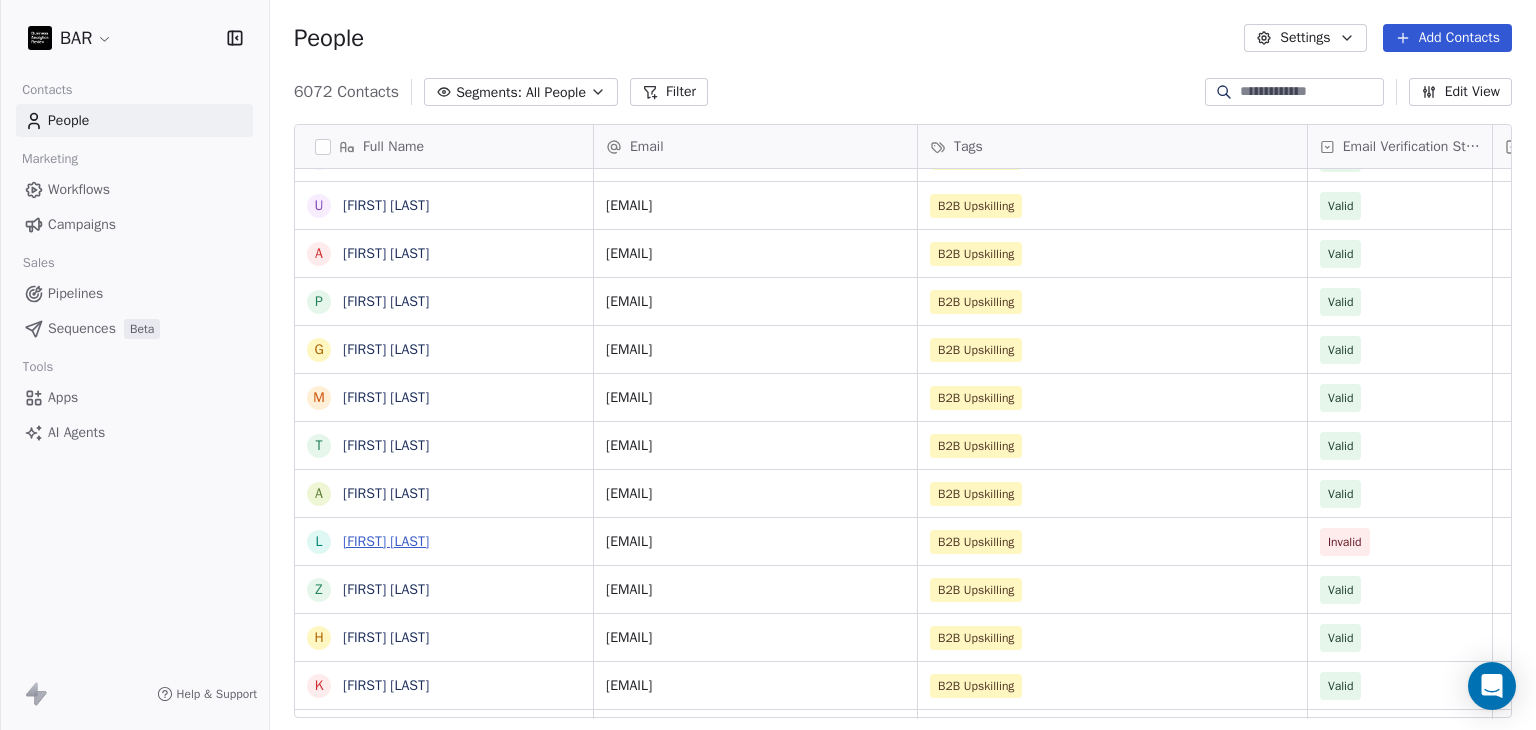 click on "[FIRST] [LAST]" at bounding box center (386, 541) 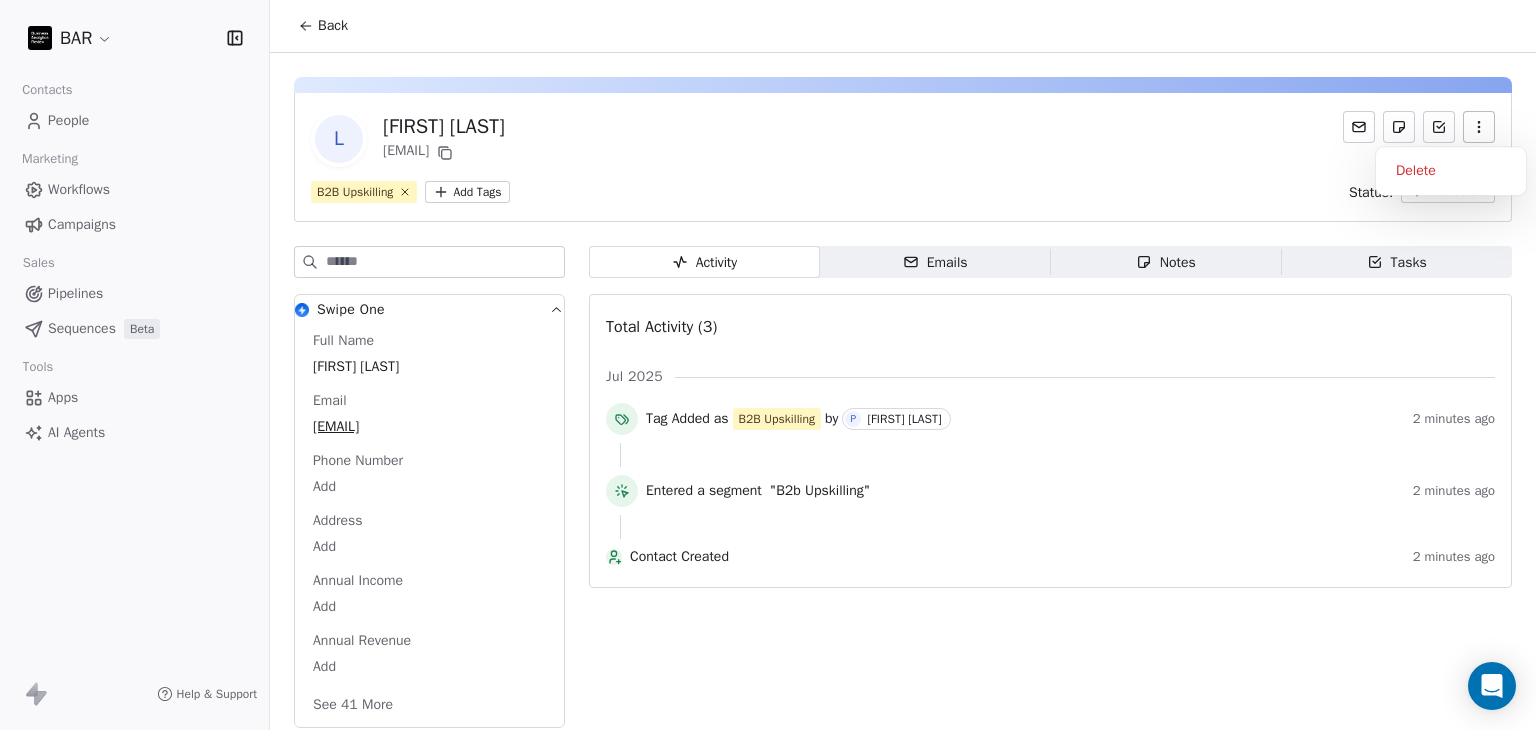 click 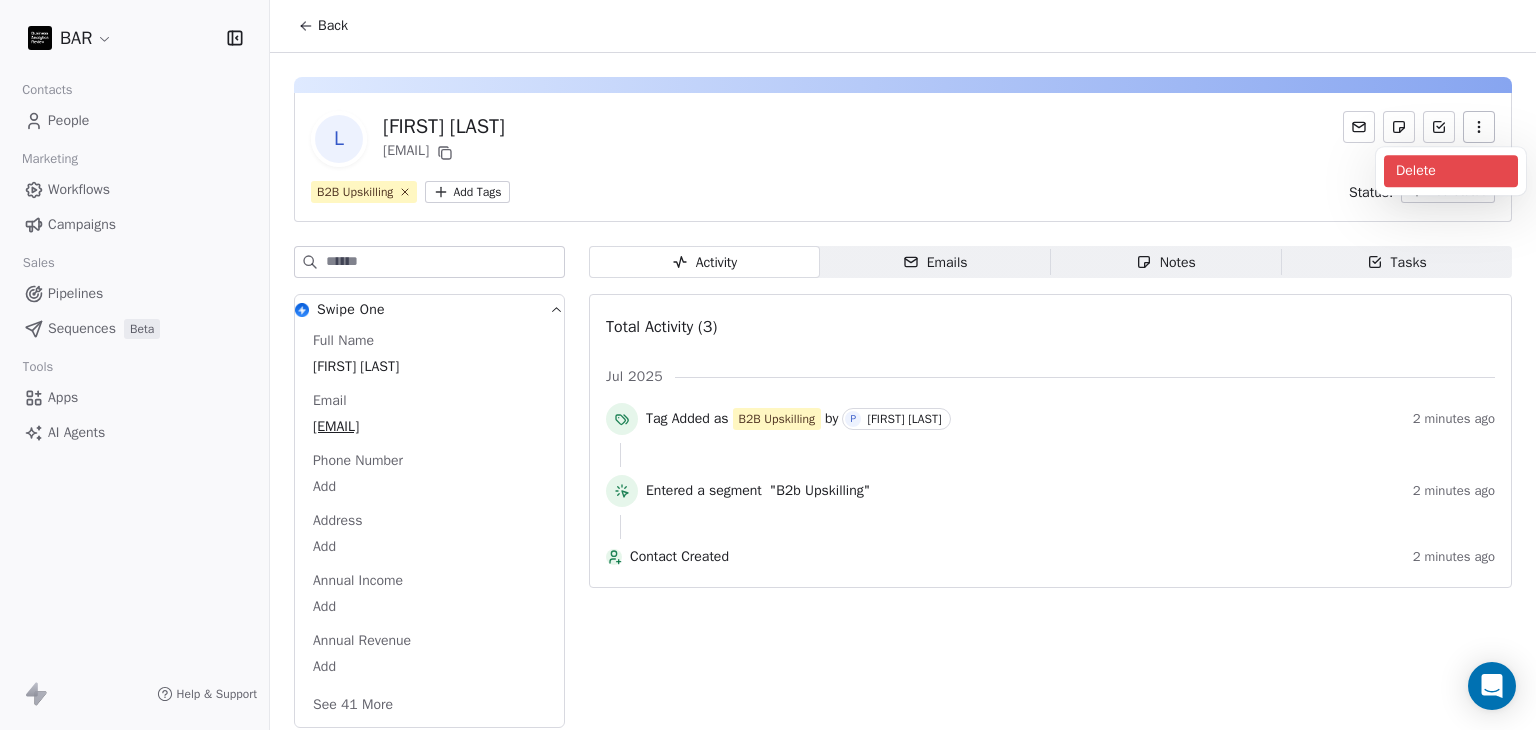click on "Delete" at bounding box center (1451, 171) 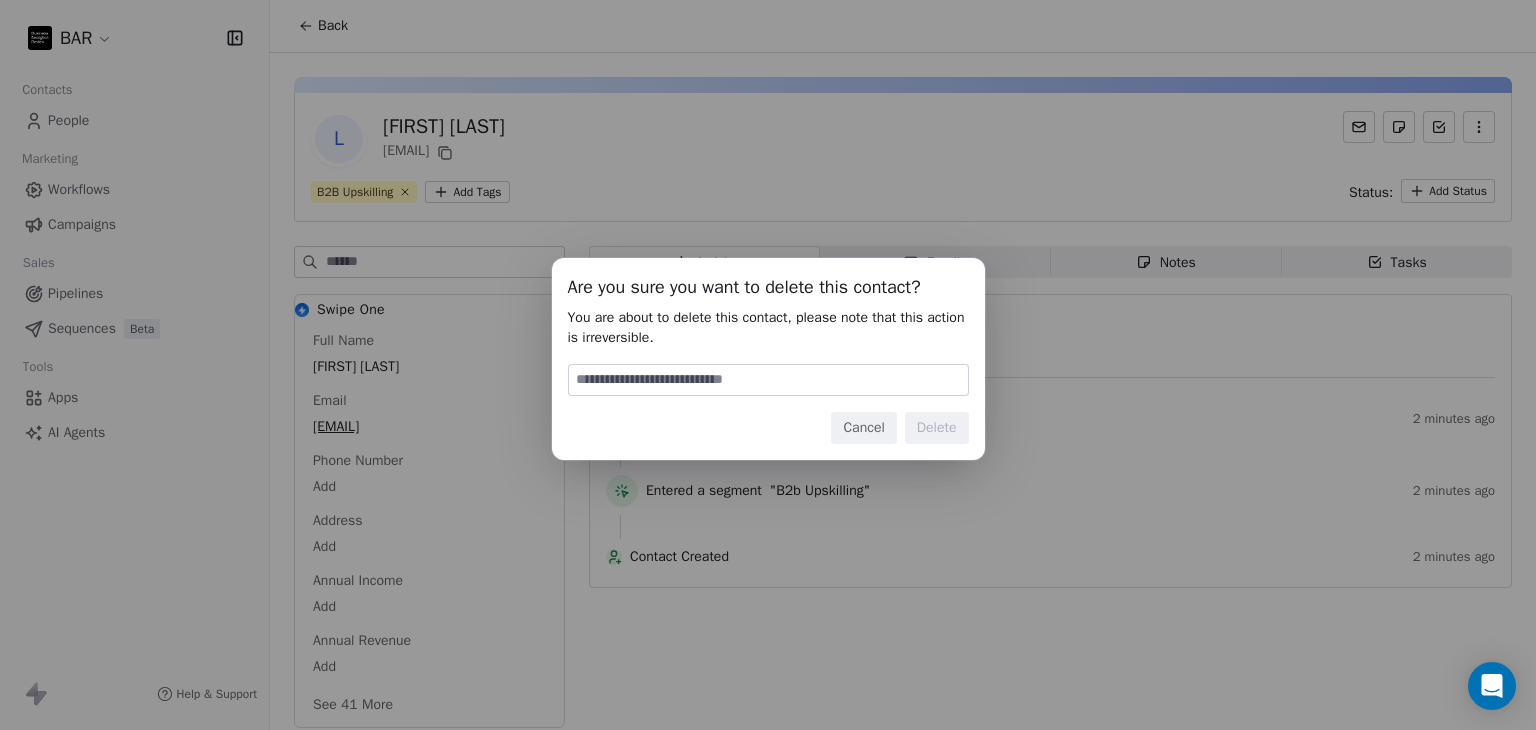 click at bounding box center [768, 380] 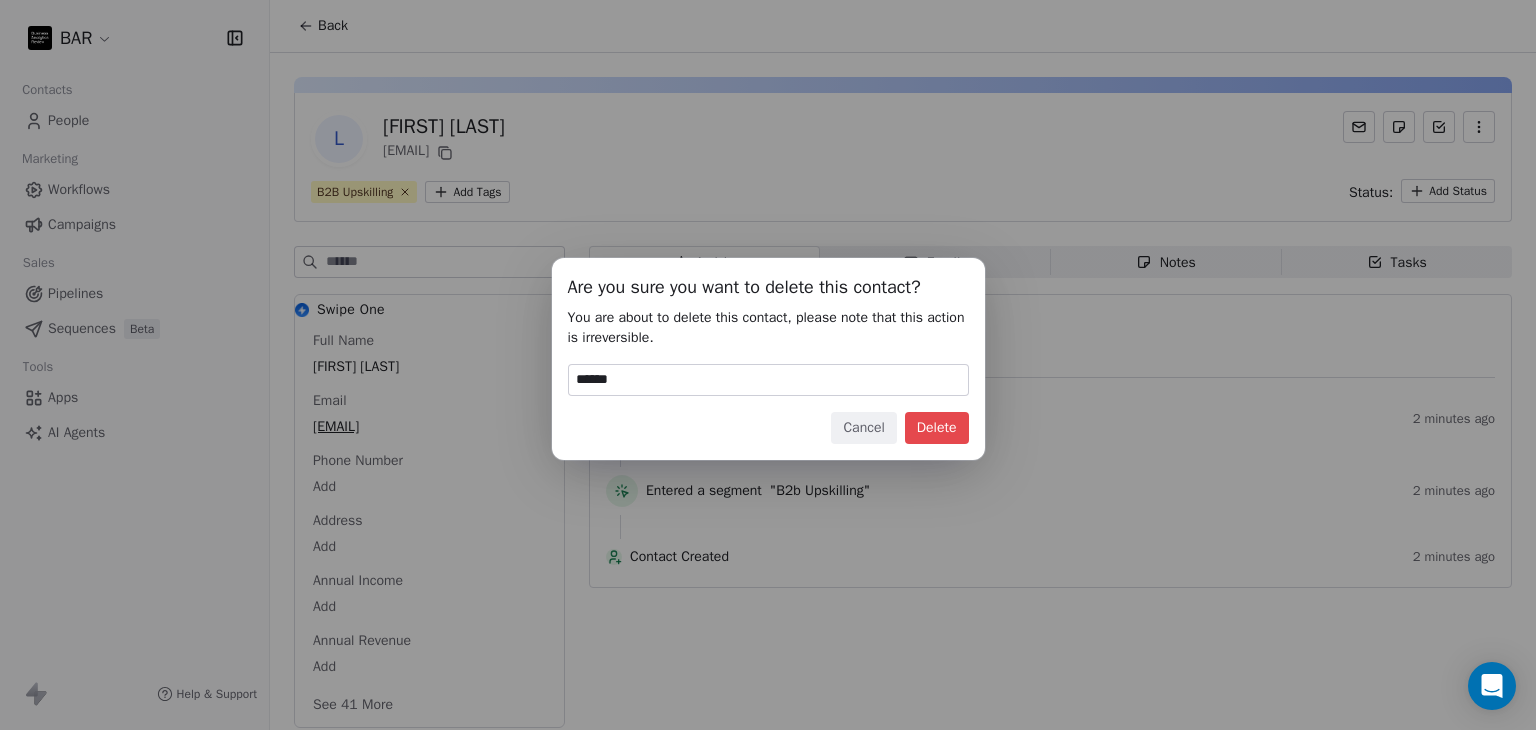 click on "Delete" at bounding box center (937, 428) 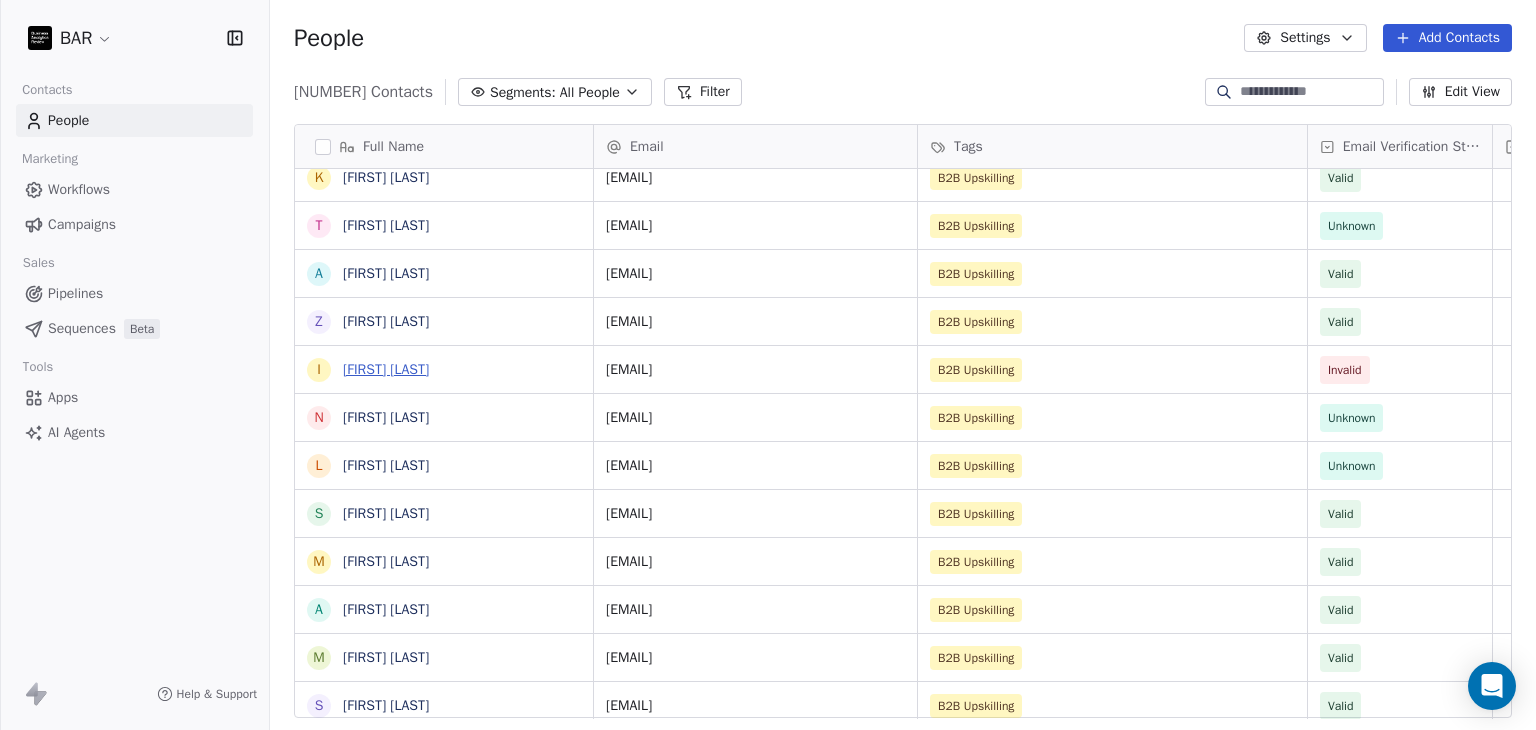 click on "[FIRST] [LAST]" at bounding box center [386, 369] 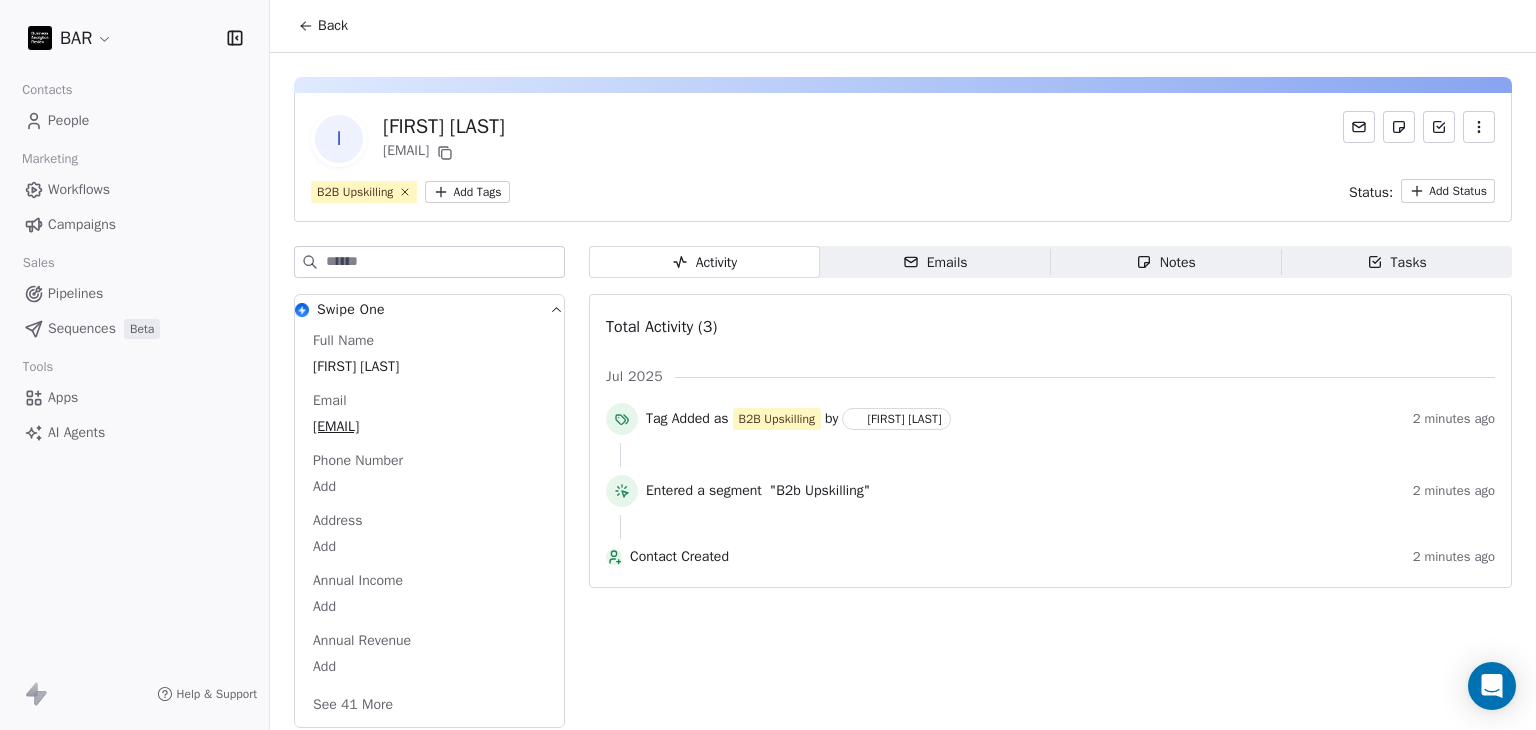 click 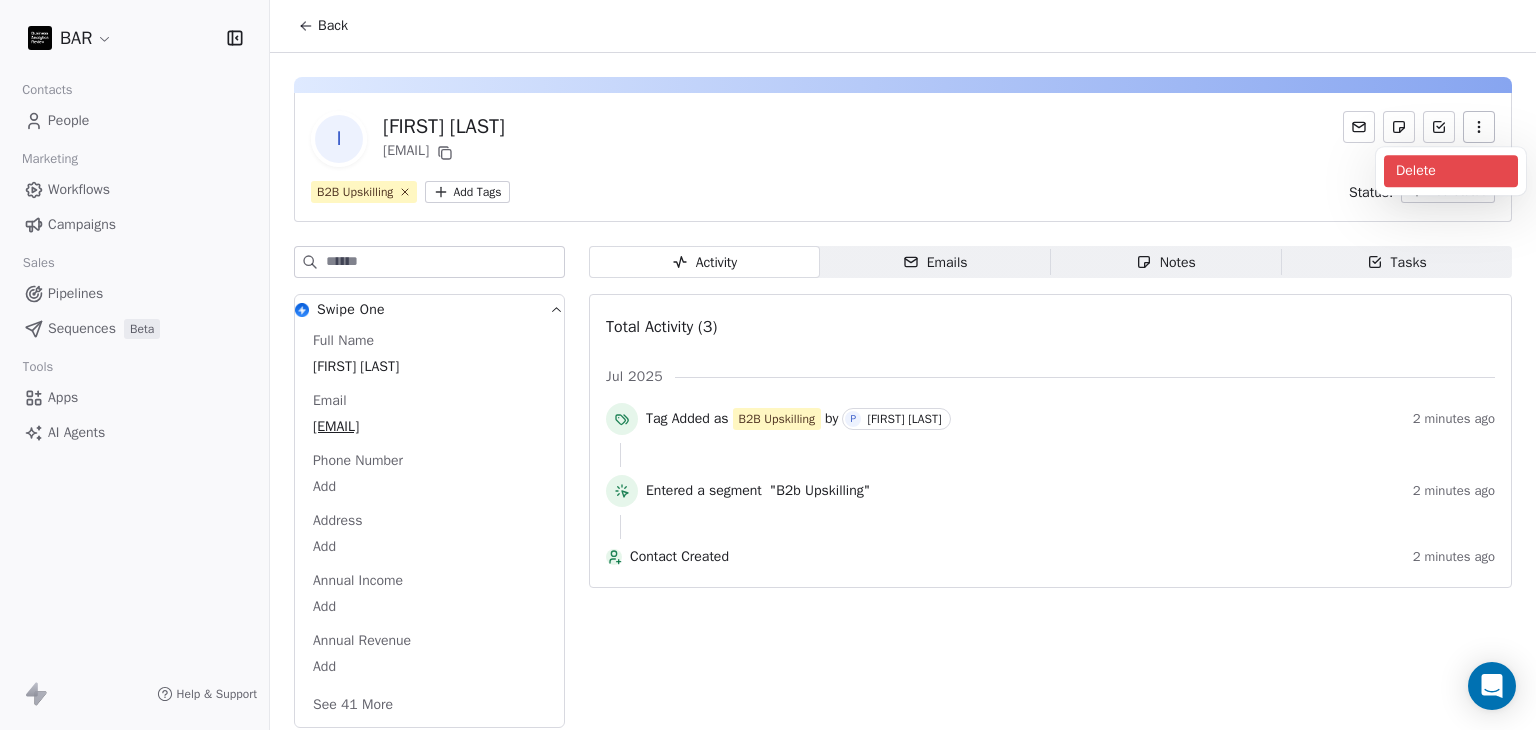 click on "Delete" at bounding box center (1451, 171) 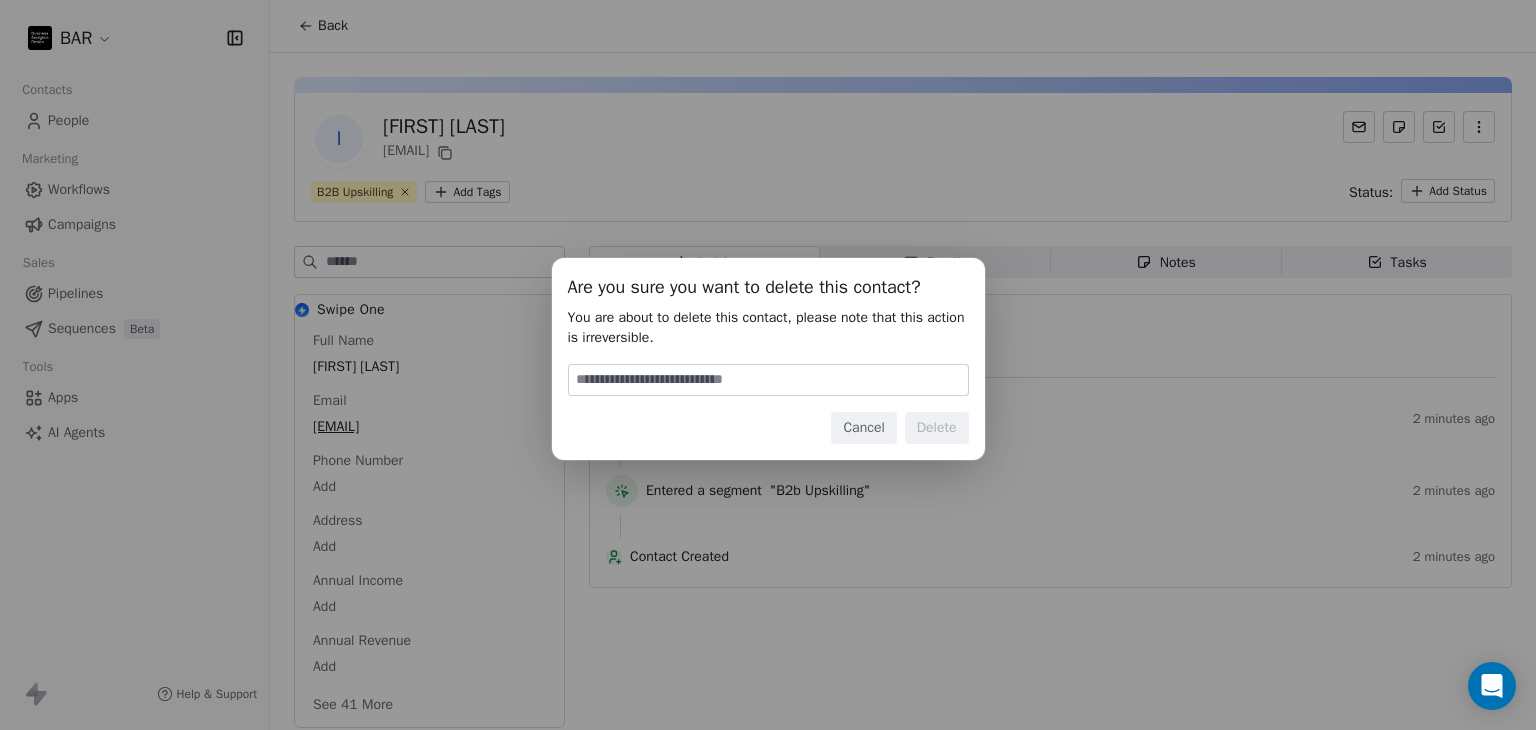 click at bounding box center (768, 380) 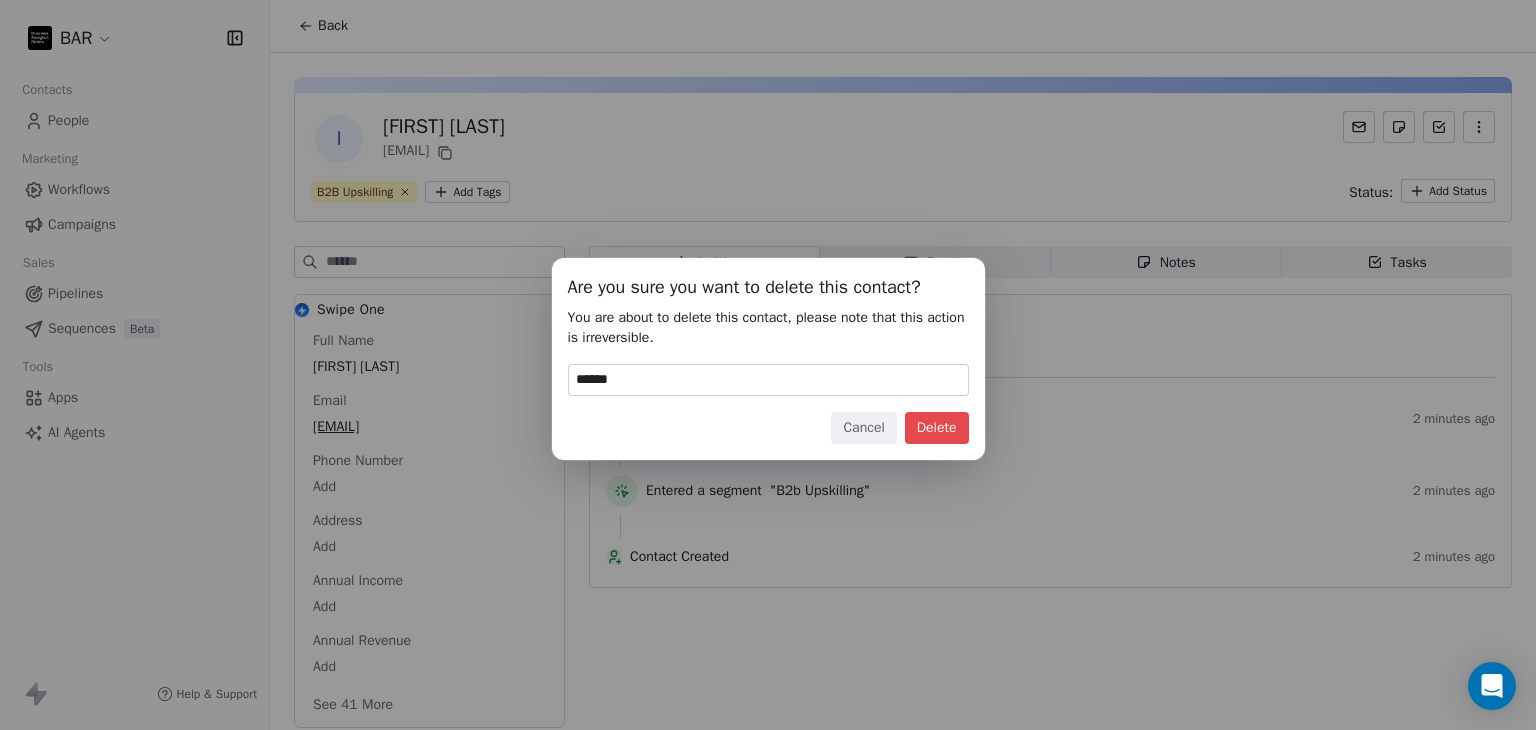 click on "Delete" at bounding box center [937, 428] 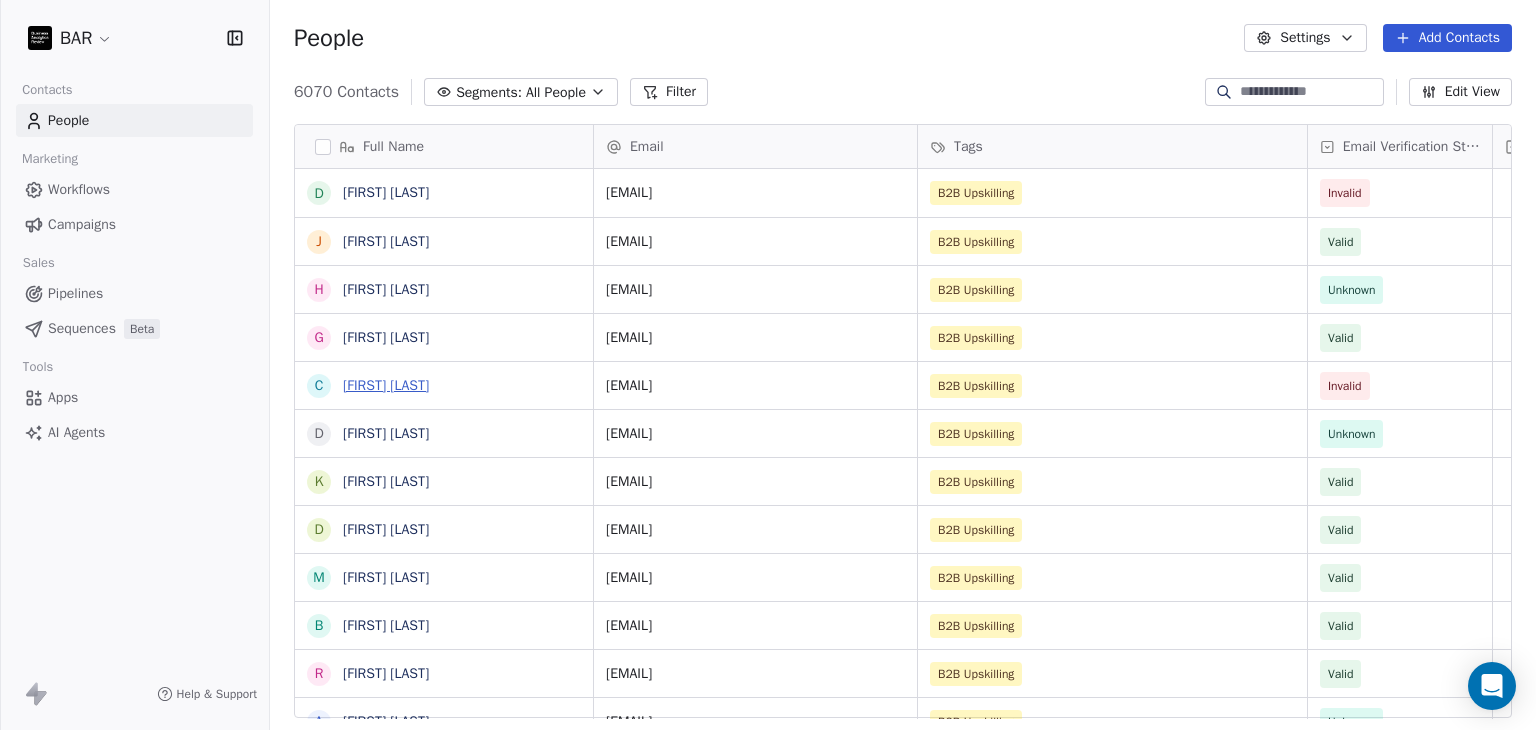 click on "[FIRST] [LAST]" at bounding box center [386, 385] 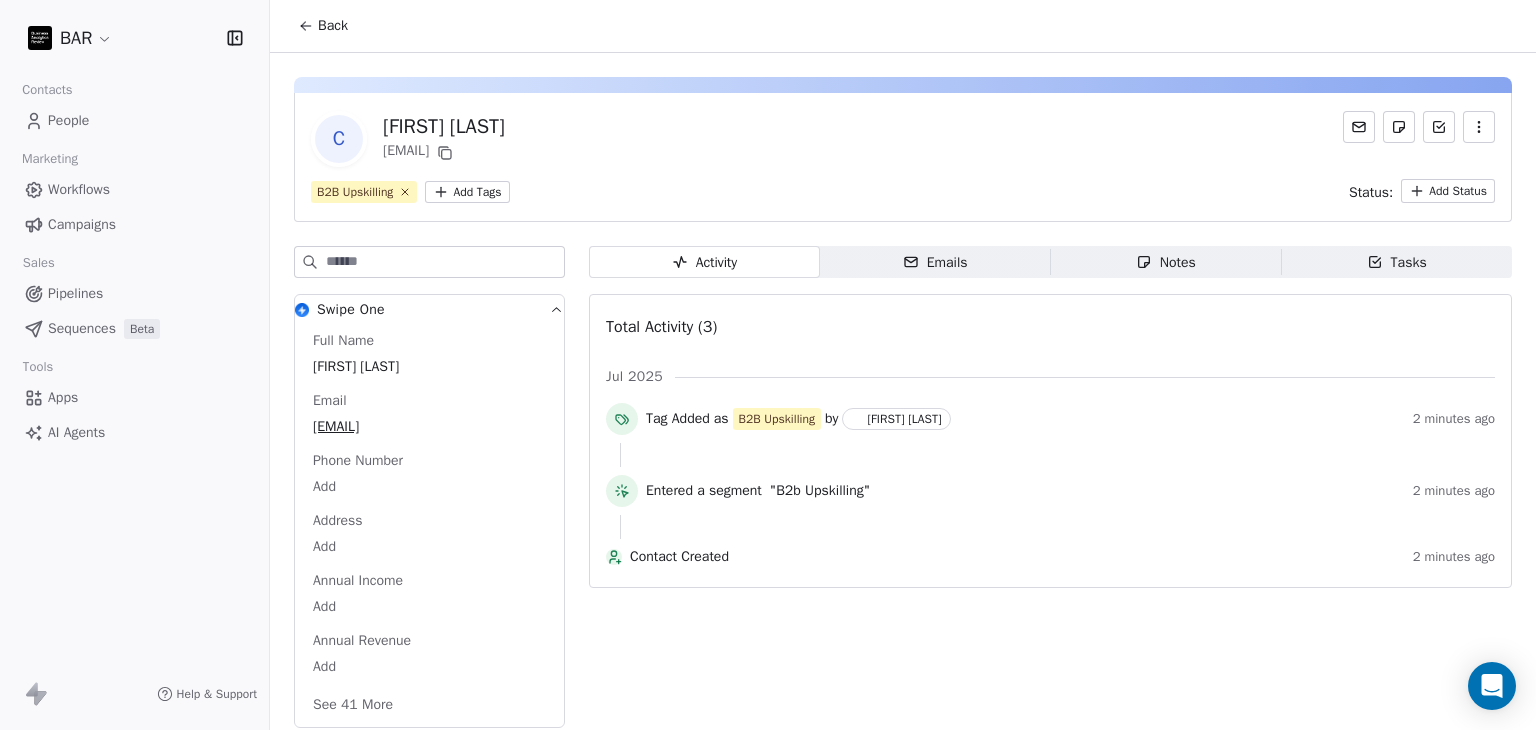 click at bounding box center (1479, 127) 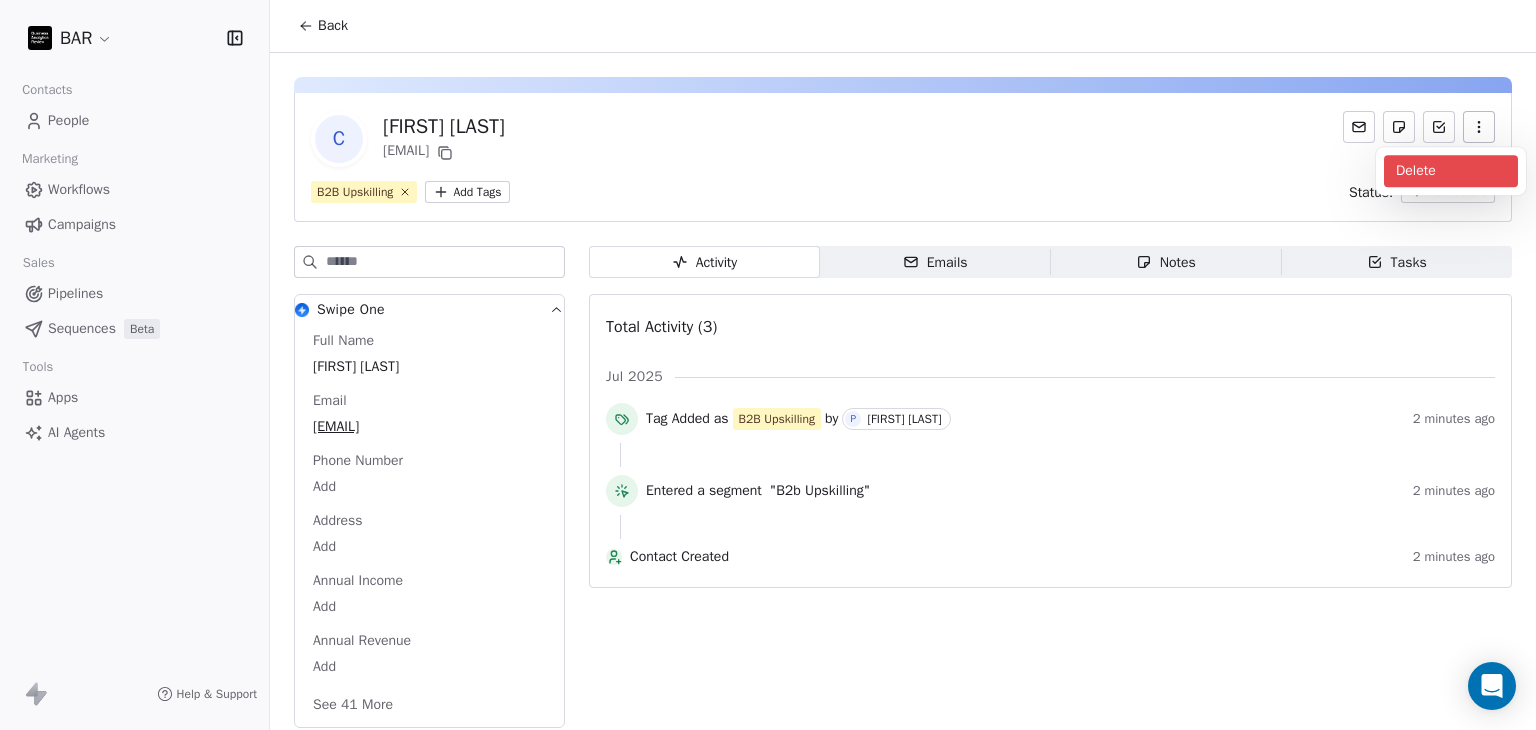 click on "Delete" at bounding box center (1451, 171) 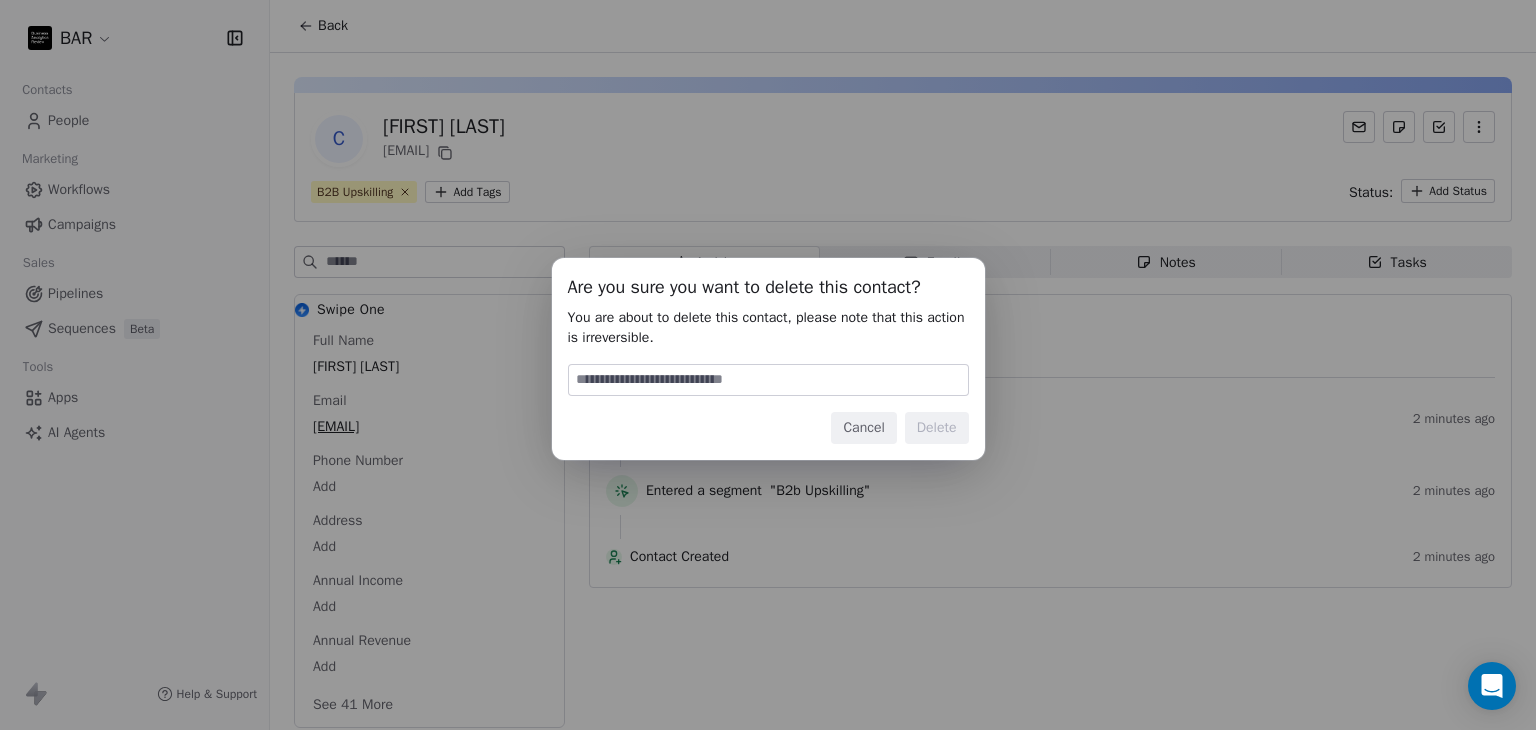 click on "Are you sure you want to delete this contact? You are about to delete this contact, please note that this action is irreversible. Cancel Delete" at bounding box center [768, 359] 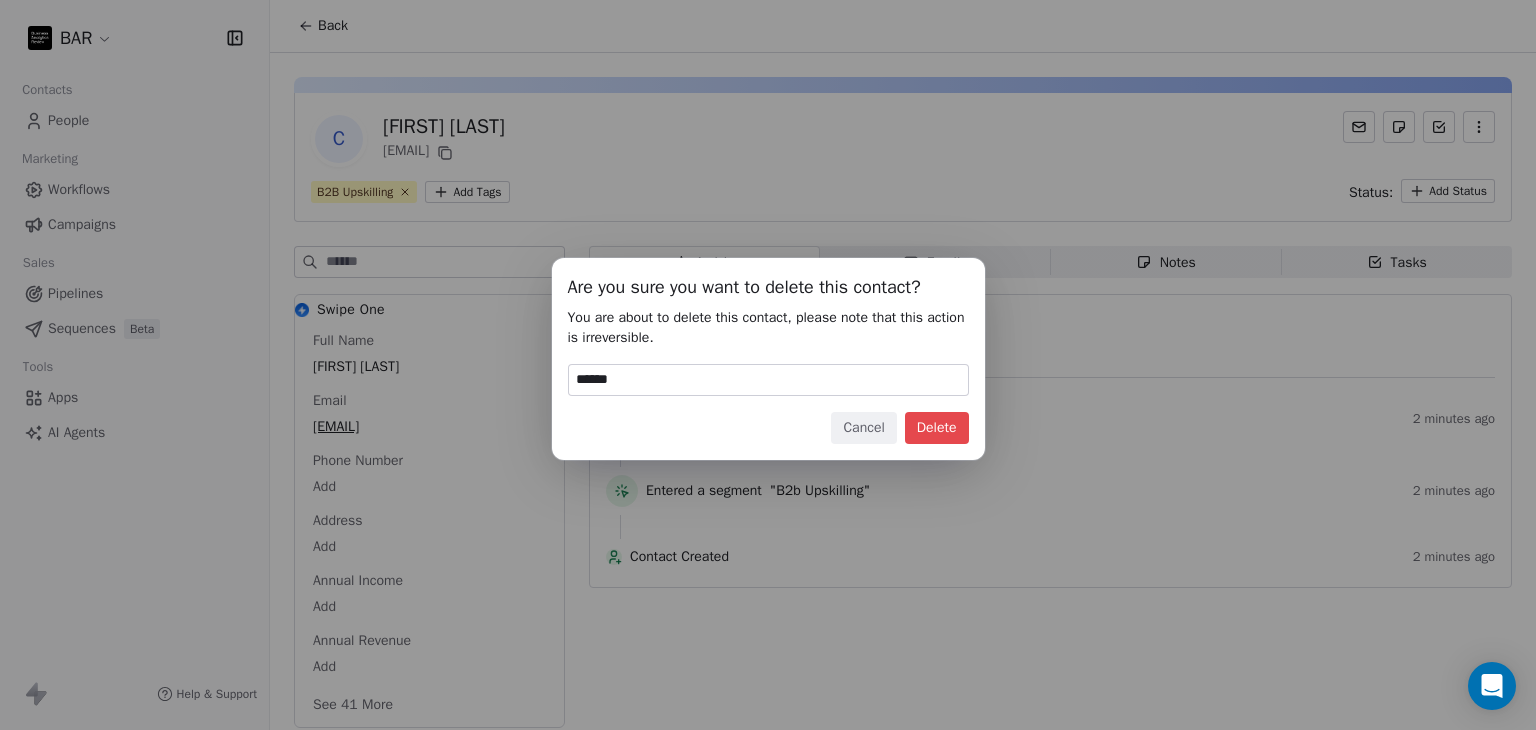 click on "Delete" at bounding box center (937, 428) 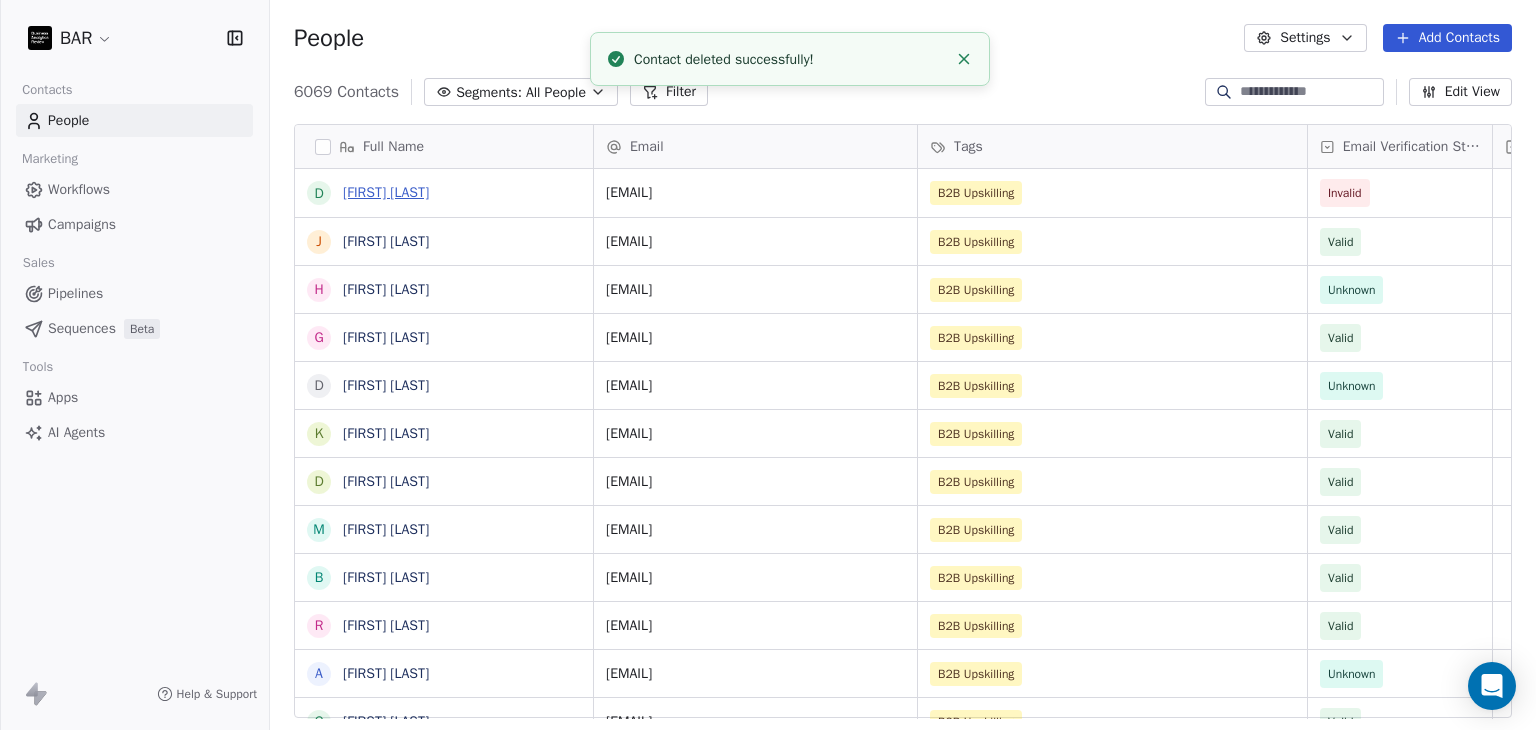click on "[FIRST] [LAST]" at bounding box center [386, 192] 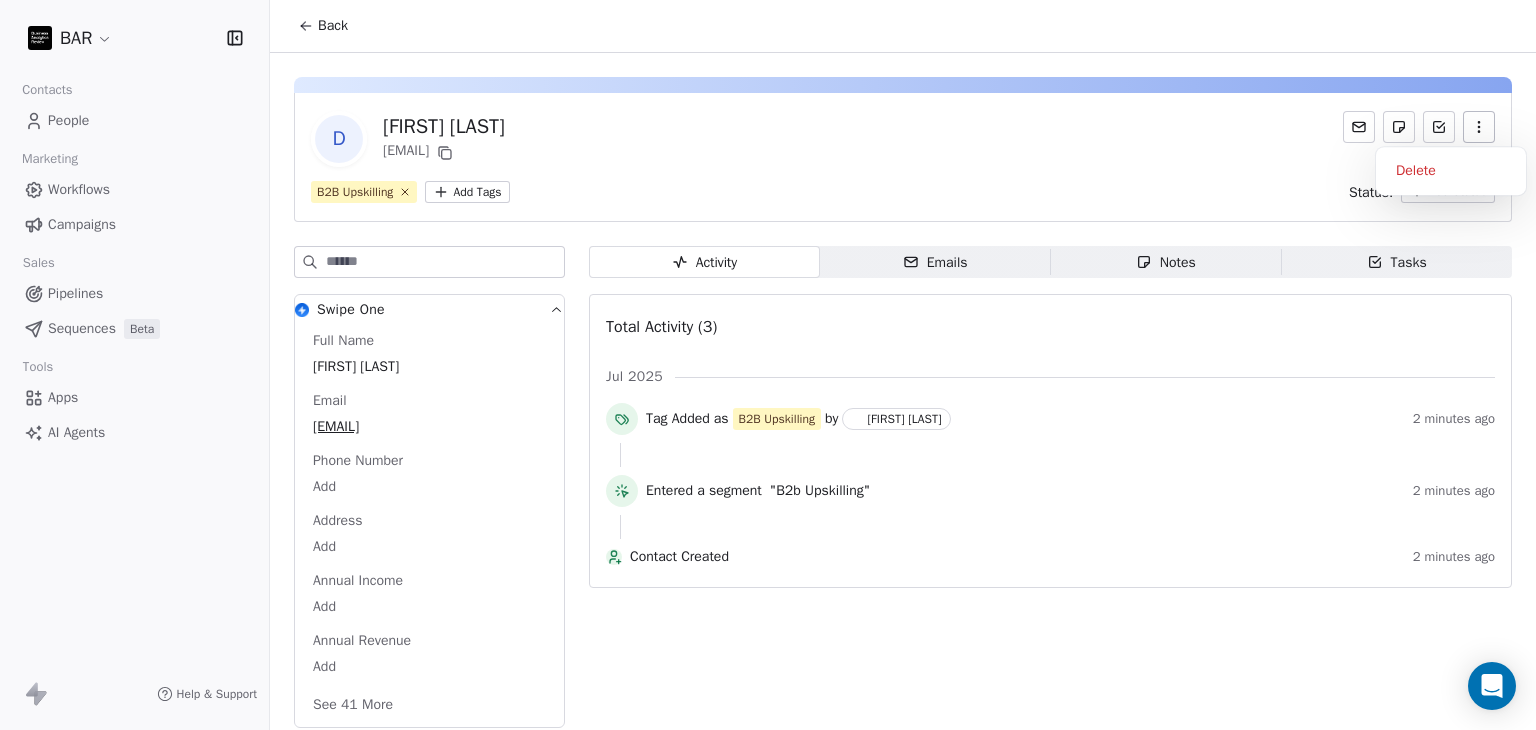 click at bounding box center (1479, 127) 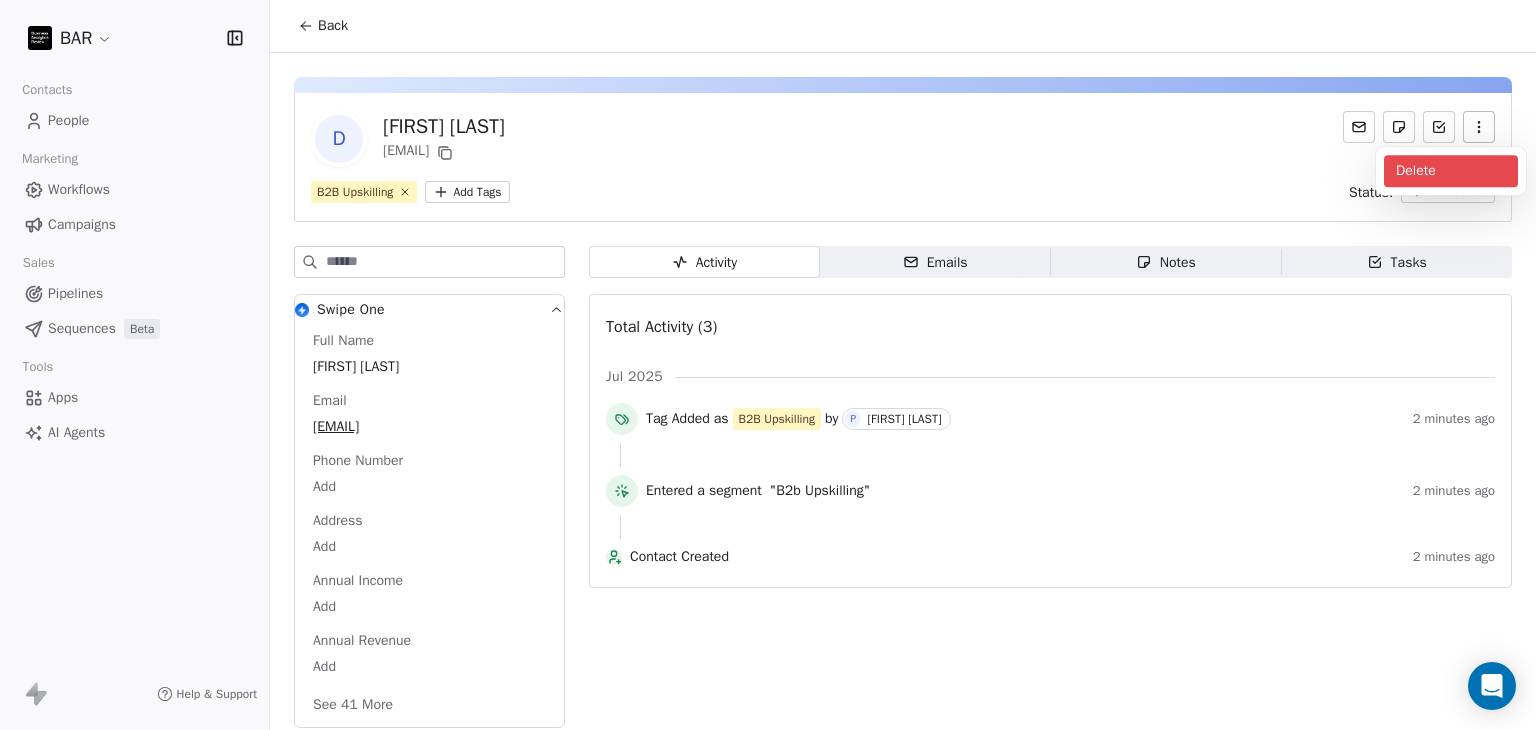 click on "Delete" at bounding box center [1451, 171] 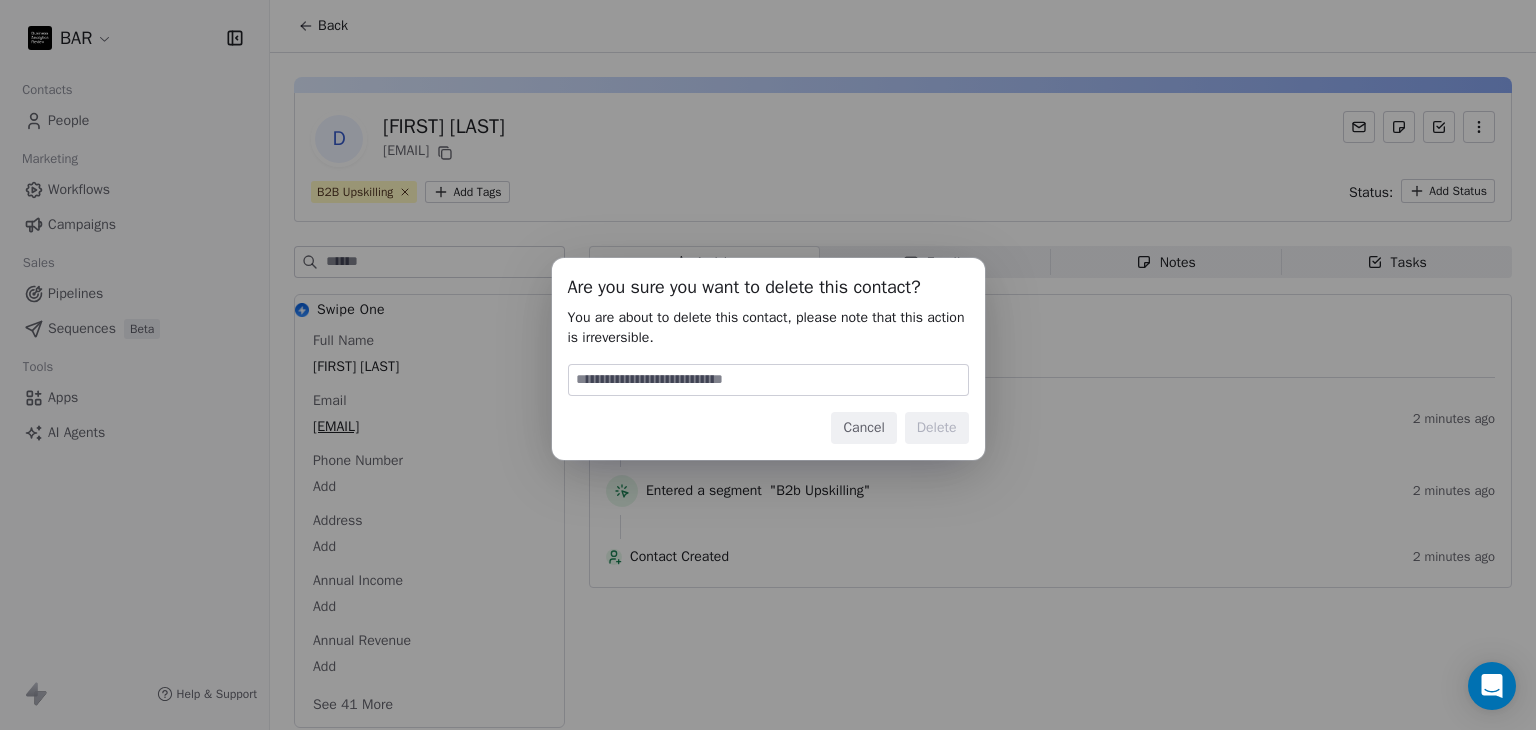 click at bounding box center (768, 380) 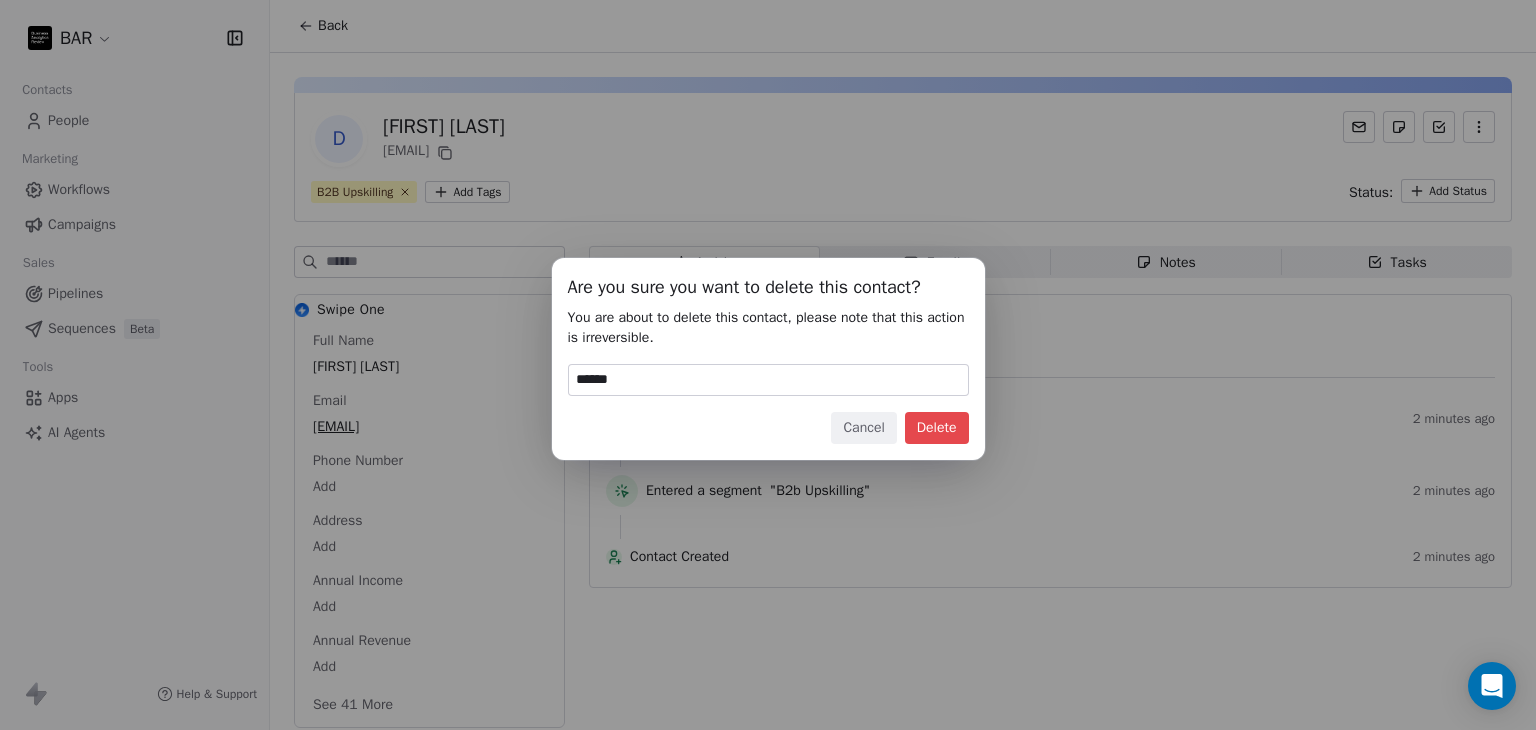 click on "Delete" at bounding box center (937, 428) 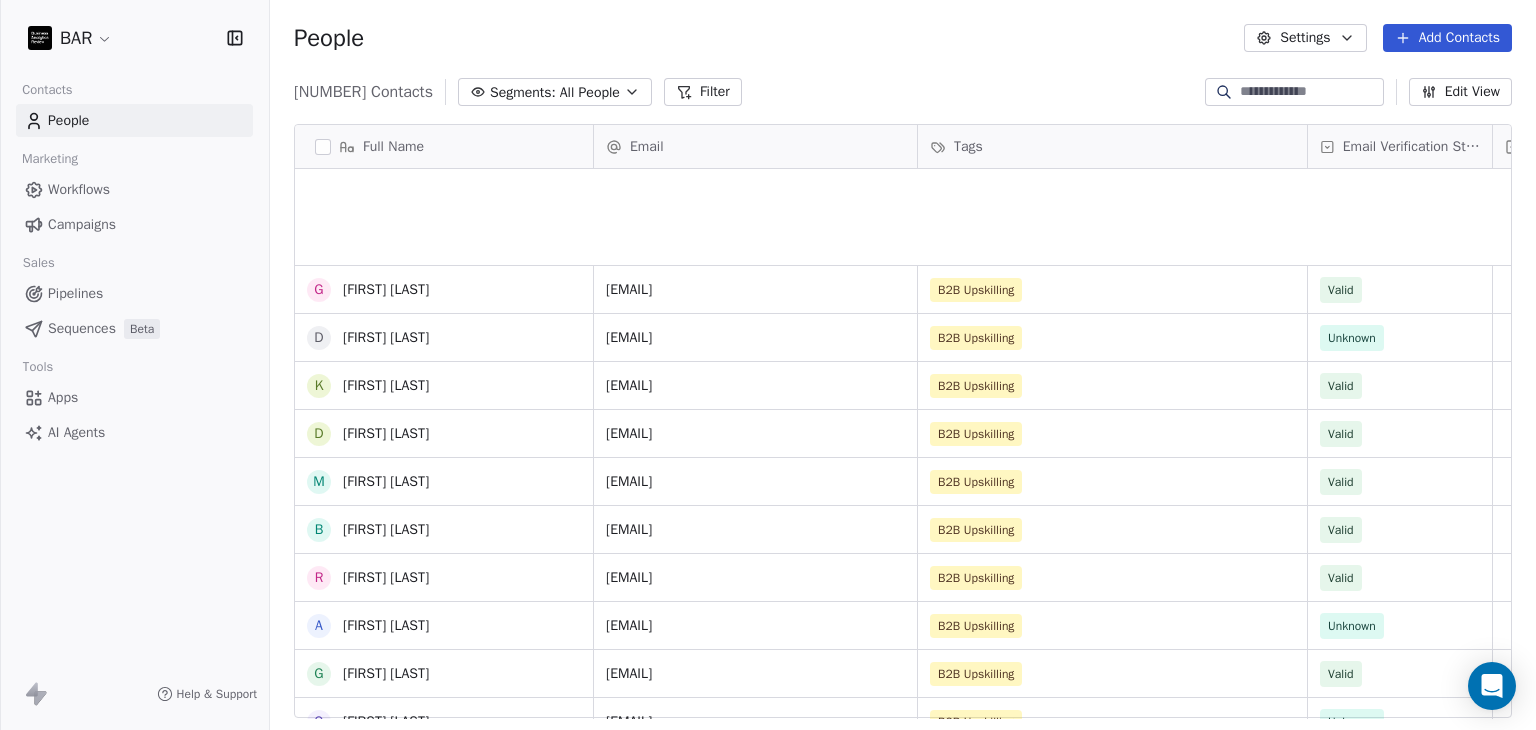 scroll, scrollTop: 1100, scrollLeft: 0, axis: vertical 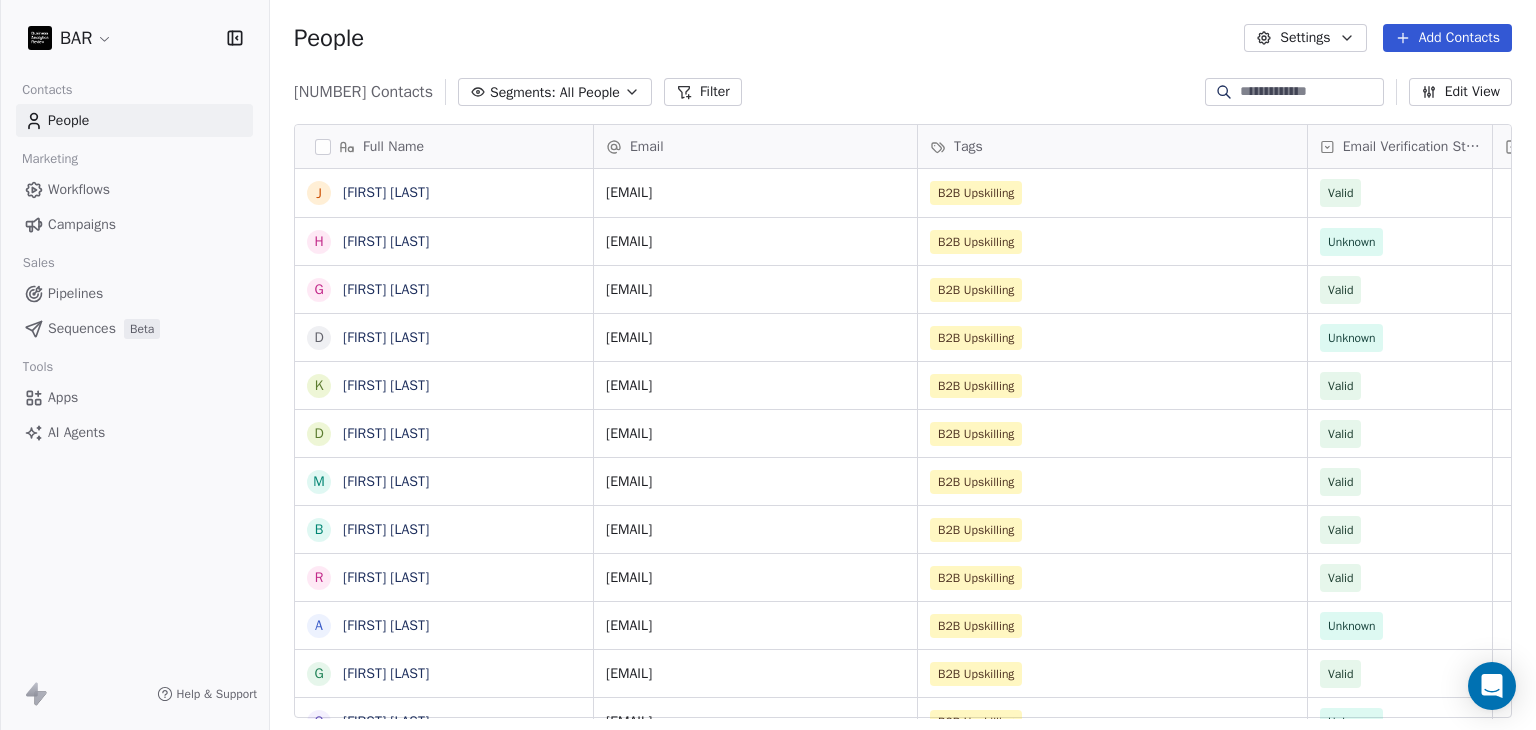 drag, startPoint x: 930, startPoint y: 45, endPoint x: 889, endPoint y: 42, distance: 41.109608 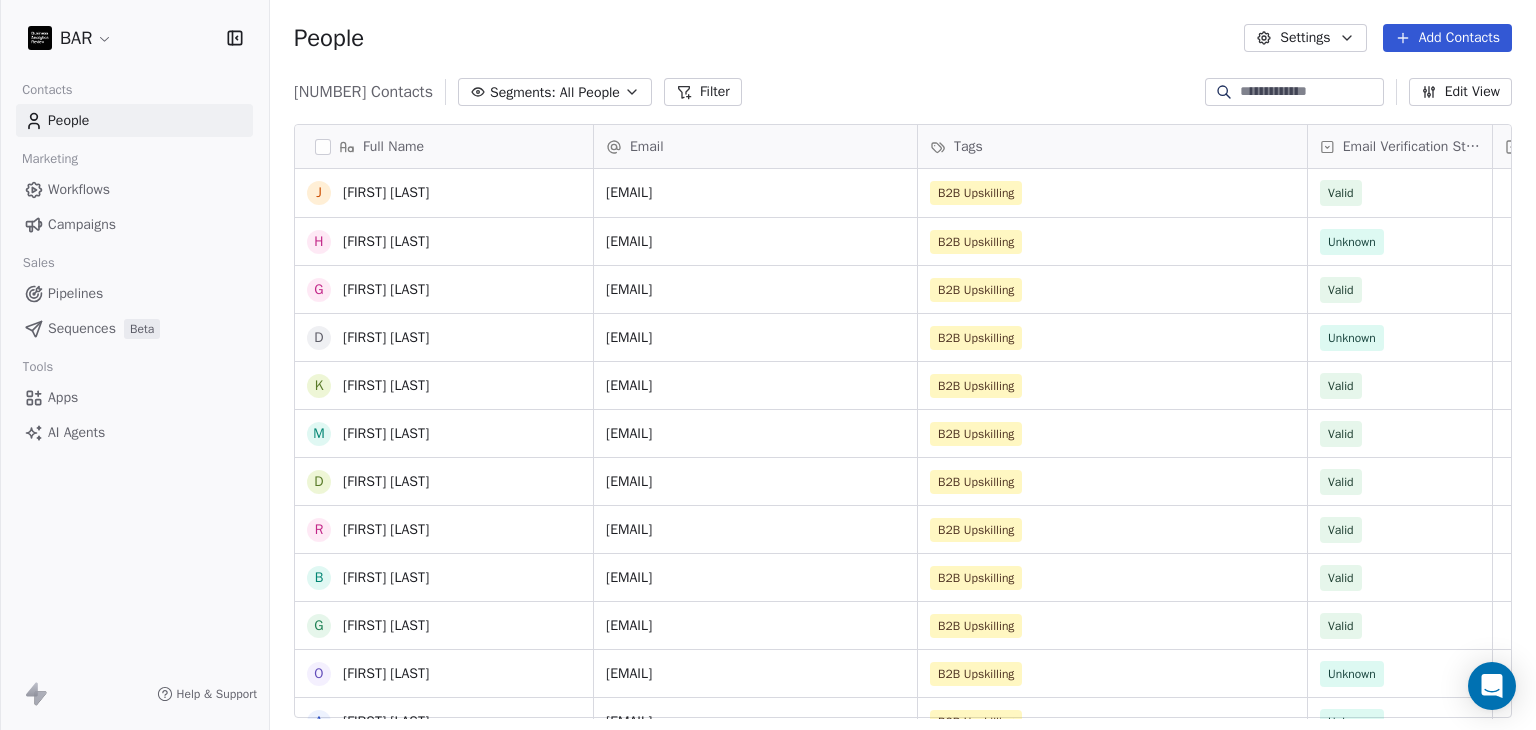 scroll, scrollTop: 128, scrollLeft: 0, axis: vertical 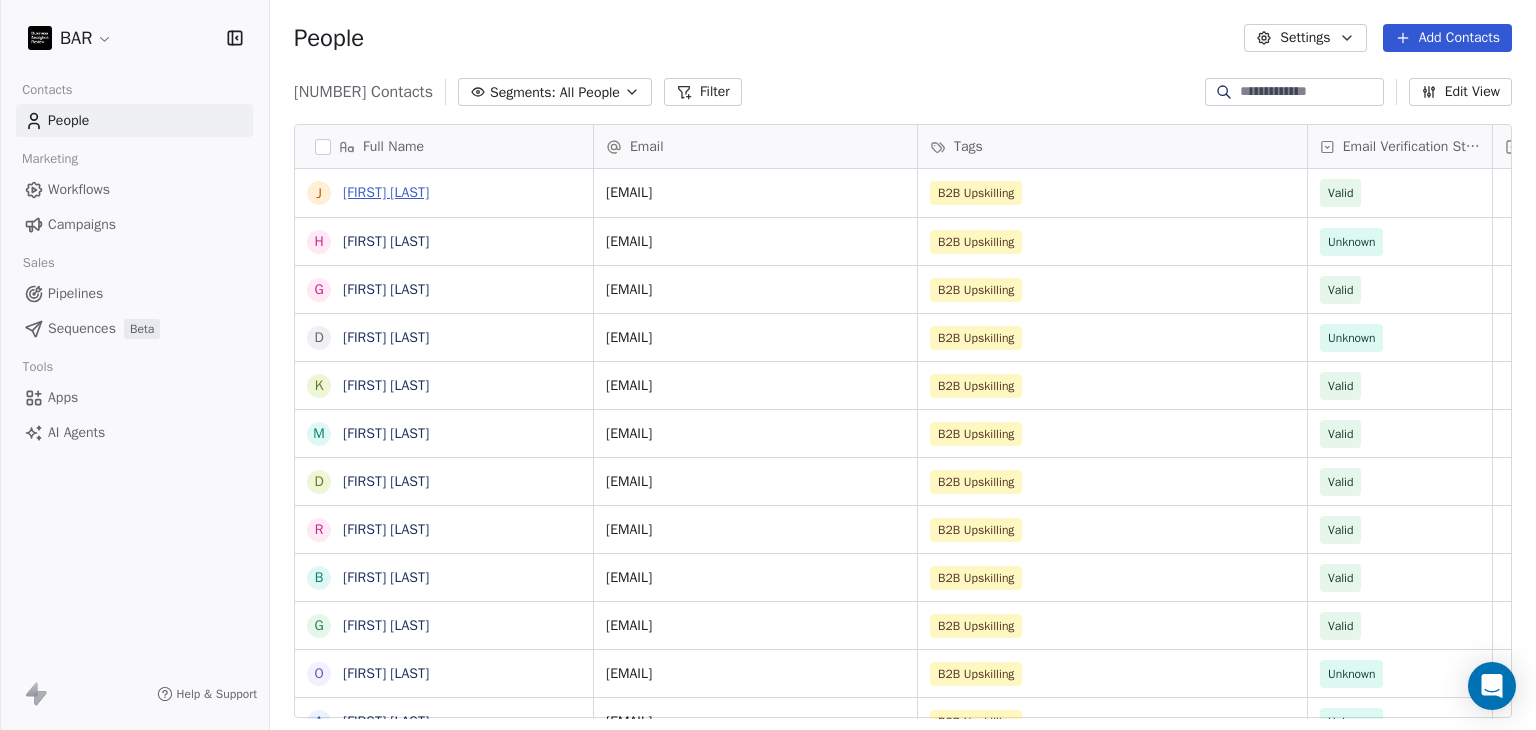 click on "[FIRST] [LAST]" at bounding box center (386, 192) 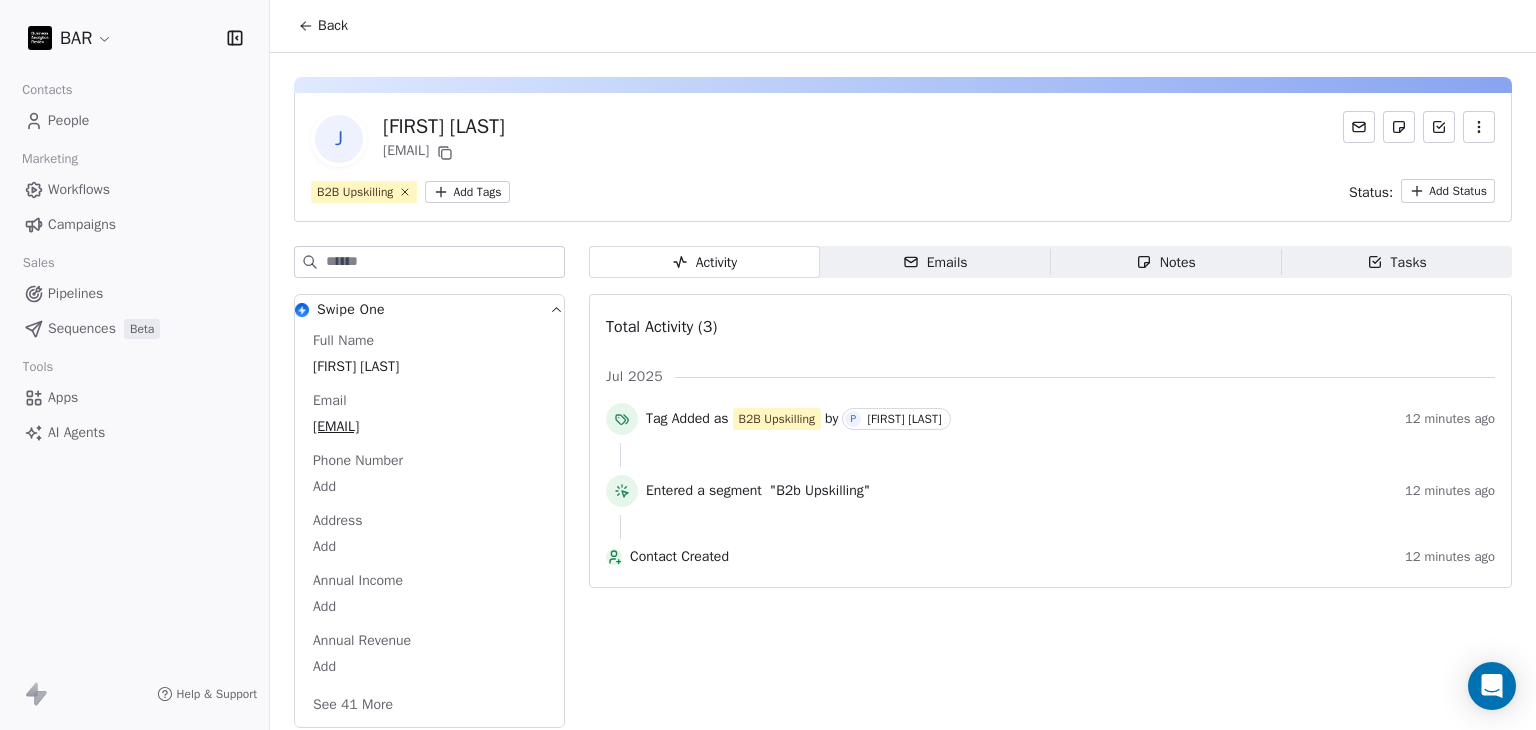 click 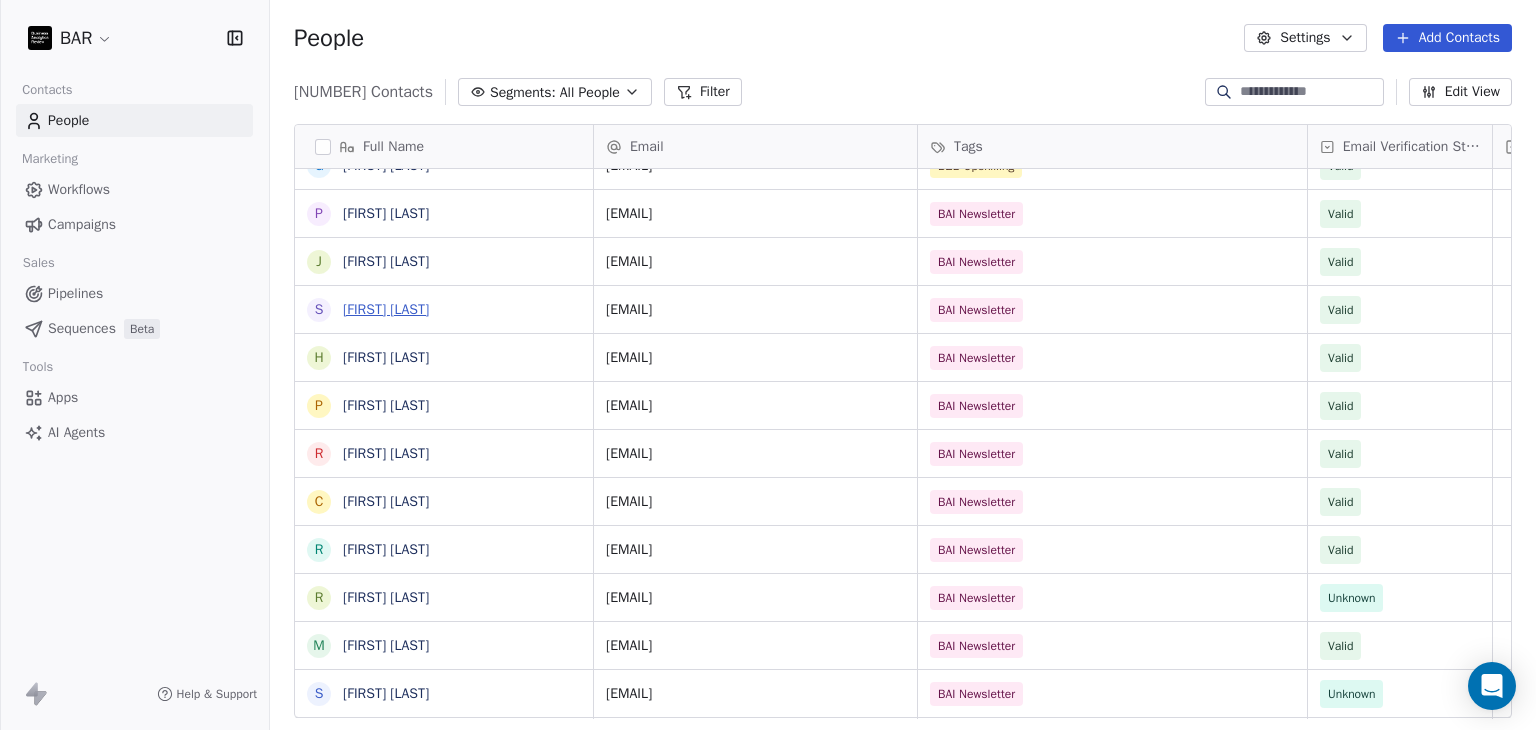 click on "[FIRST] [LAST]" at bounding box center [386, 309] 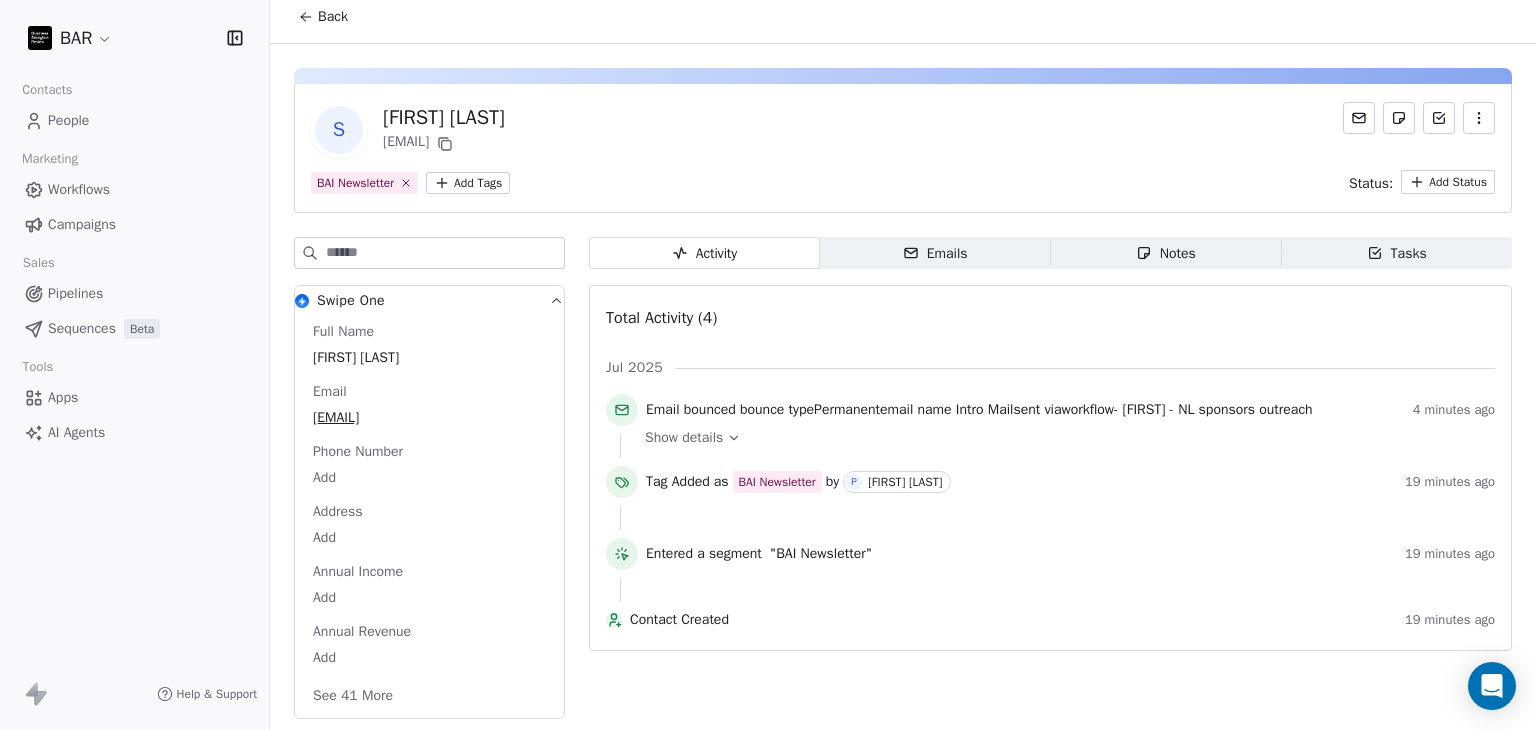 click 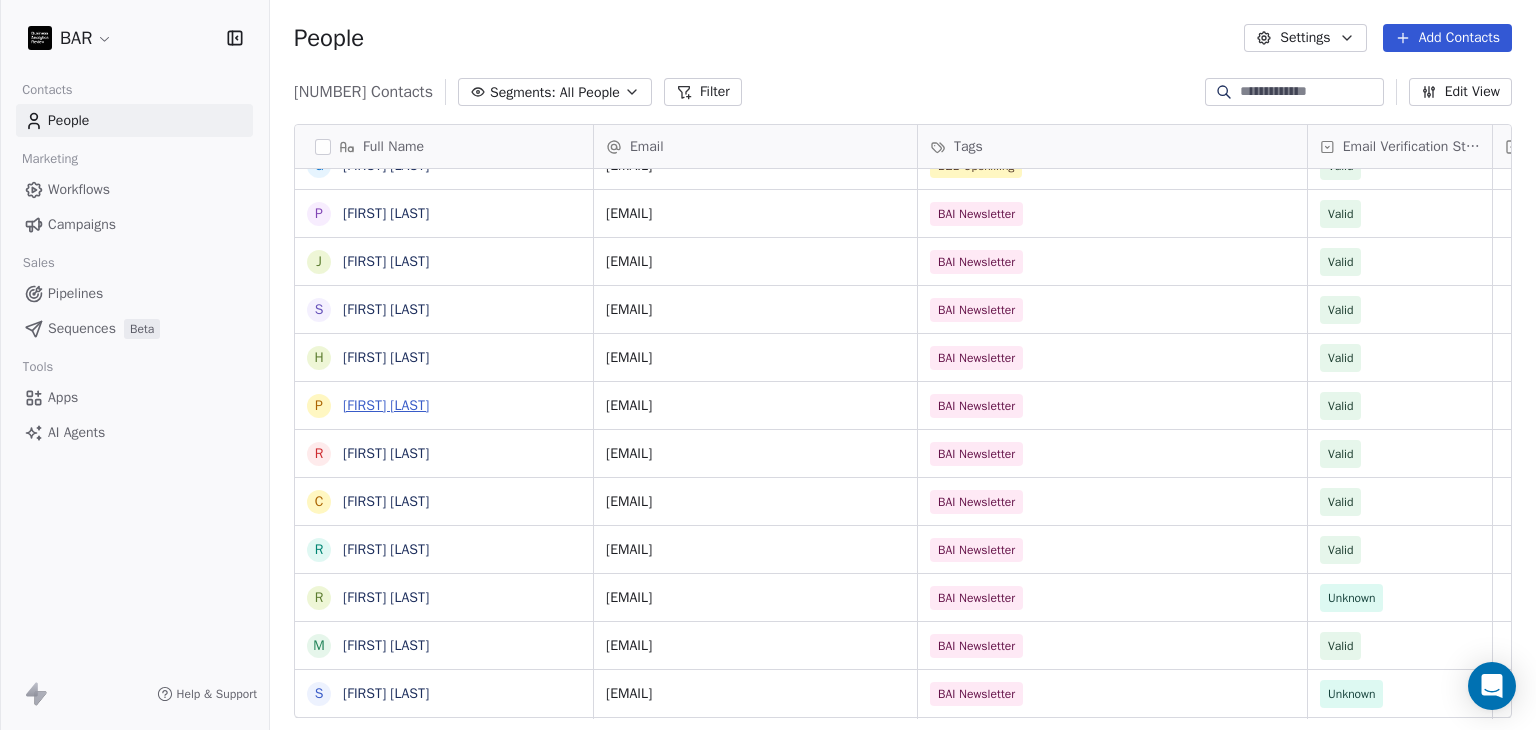 click on "[FIRST] [LAST]" at bounding box center (386, 405) 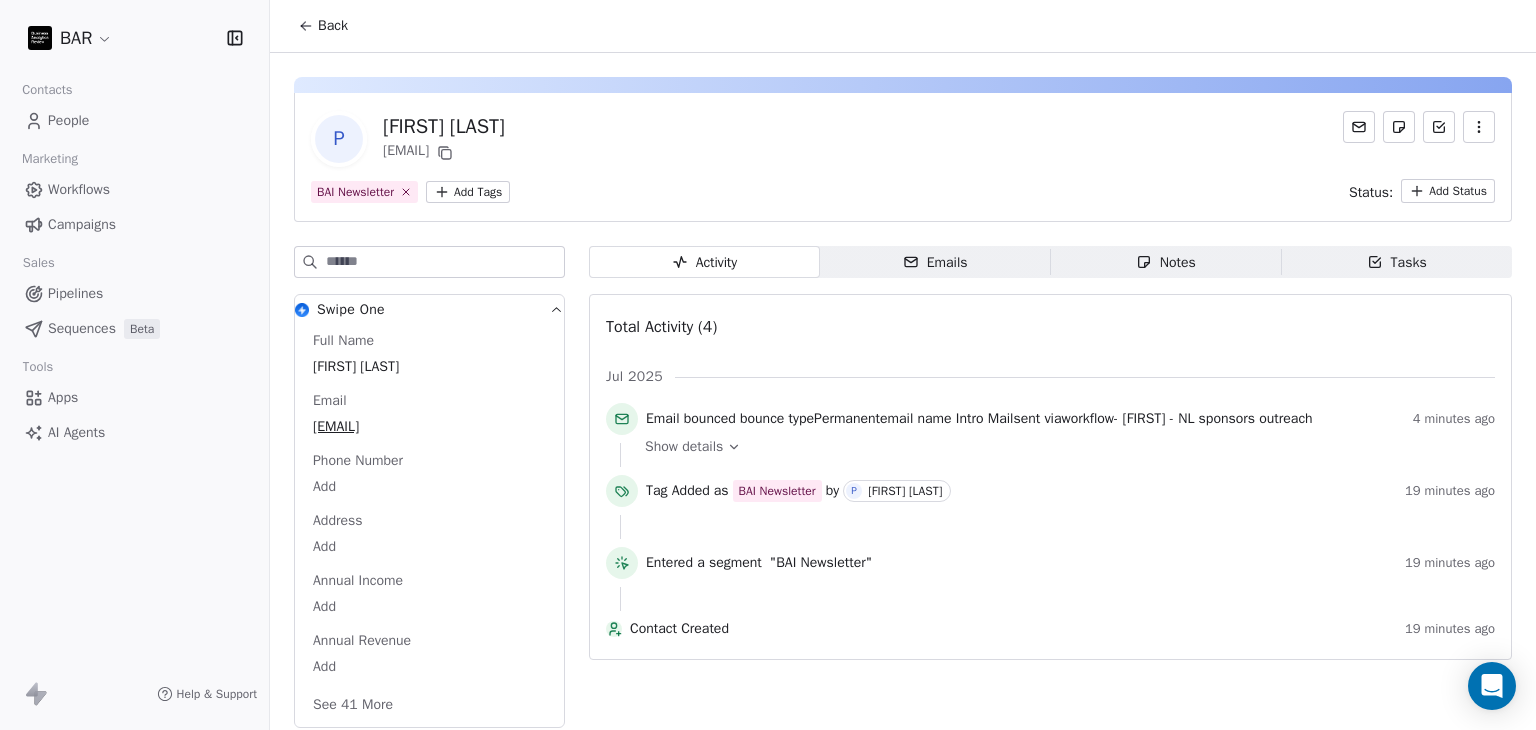 click 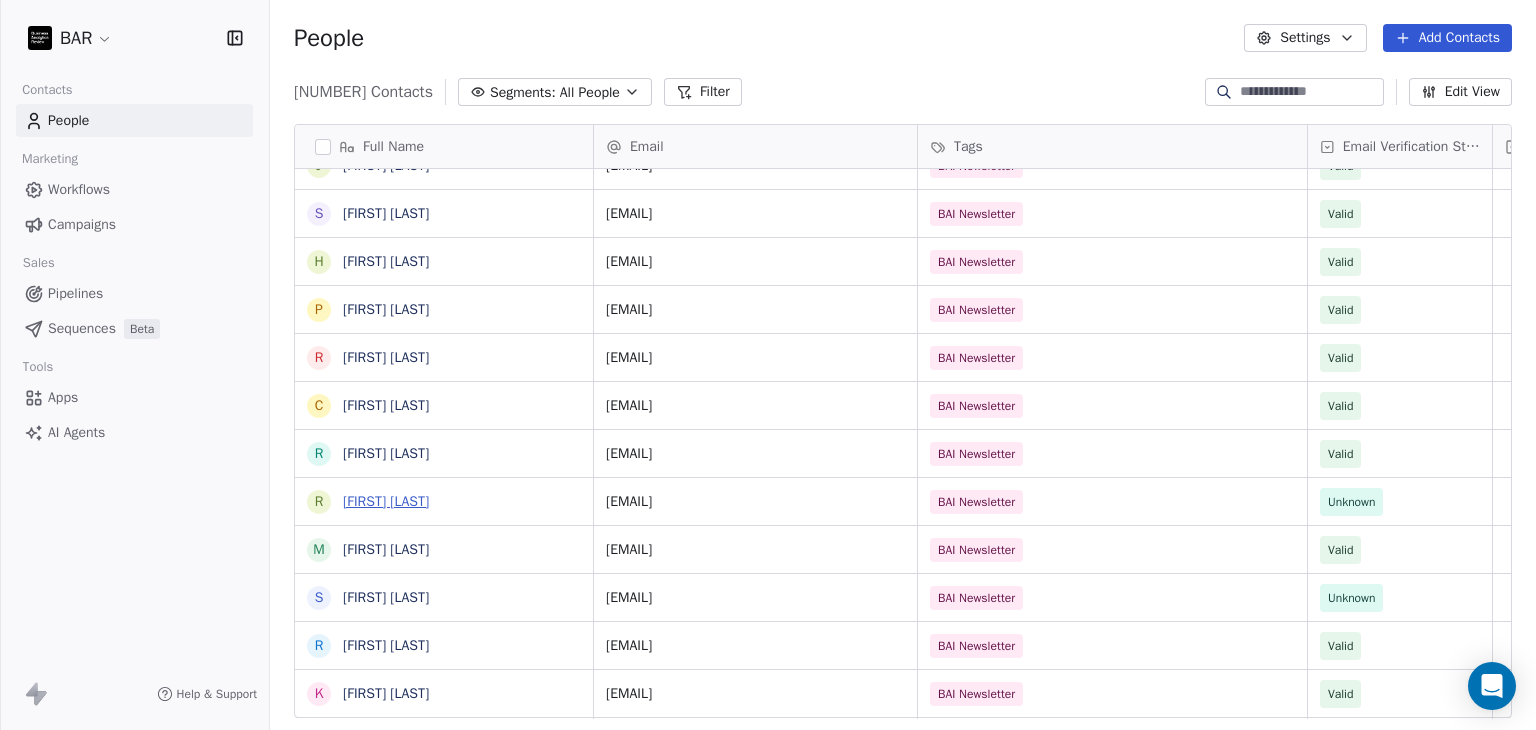 click on "[FIRST] [LAST]" at bounding box center [386, 501] 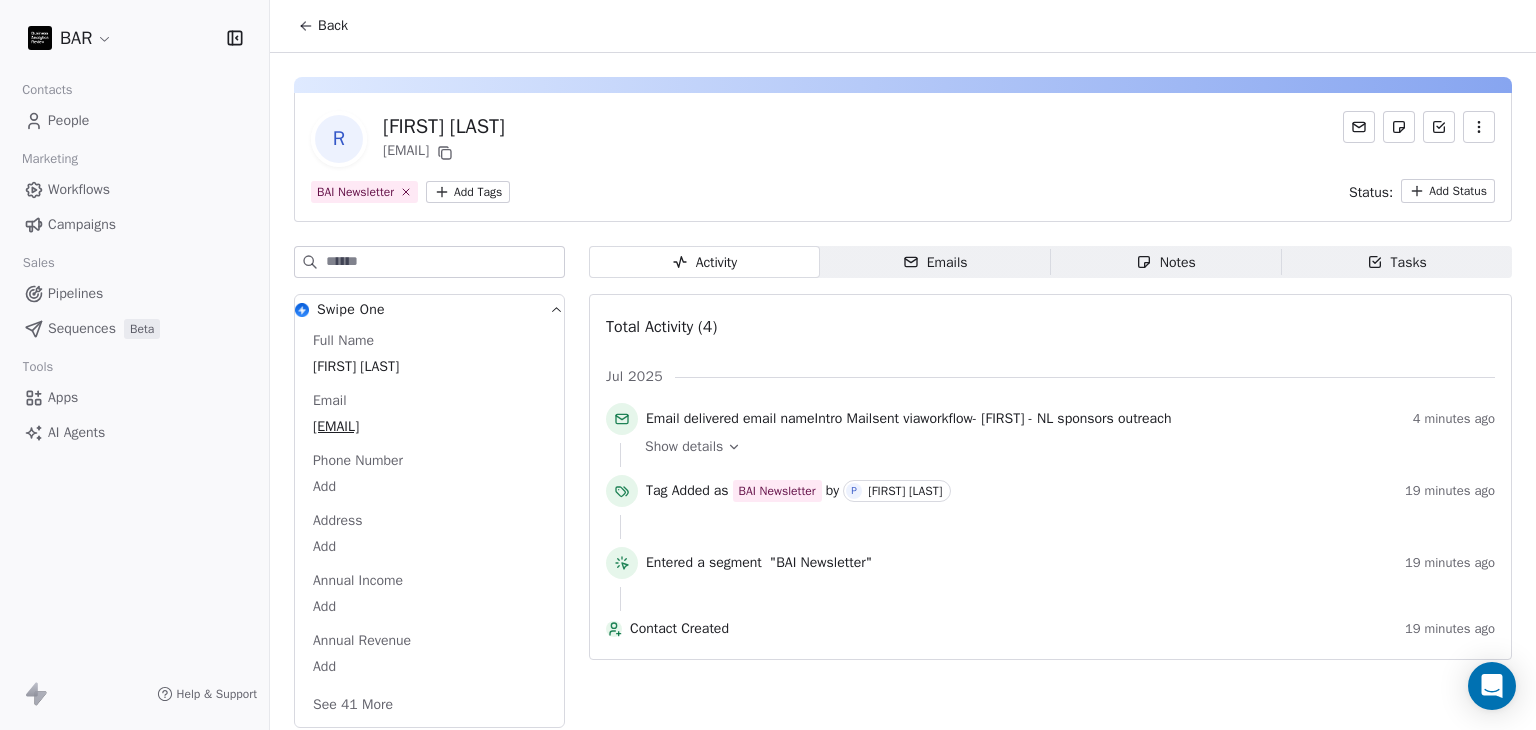click 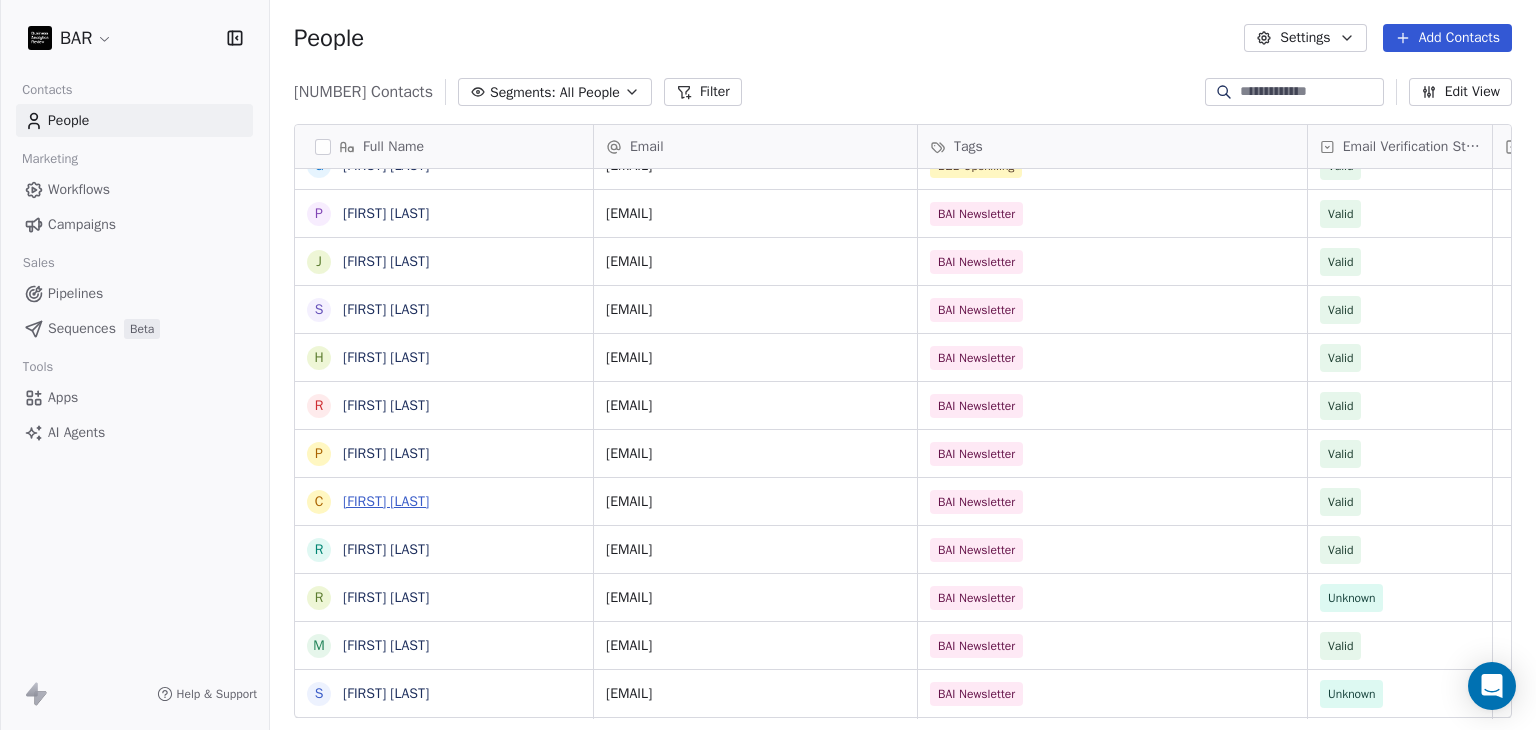 click on "[FIRST] [LAST]" at bounding box center (386, 501) 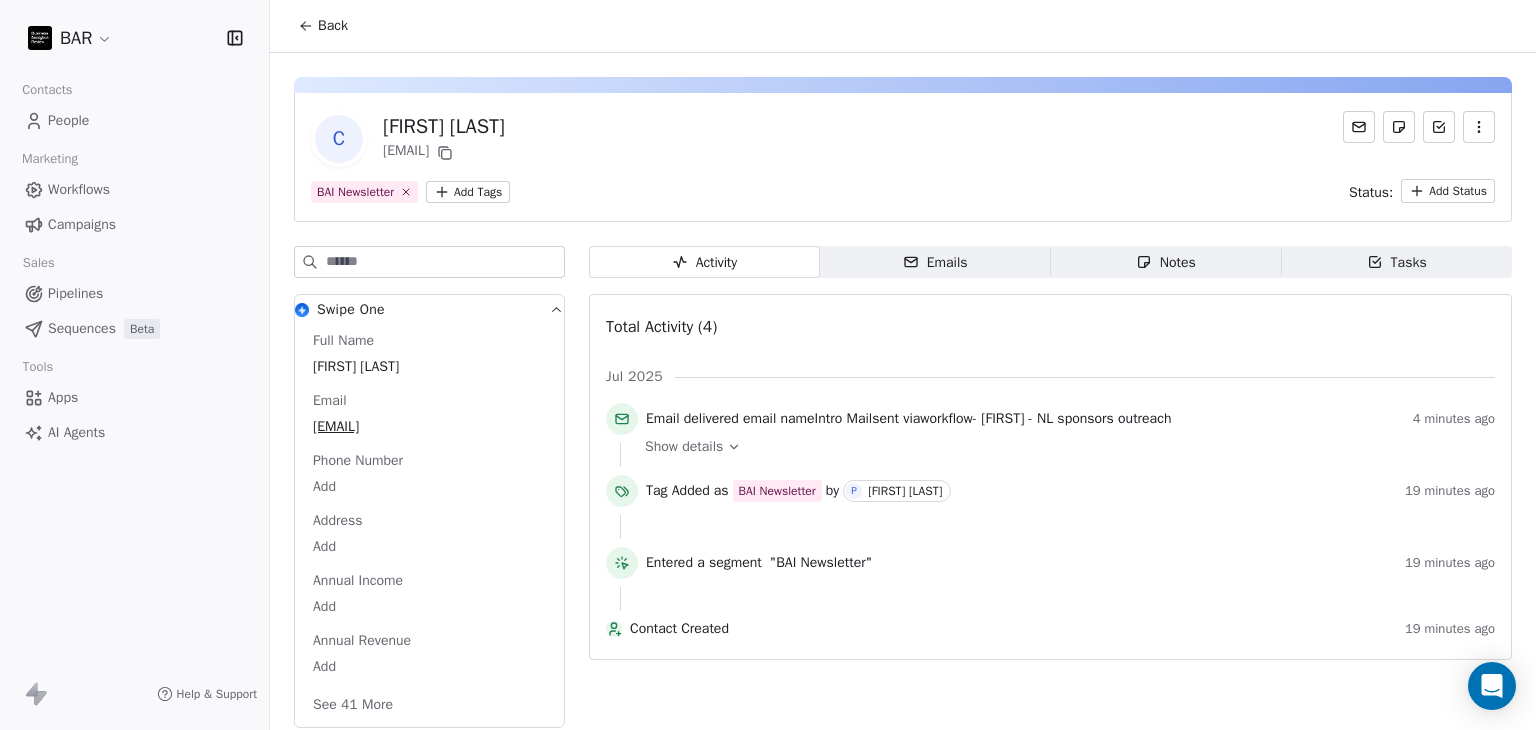 click 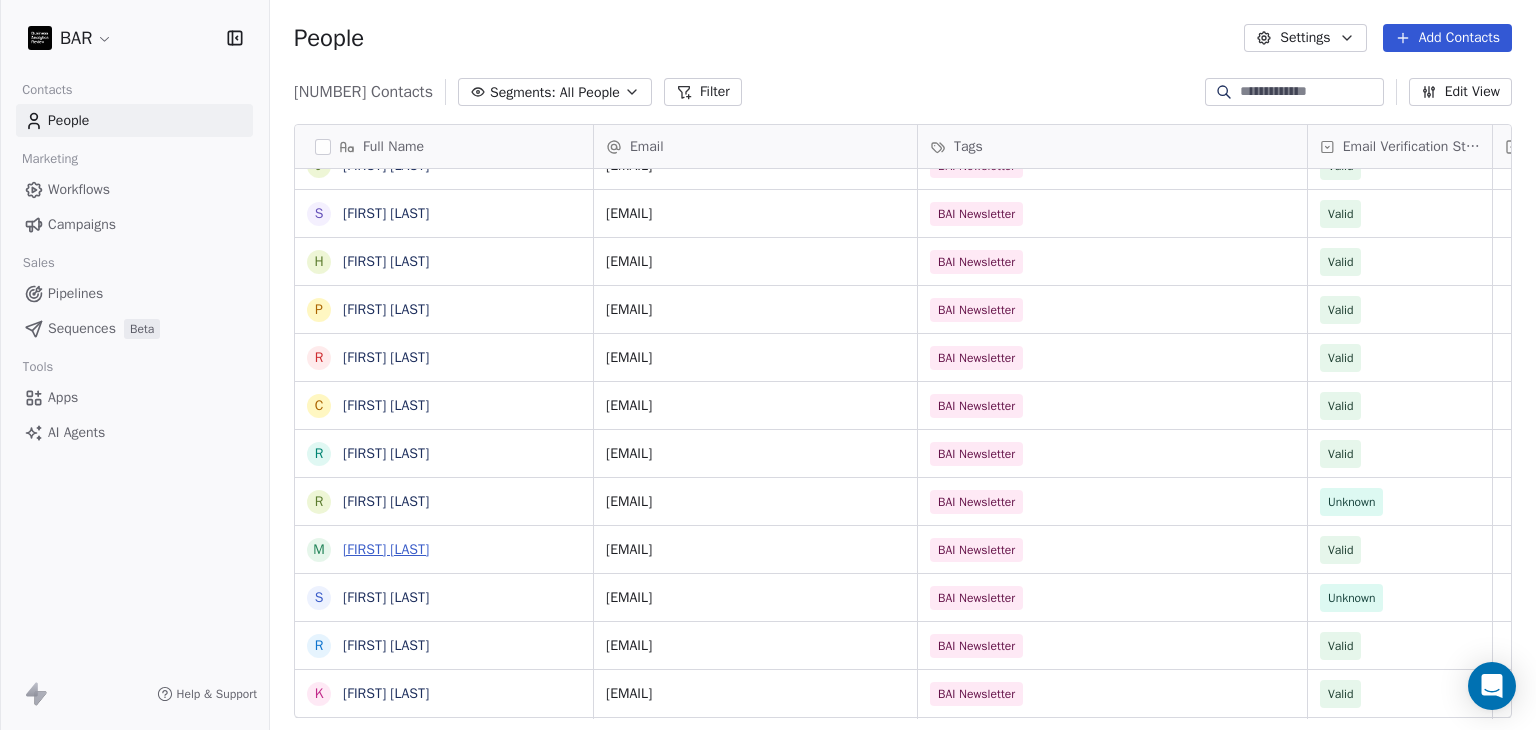 click on "[FIRST] [LAST]" at bounding box center (386, 549) 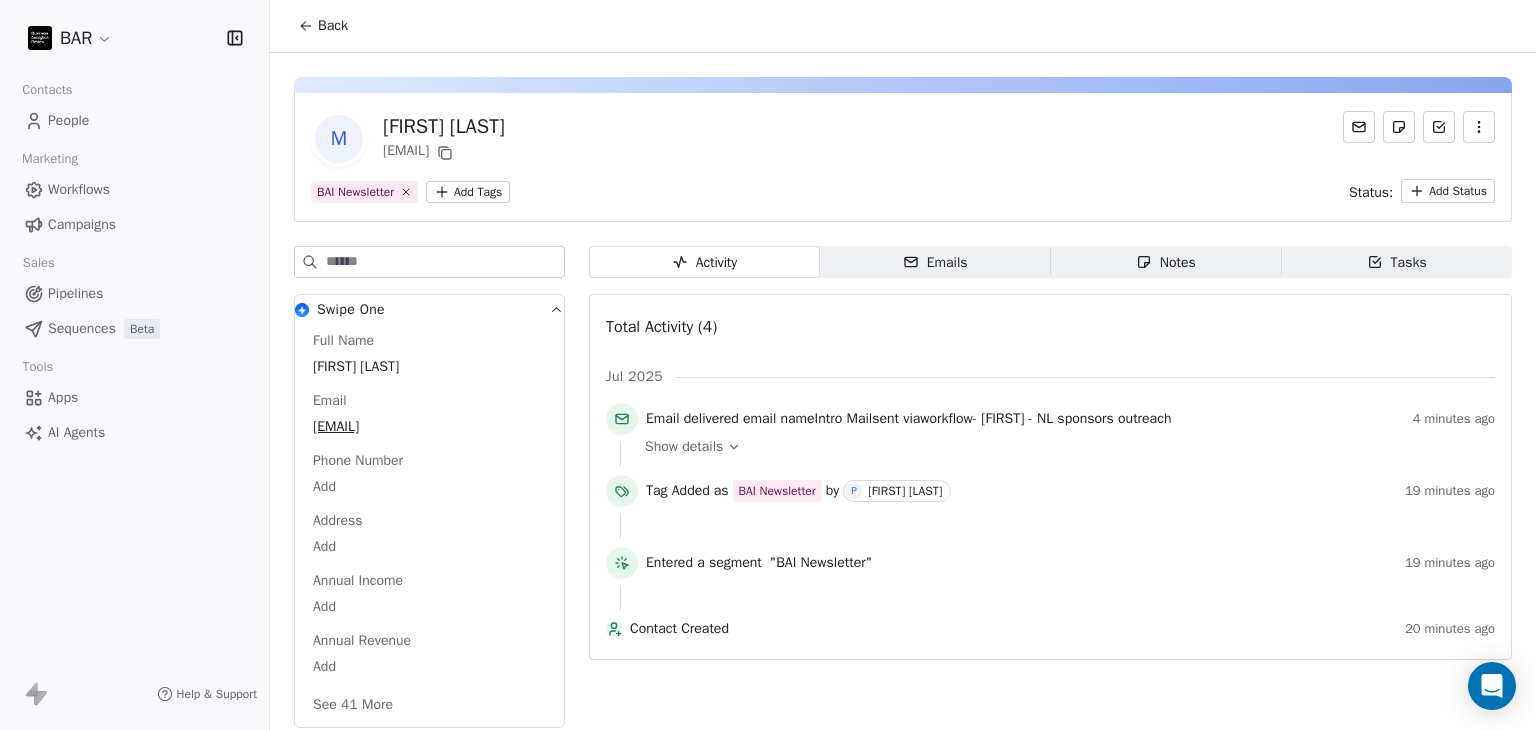 click 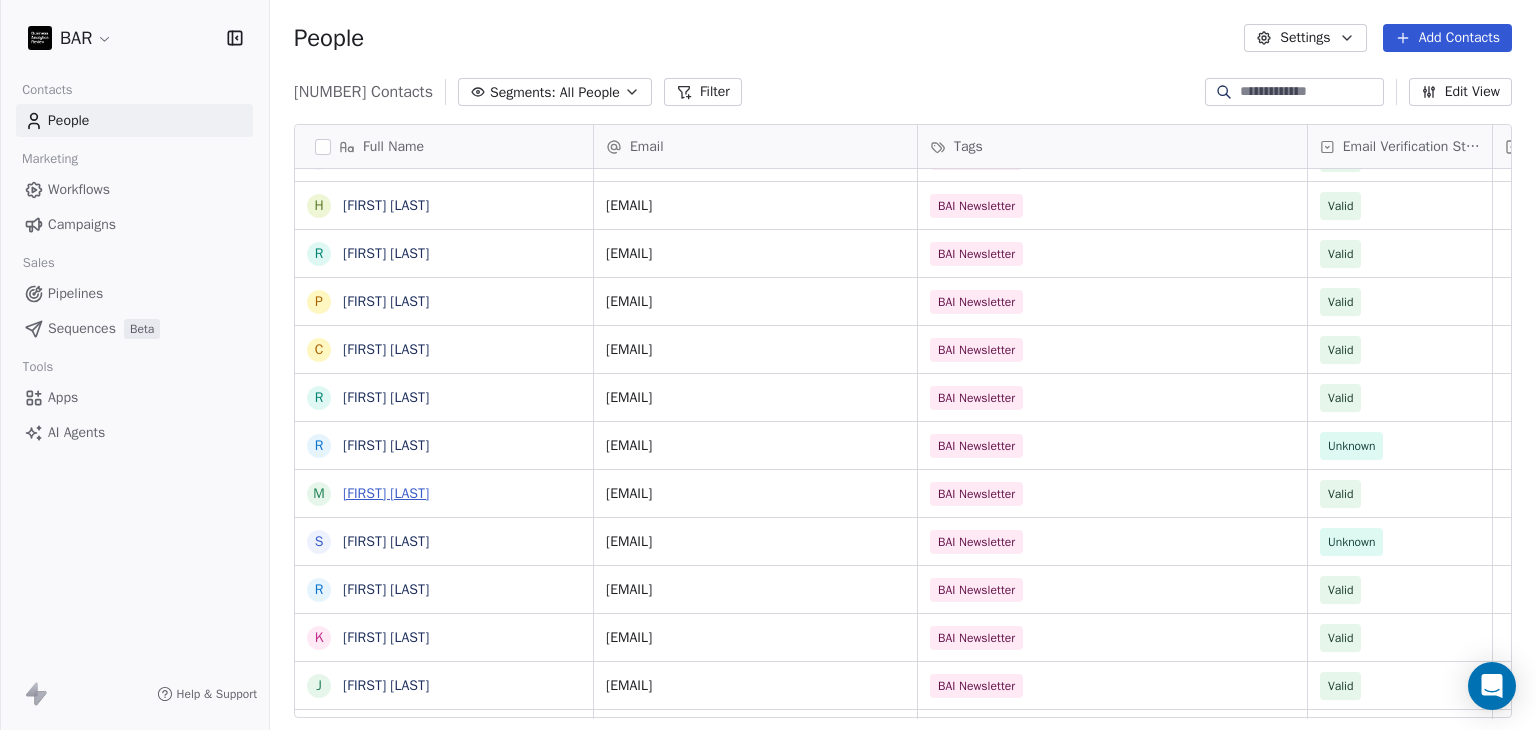 click on "[FIRST] [LAST]" at bounding box center [386, 493] 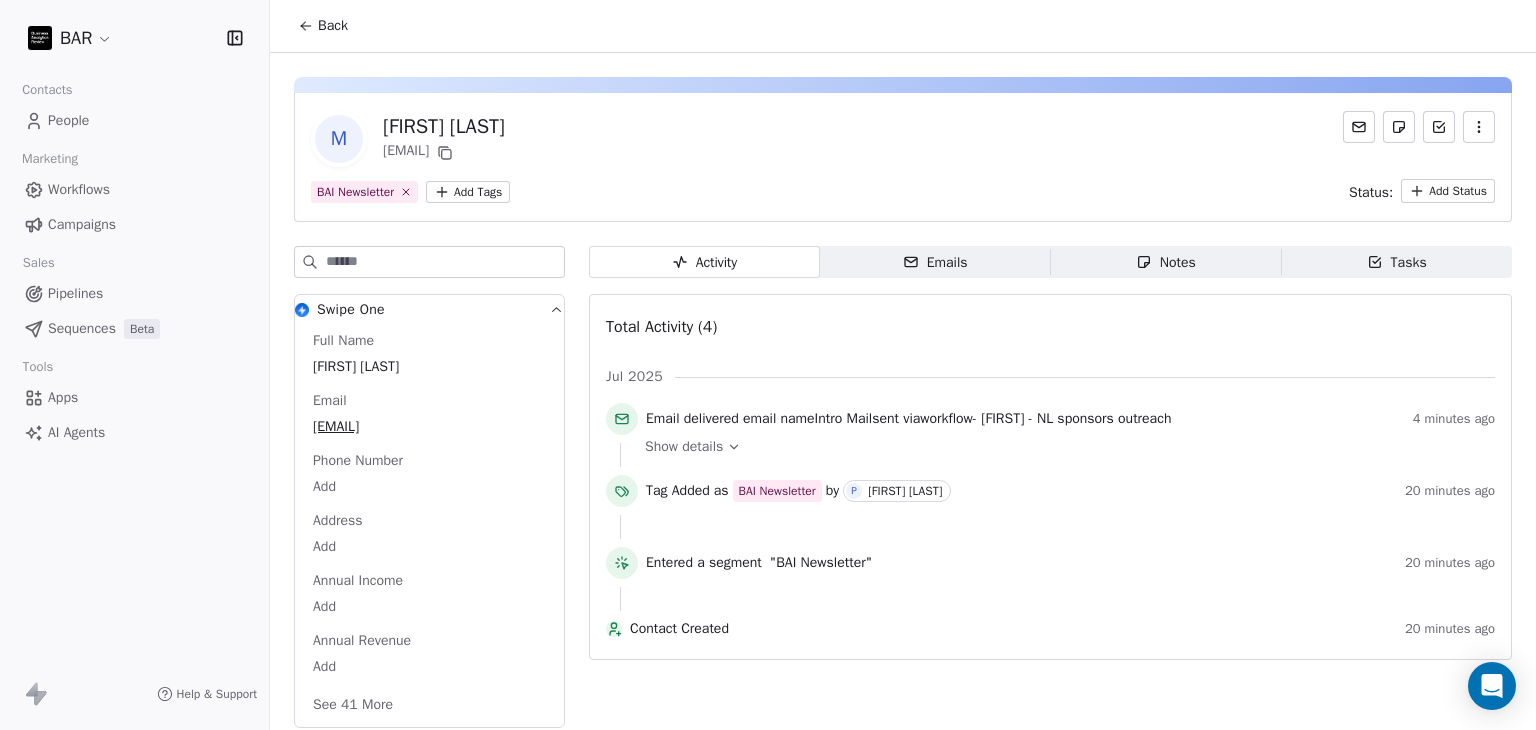 click 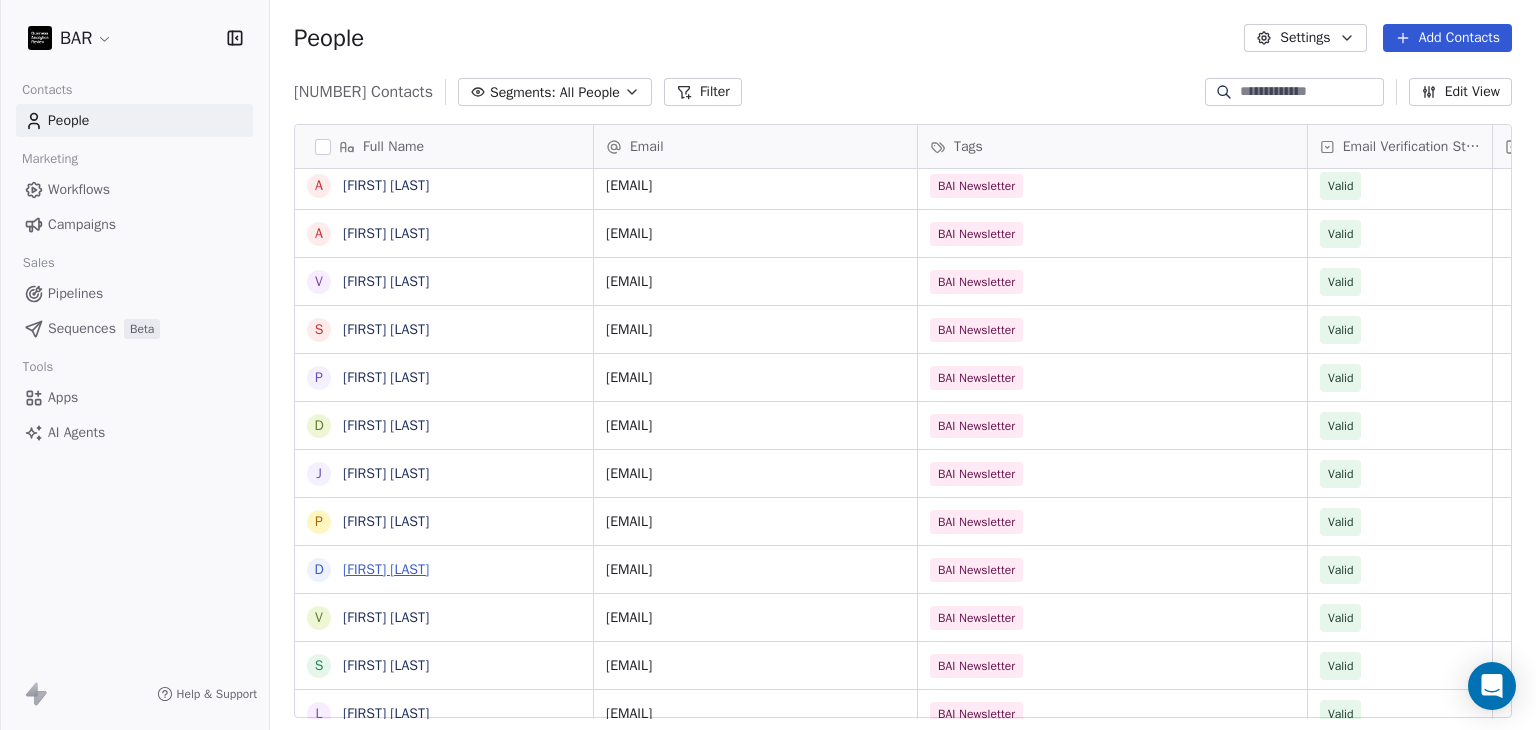 click on "[FIRST] [LAST]" at bounding box center [386, 569] 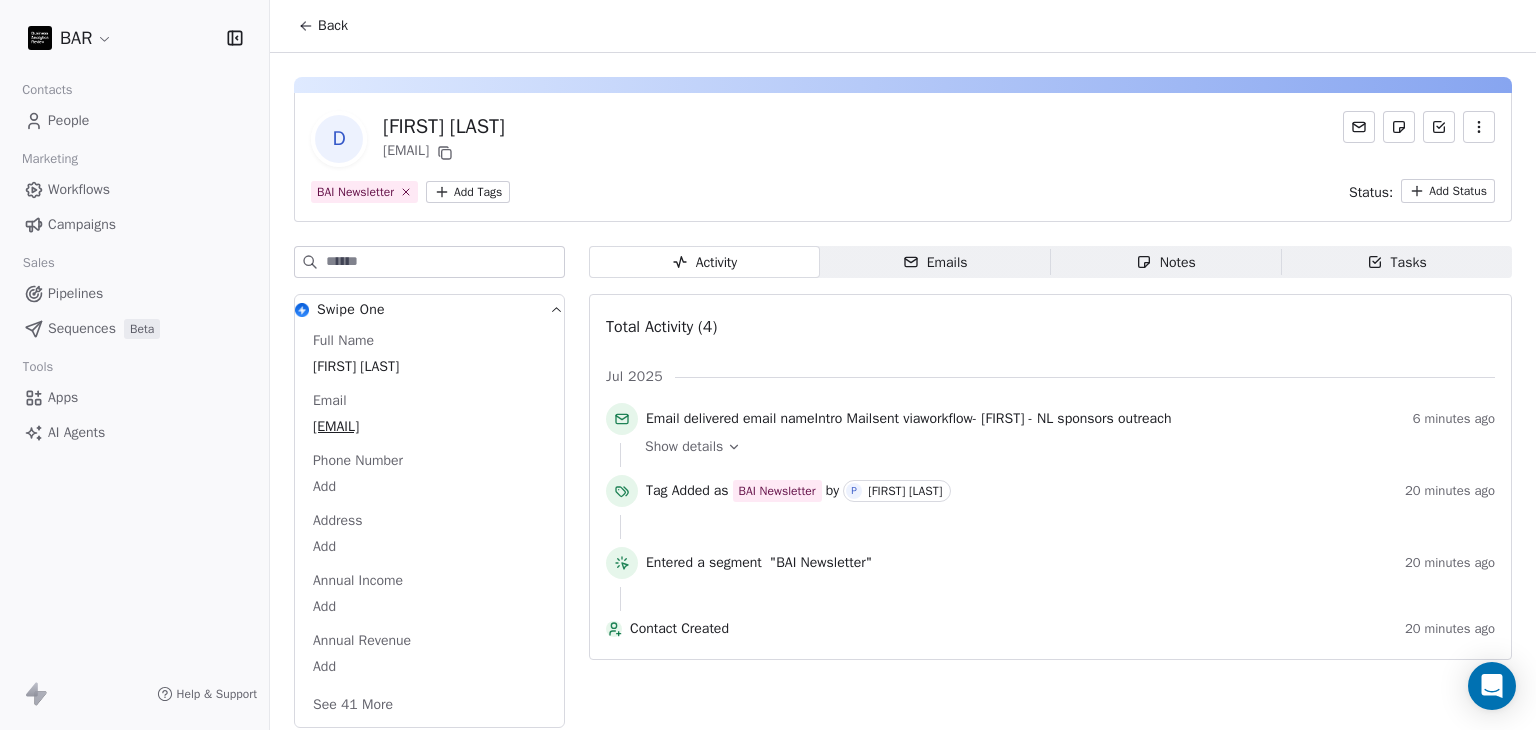 click 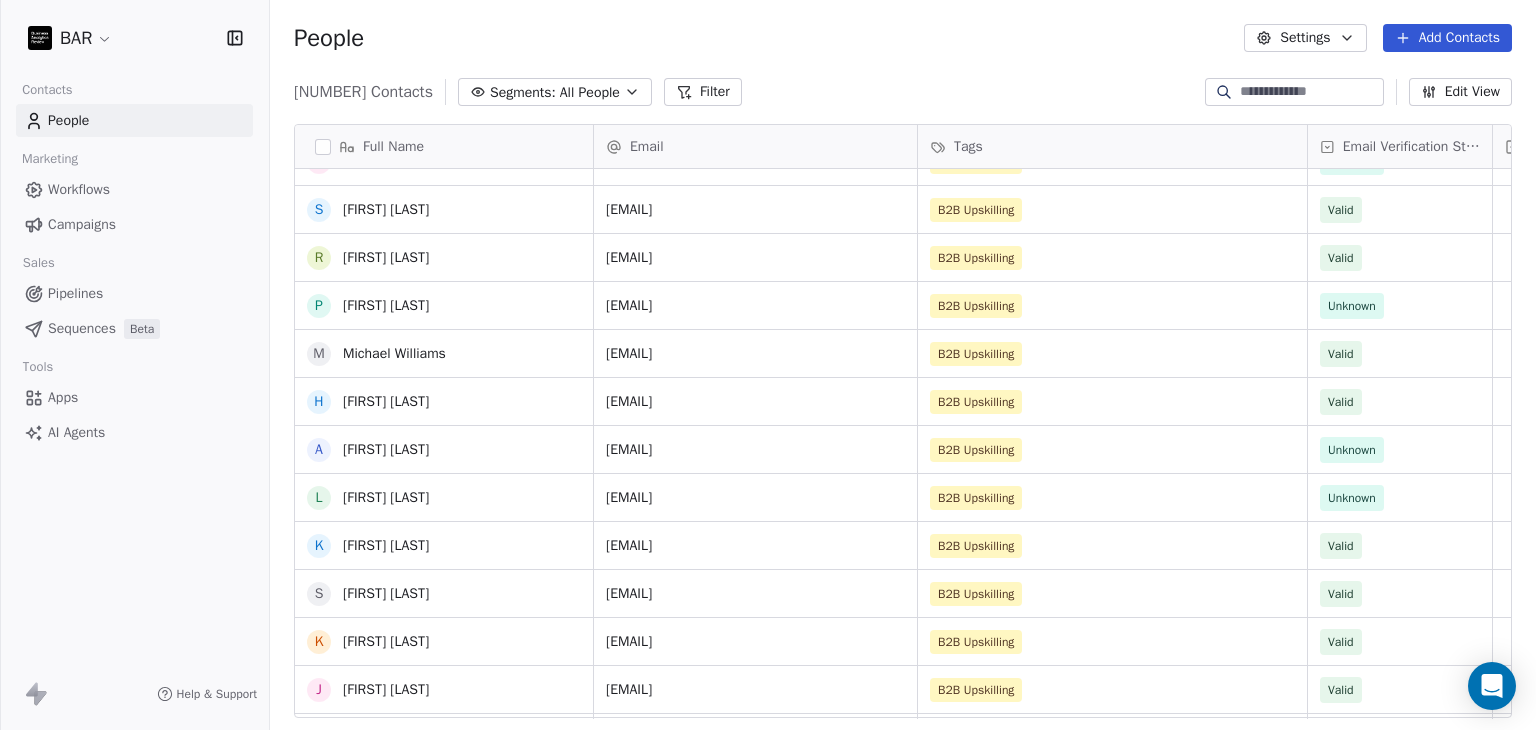 scroll, scrollTop: 8030, scrollLeft: 0, axis: vertical 